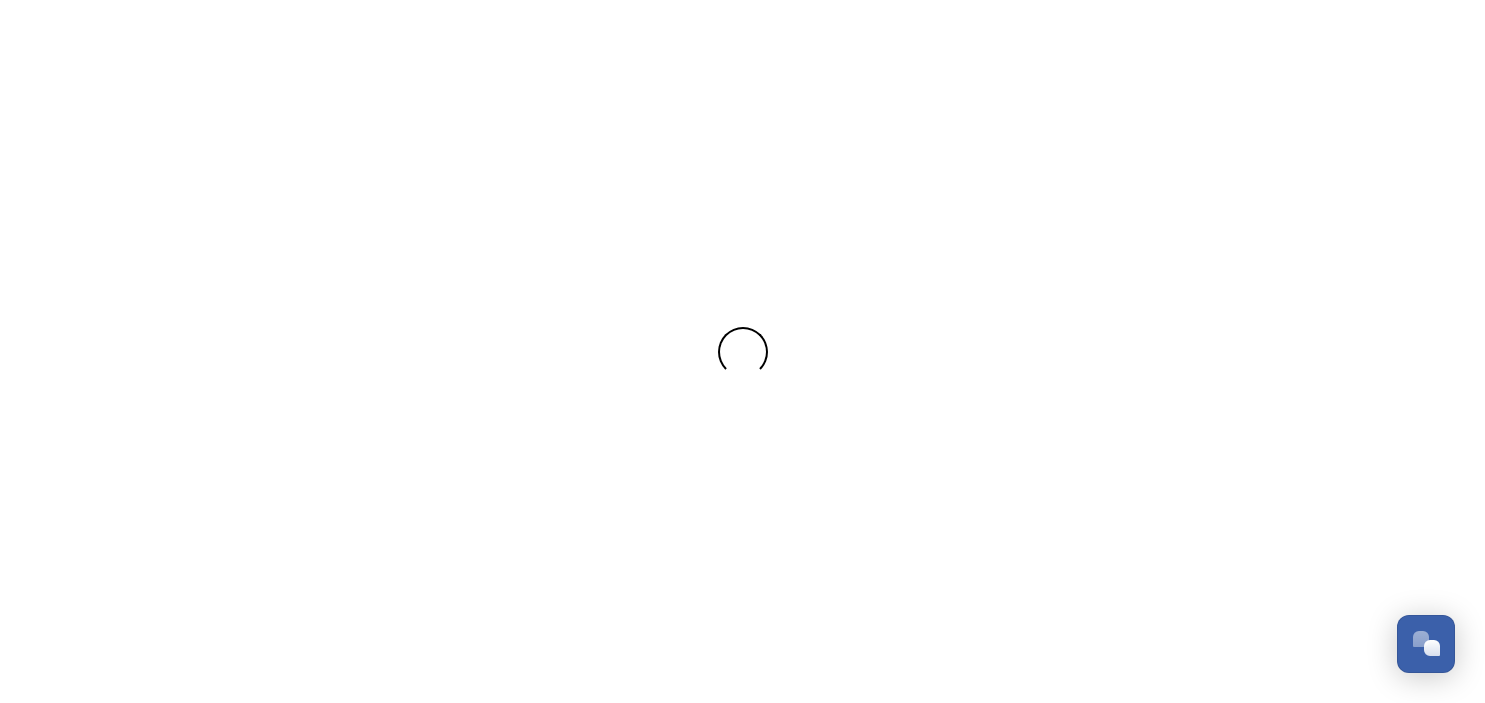 scroll, scrollTop: 0, scrollLeft: 0, axis: both 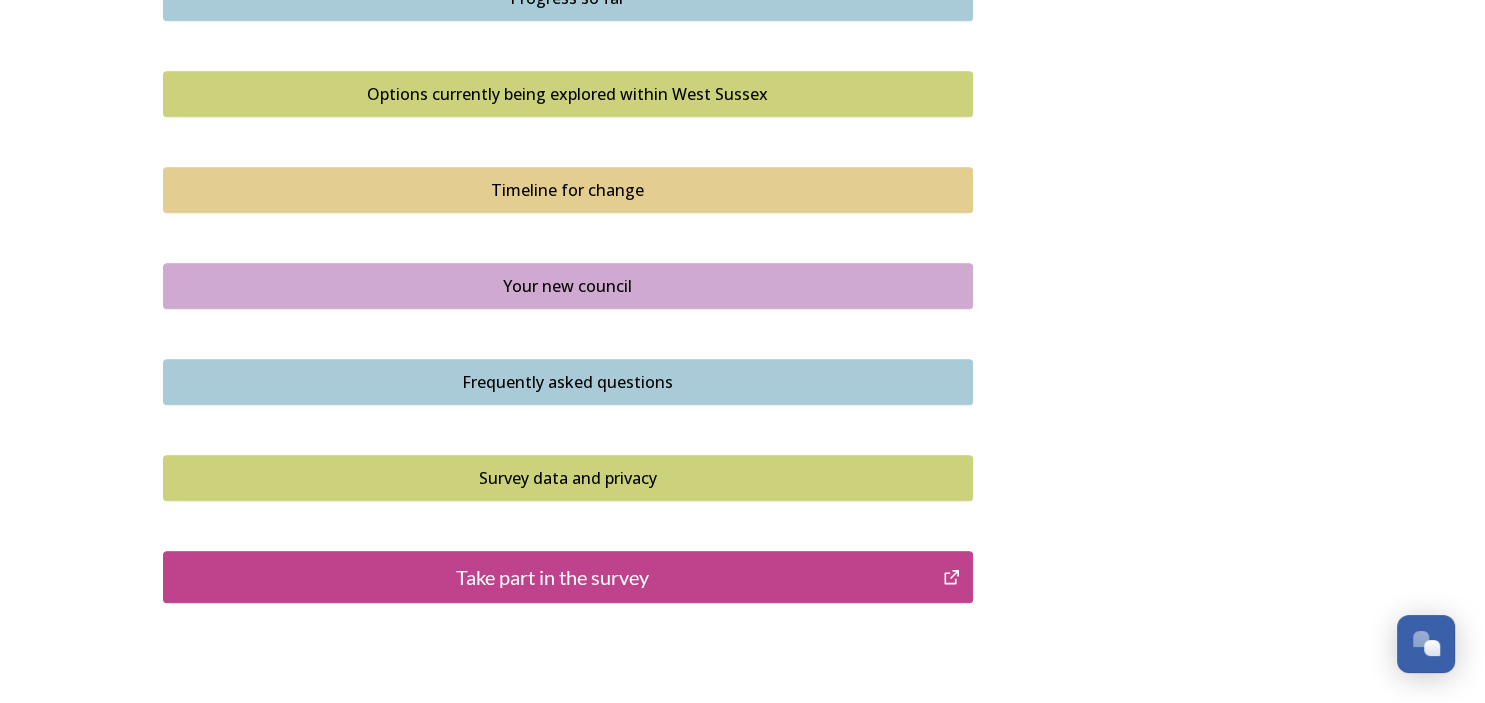 click 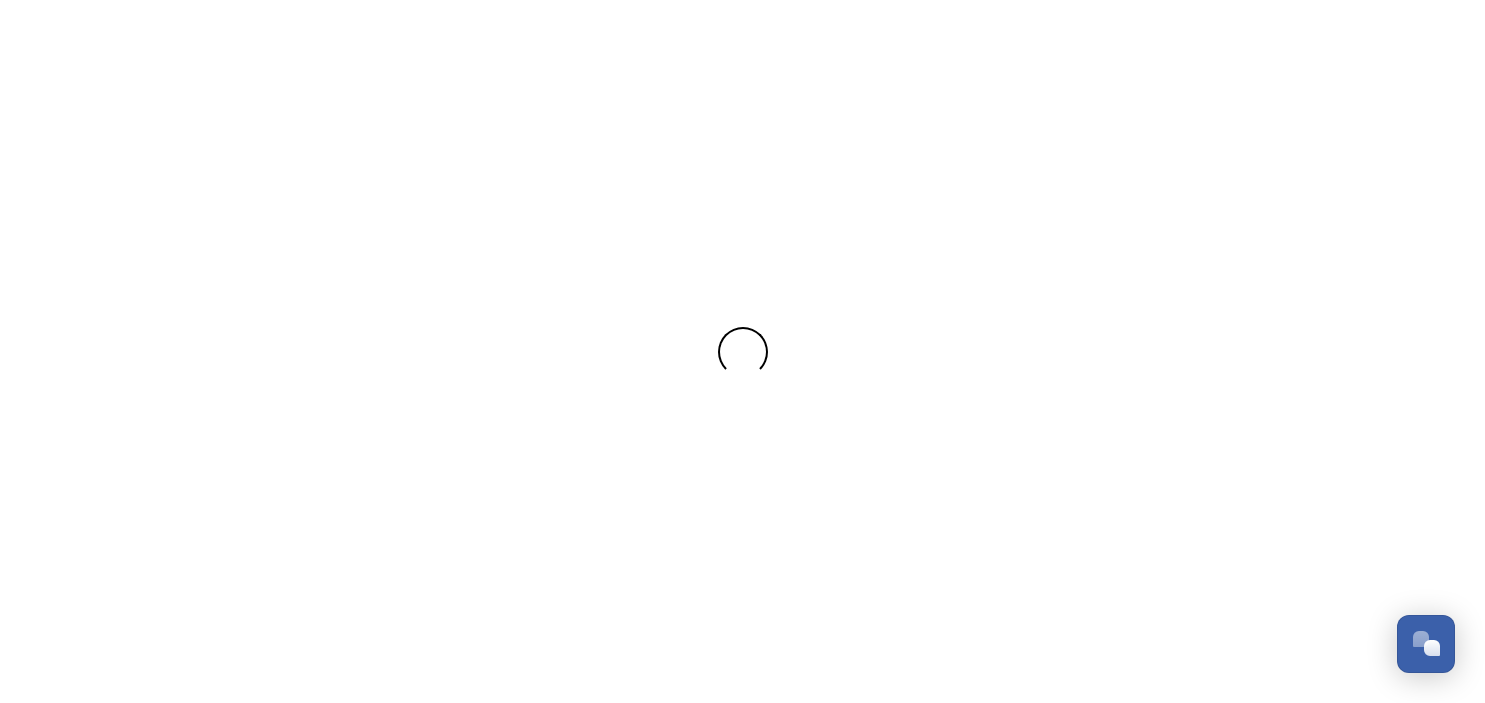scroll, scrollTop: 0, scrollLeft: 0, axis: both 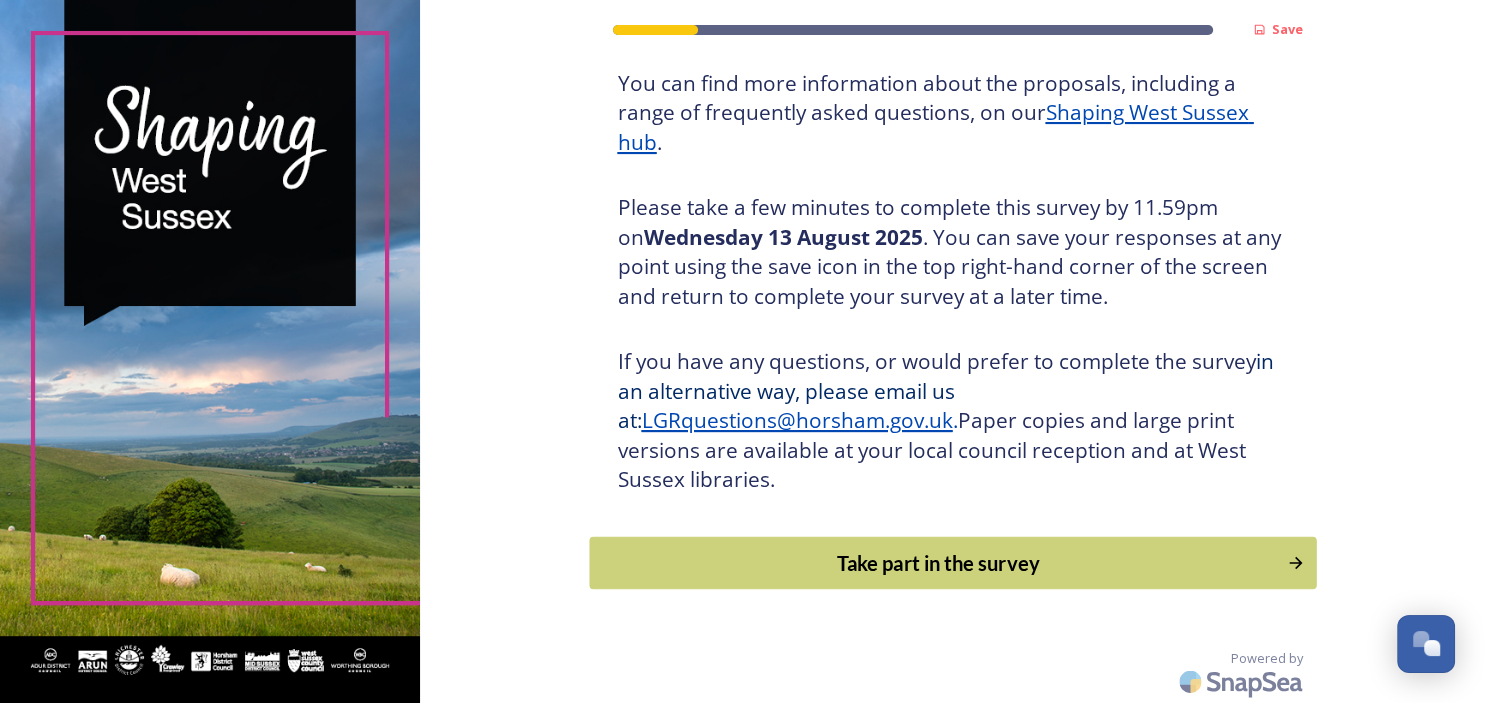 click on "Take part in the survey" at bounding box center [938, 563] 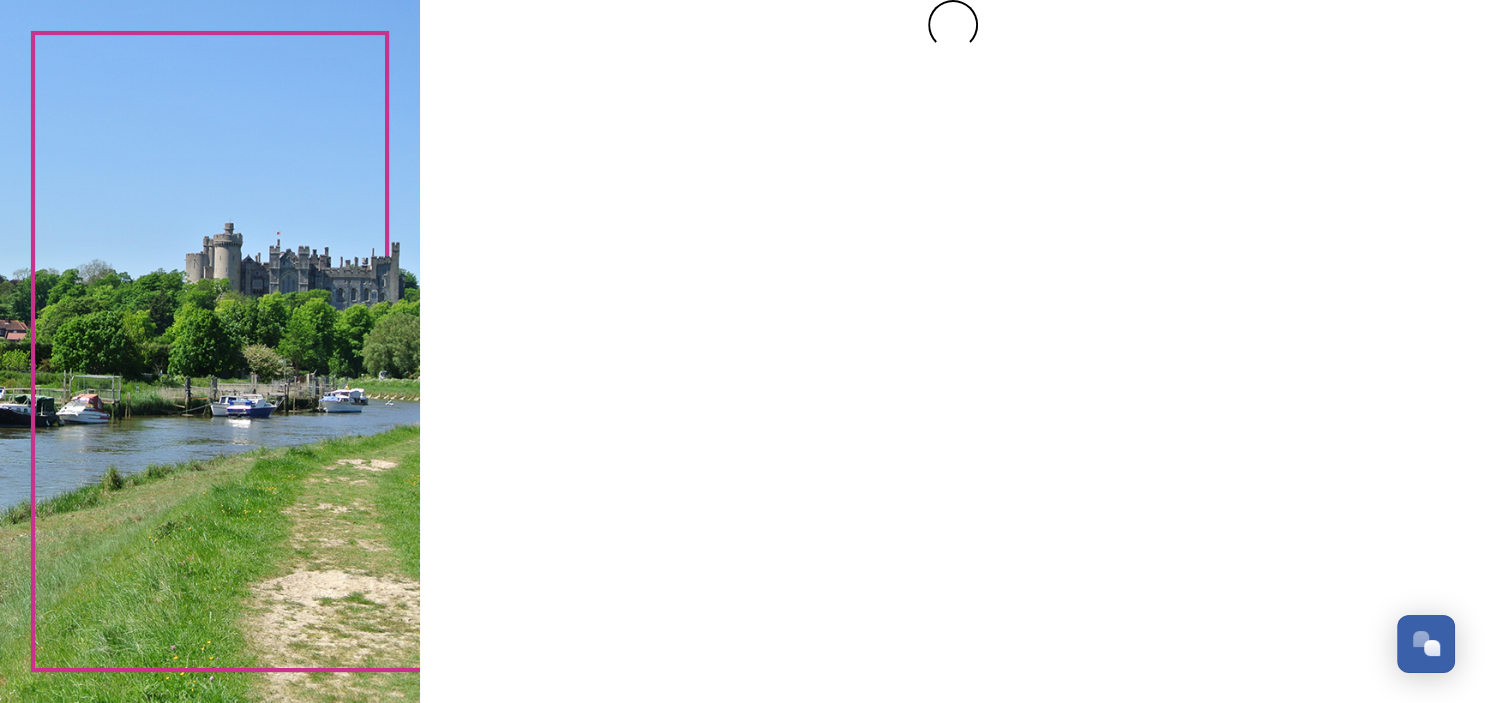 scroll, scrollTop: 0, scrollLeft: 0, axis: both 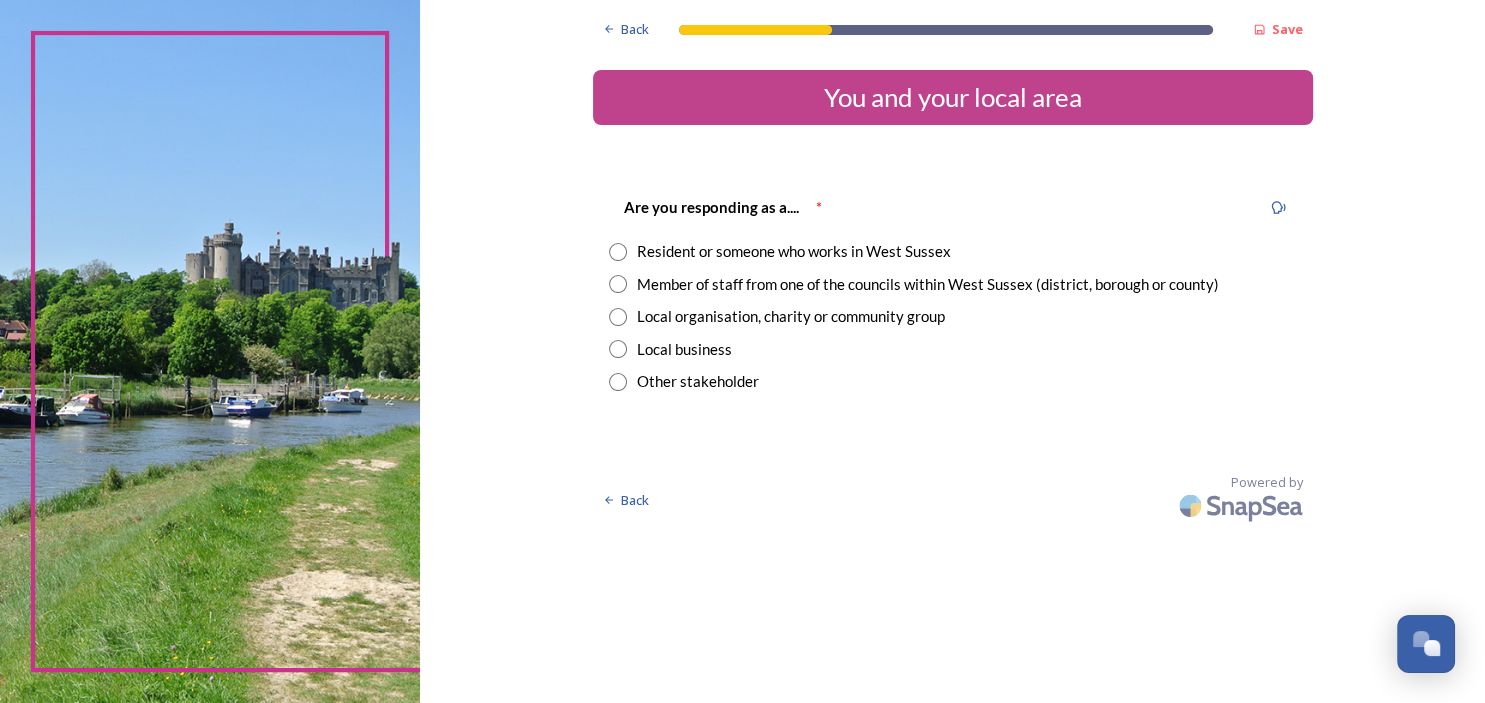 click at bounding box center [618, 252] 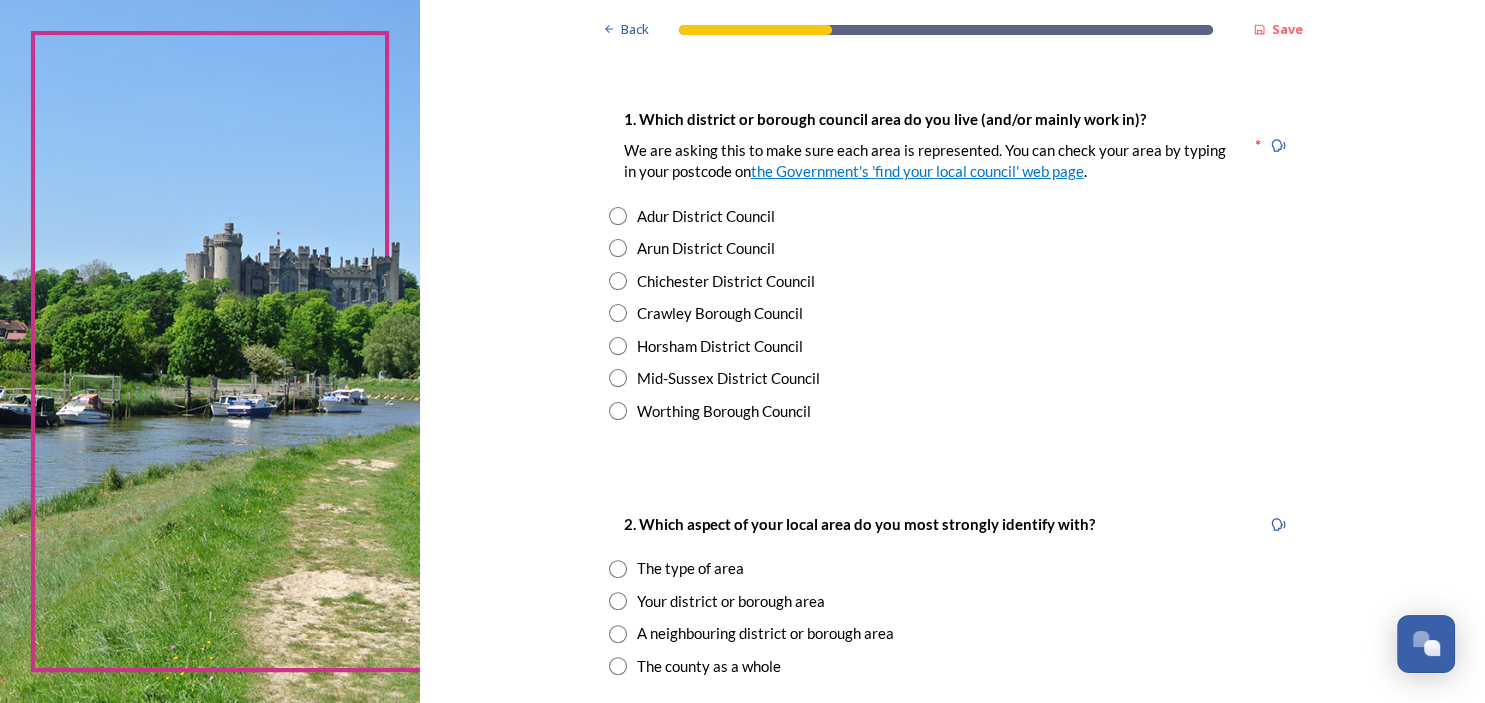 scroll, scrollTop: 414, scrollLeft: 0, axis: vertical 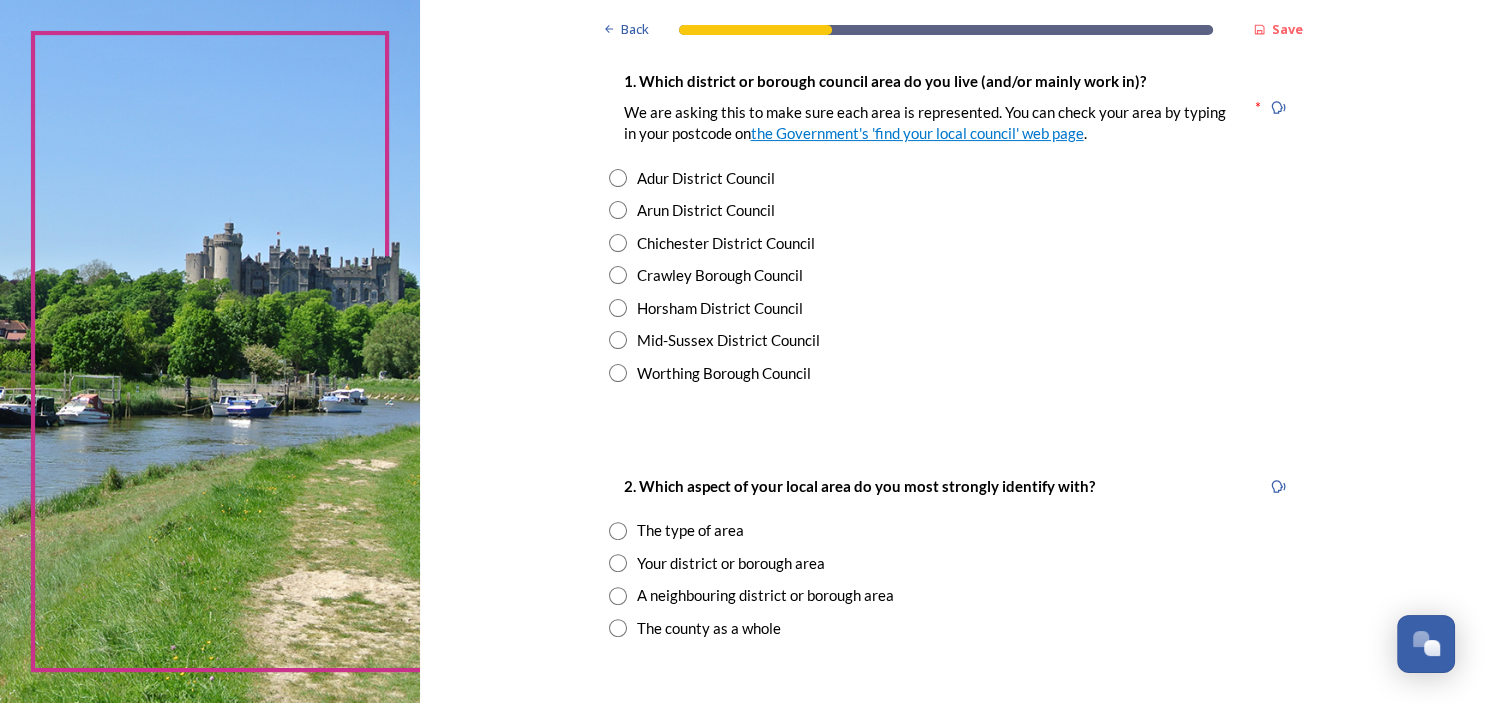 click at bounding box center (618, 243) 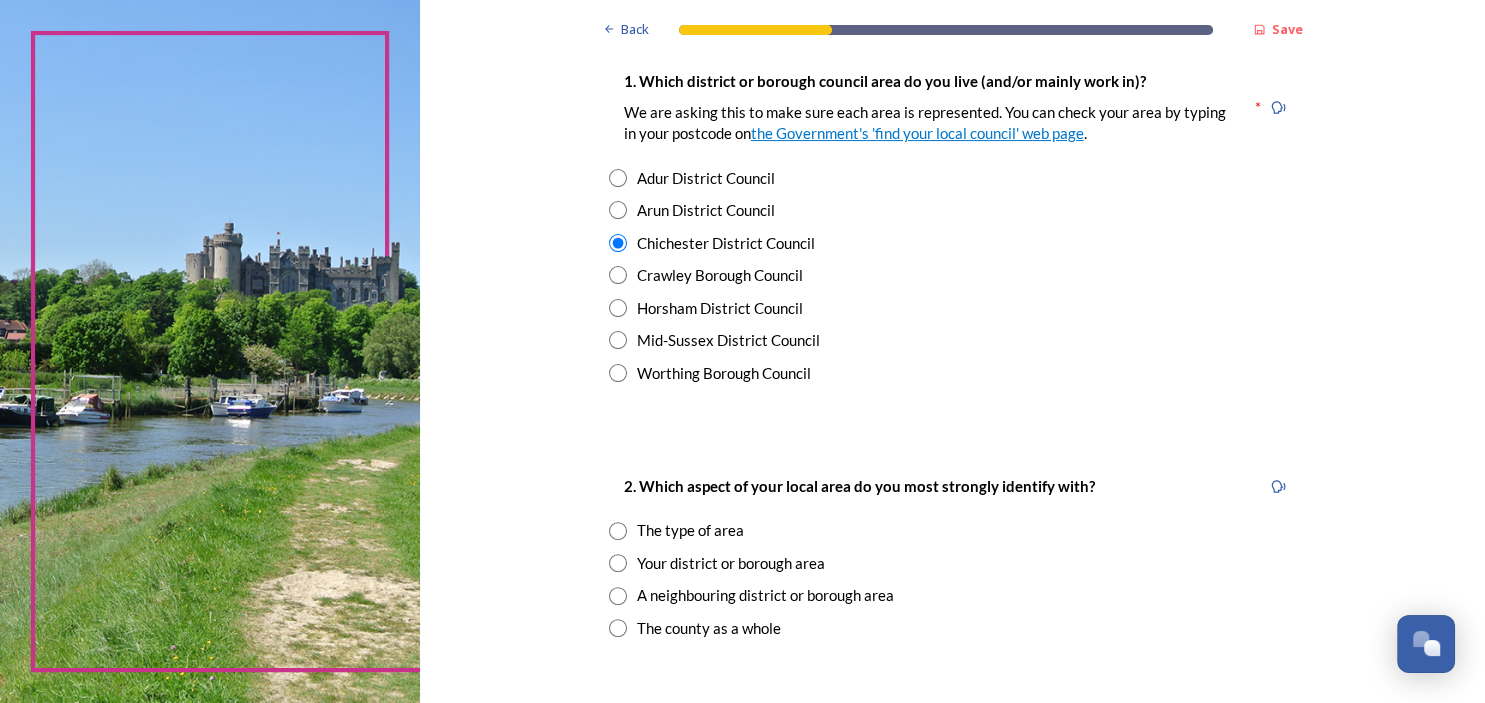 click at bounding box center [618, 563] 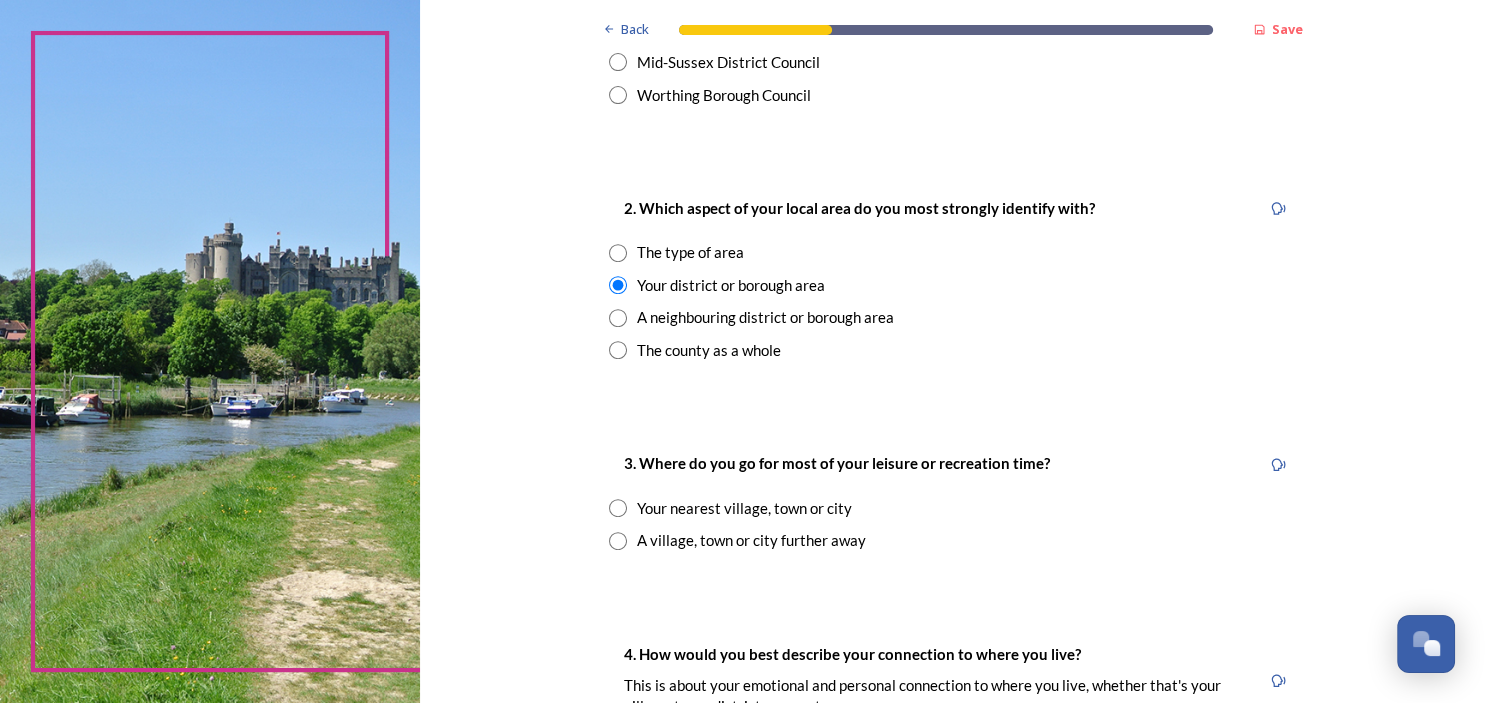 scroll, scrollTop: 696, scrollLeft: 0, axis: vertical 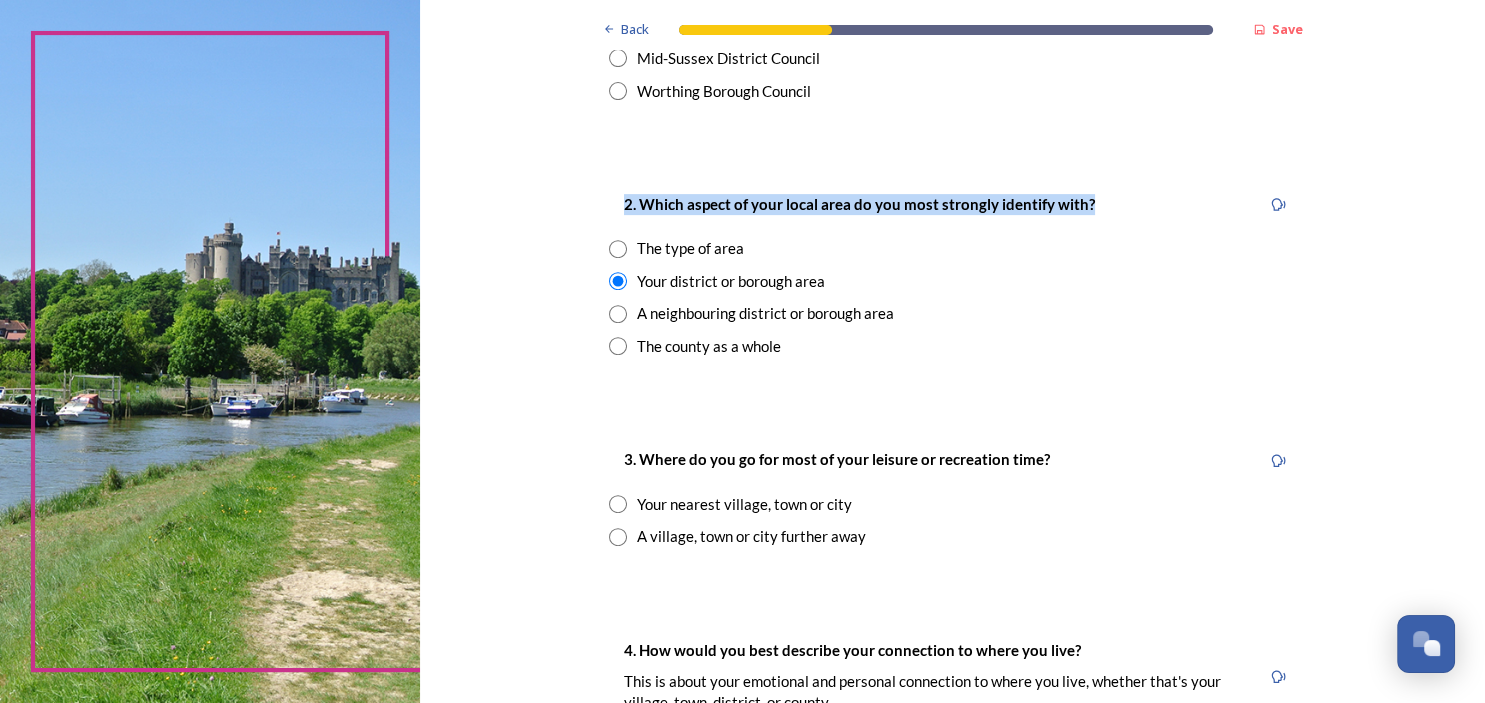 drag, startPoint x: 1088, startPoint y: 204, endPoint x: 598, endPoint y: 222, distance: 490.3305 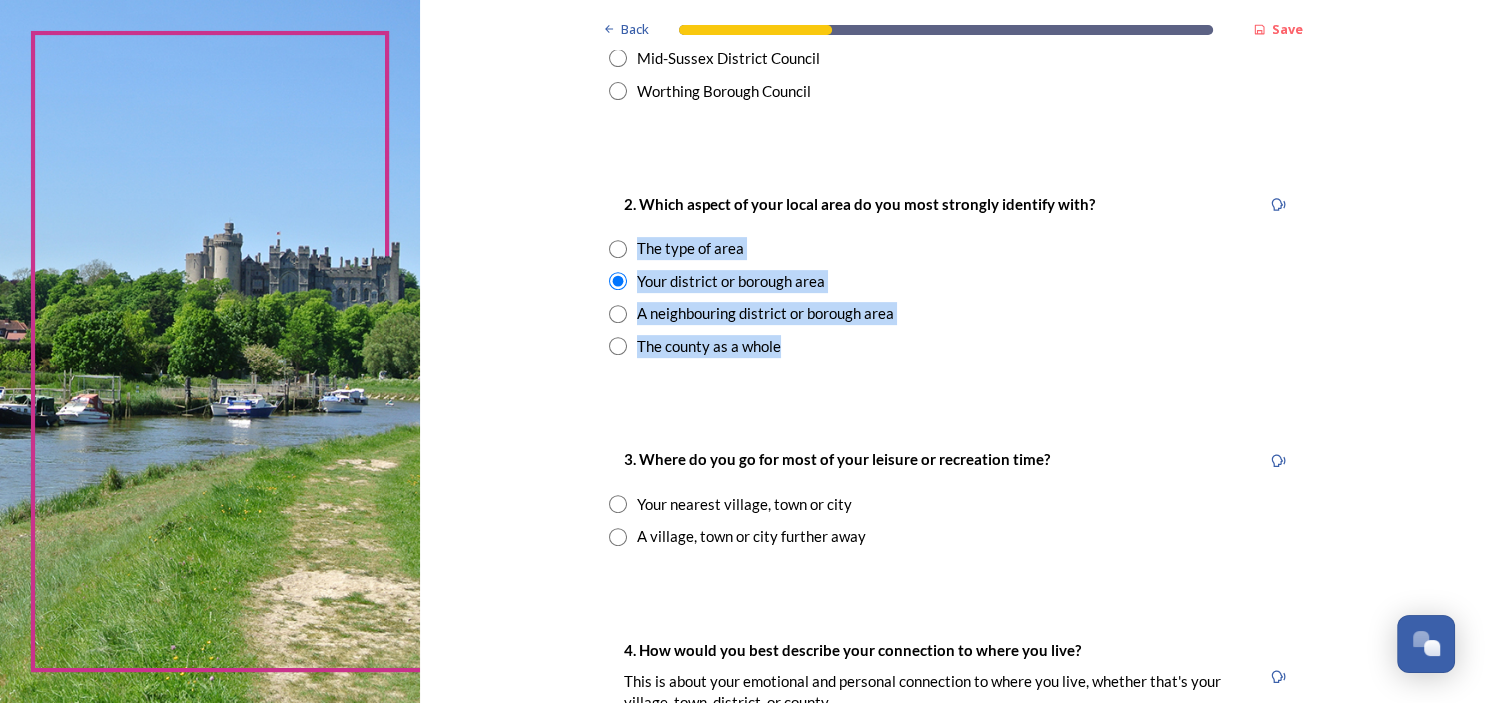 drag, startPoint x: 793, startPoint y: 349, endPoint x: 629, endPoint y: 244, distance: 194.73315 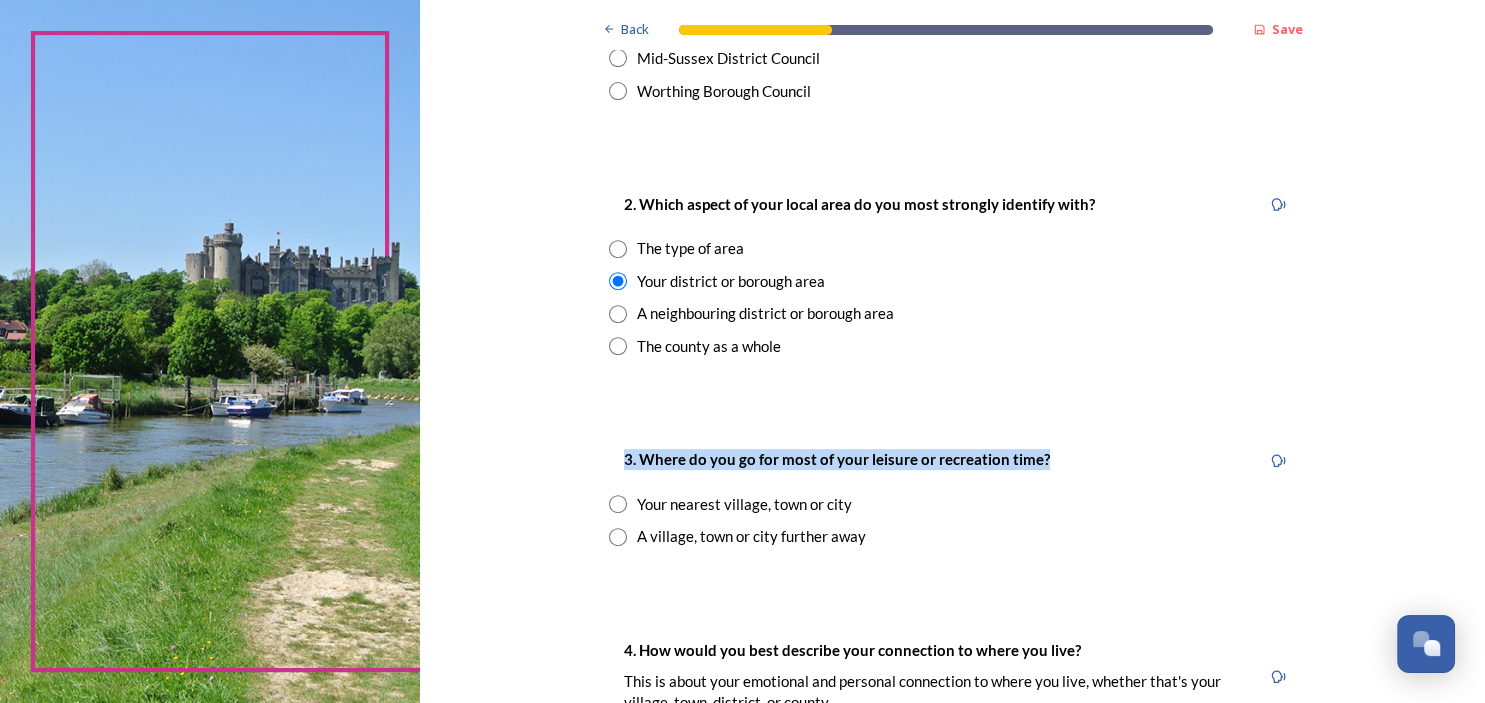 drag, startPoint x: 886, startPoint y: 545, endPoint x: 622, endPoint y: 467, distance: 275.28168 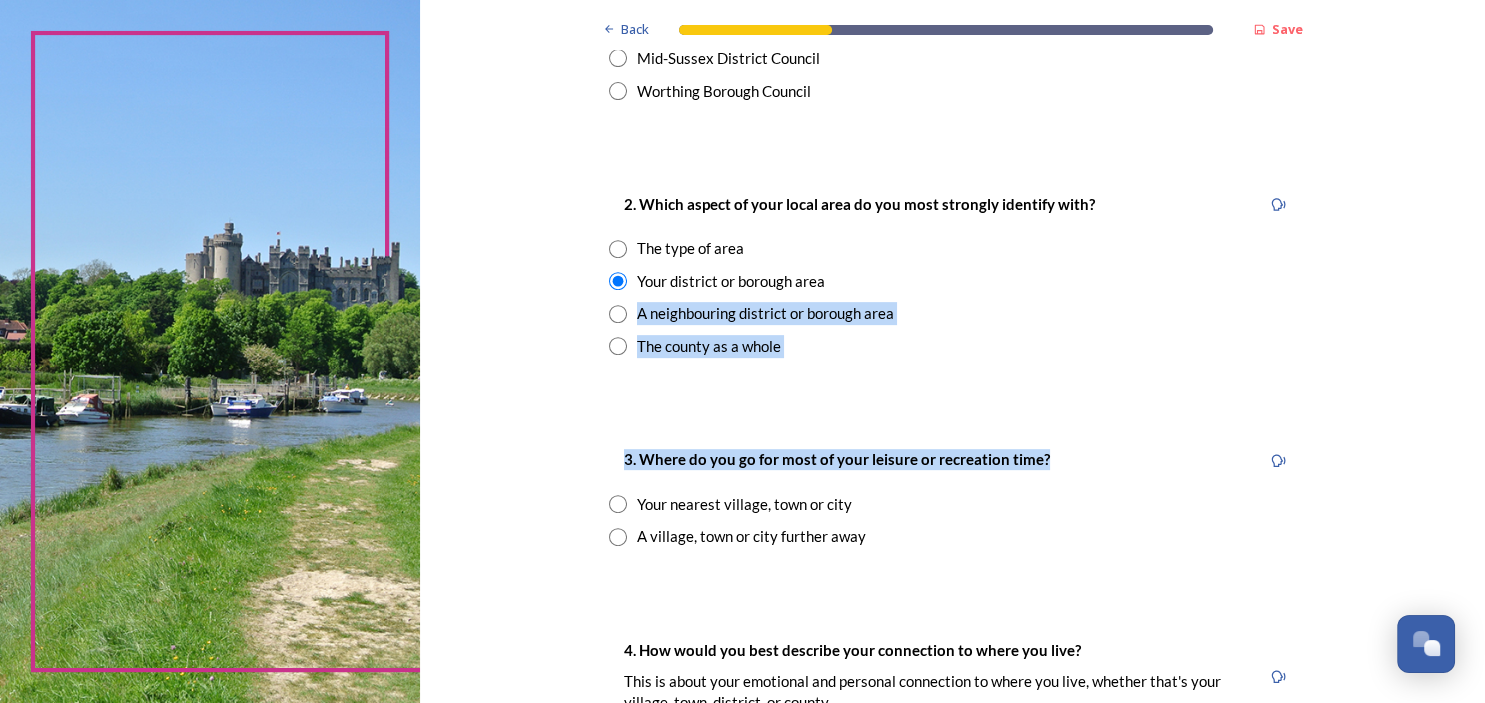 drag, startPoint x: 1467, startPoint y: 291, endPoint x: 1476, endPoint y: 414, distance: 123.32883 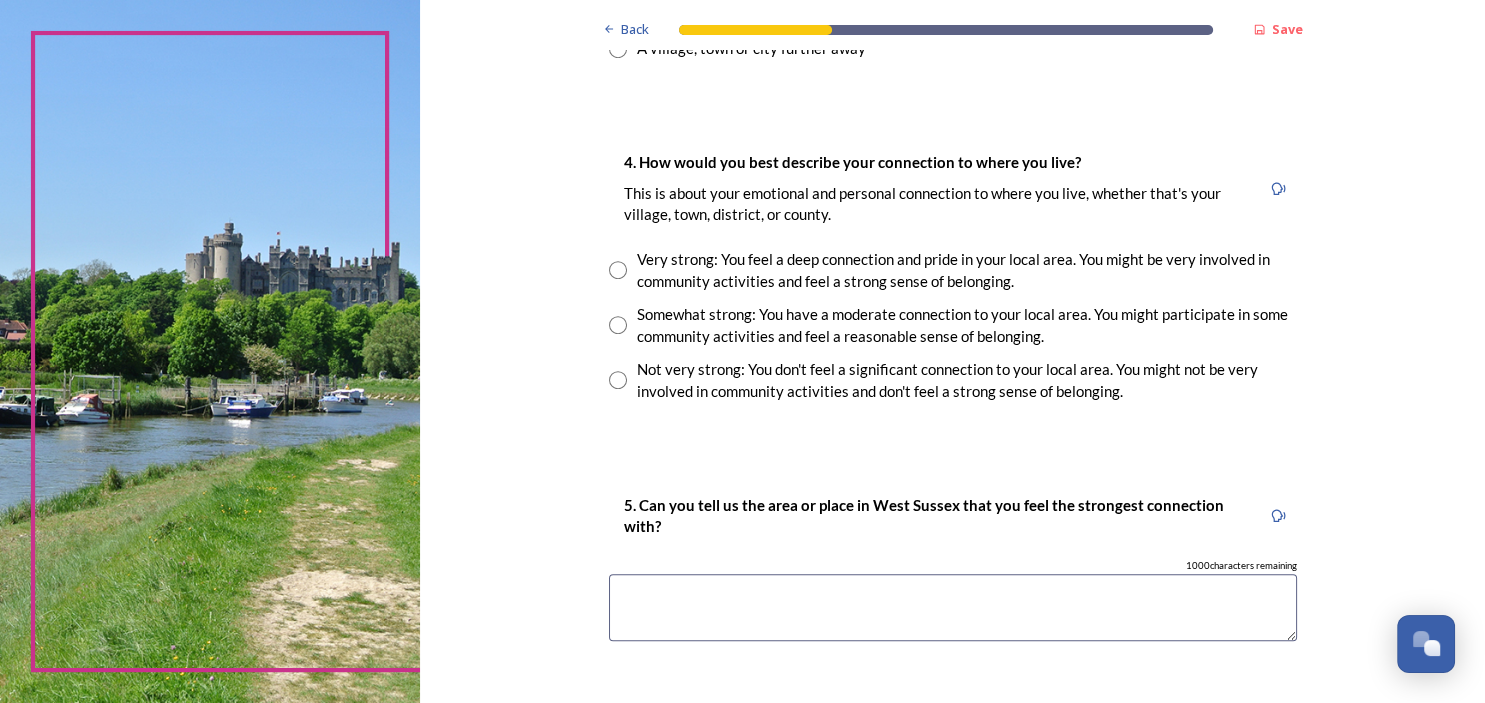 scroll, scrollTop: 1181, scrollLeft: 0, axis: vertical 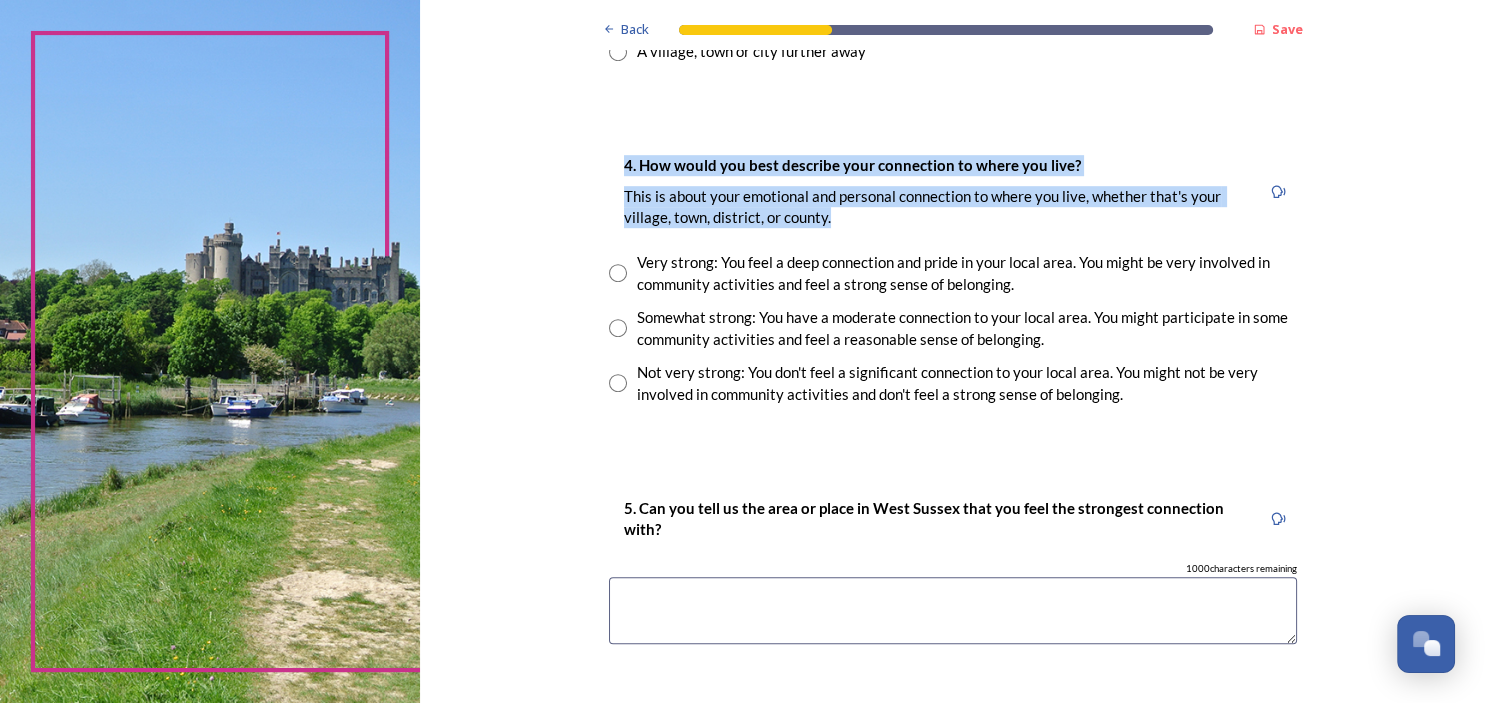 drag, startPoint x: 1127, startPoint y: 398, endPoint x: 611, endPoint y: 177, distance: 561.335 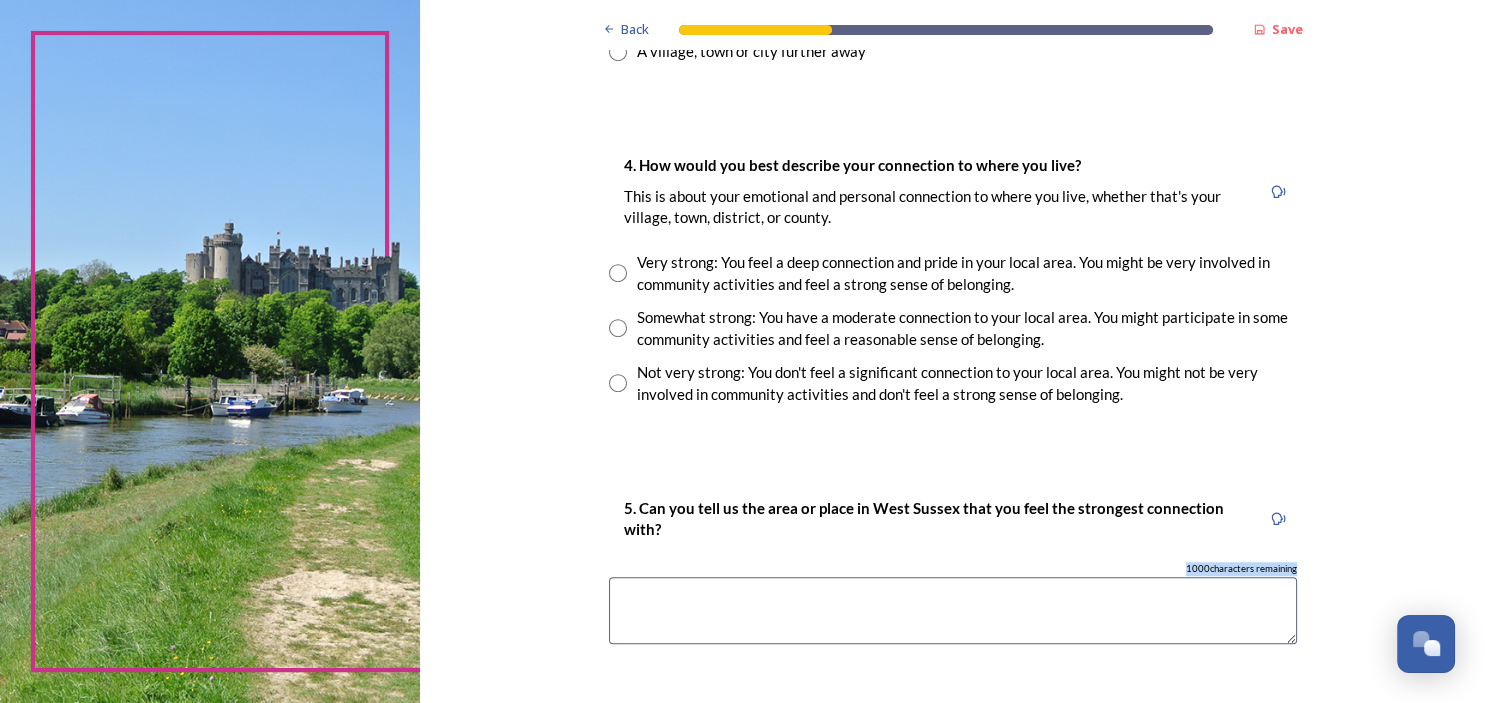 drag, startPoint x: 620, startPoint y: 512, endPoint x: 696, endPoint y: 581, distance: 102.64989 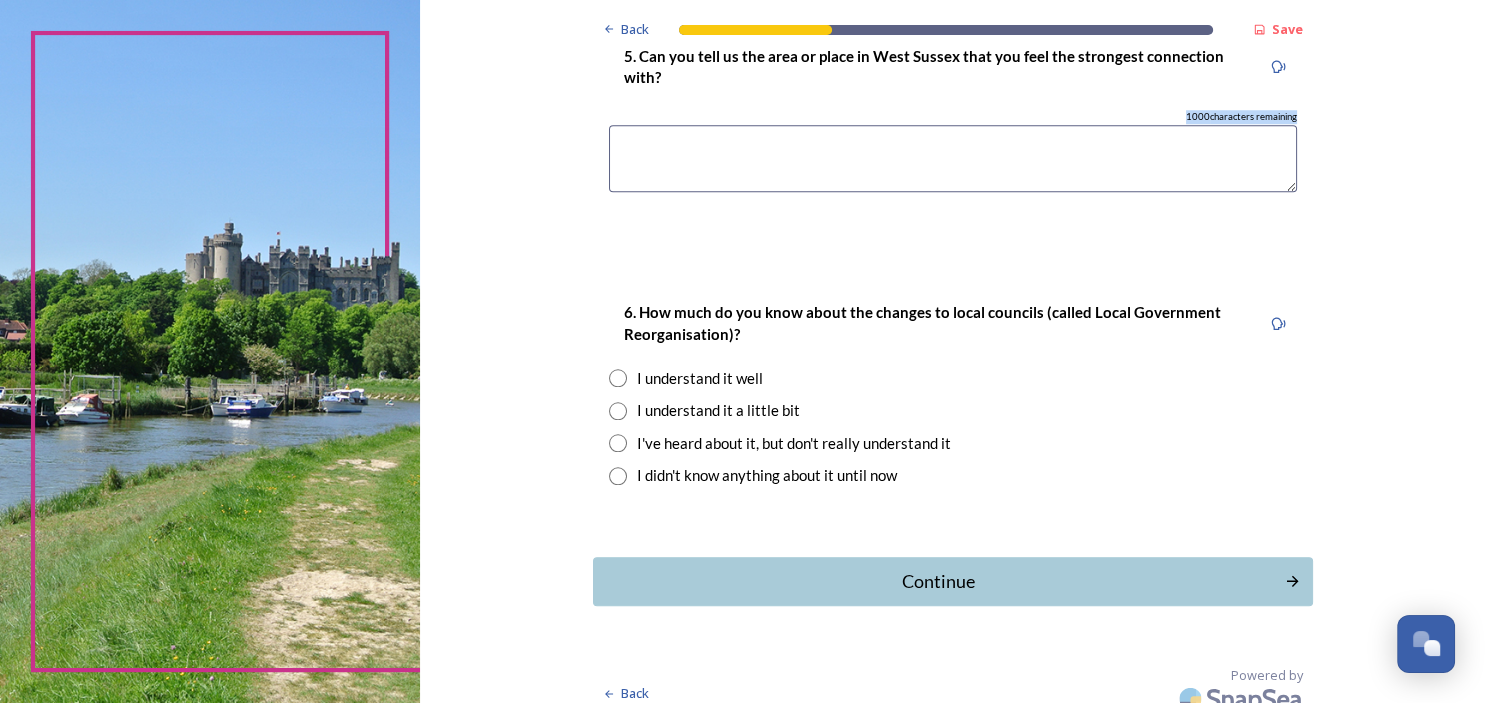 scroll, scrollTop: 1647, scrollLeft: 0, axis: vertical 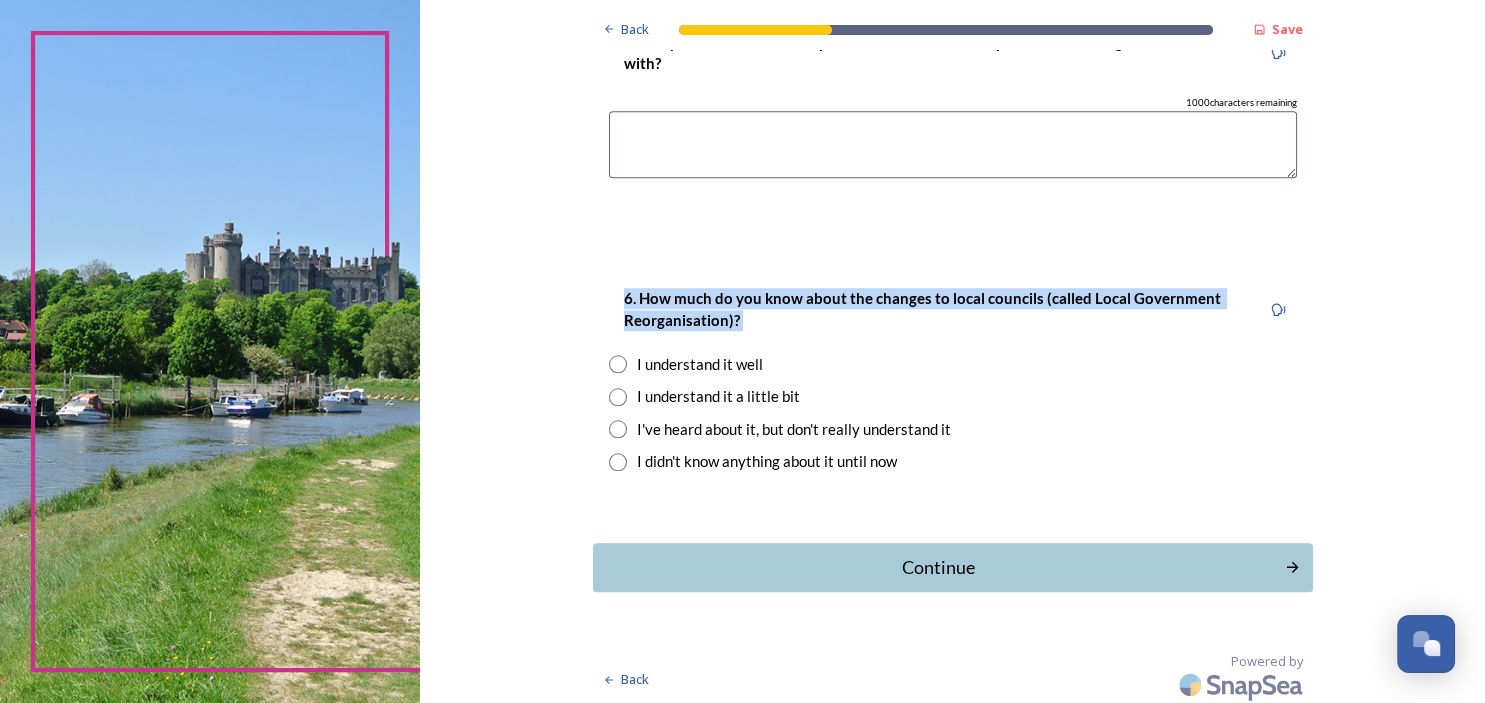 drag, startPoint x: 901, startPoint y: 462, endPoint x: 602, endPoint y: 294, distance: 342.96503 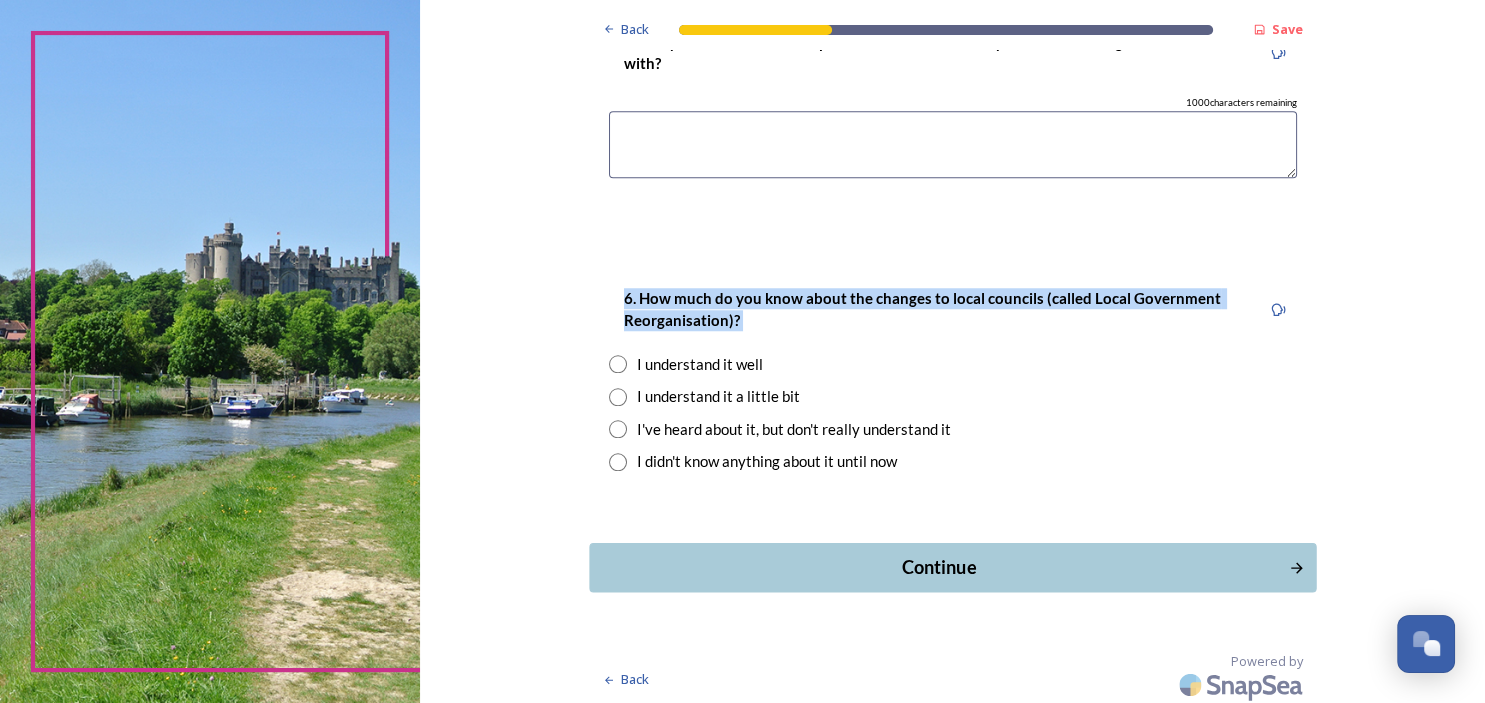 click on "Continue" at bounding box center [938, 567] 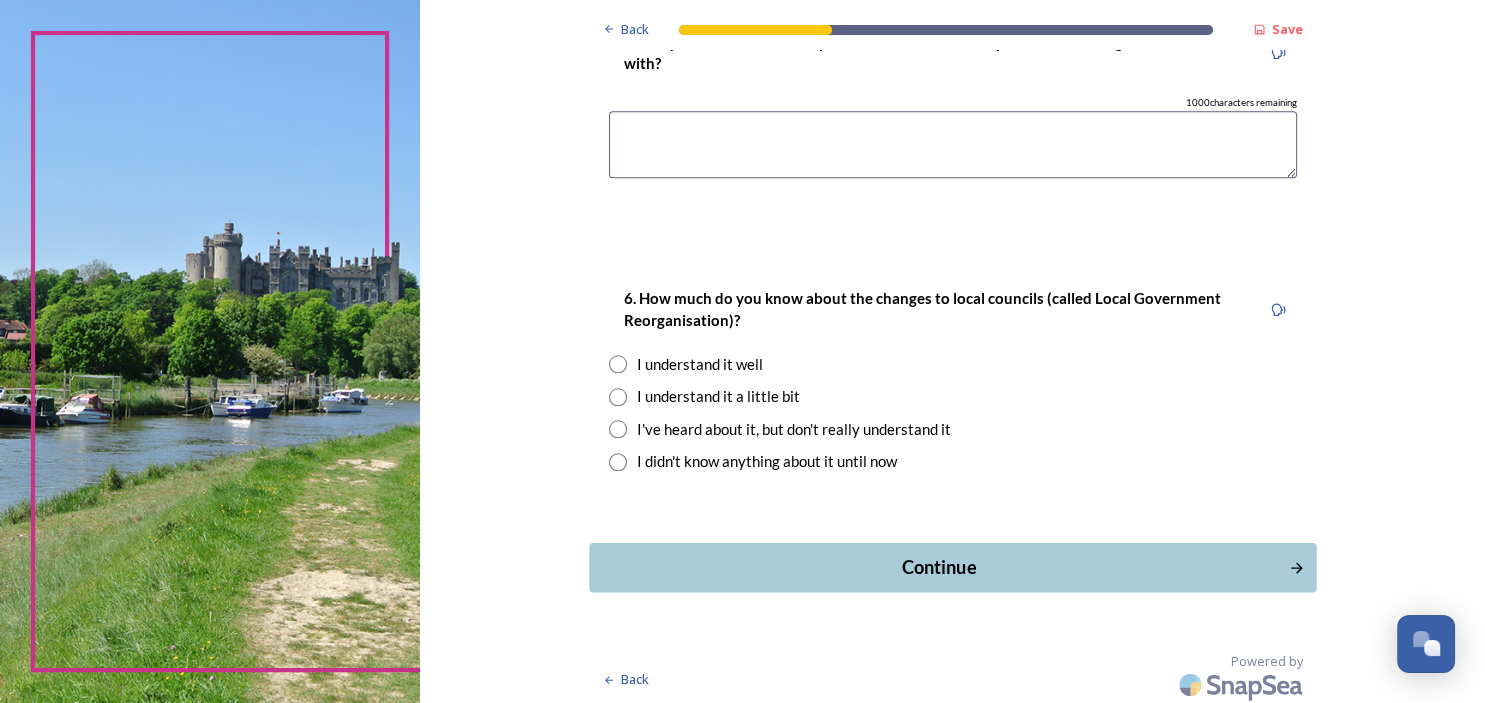 scroll, scrollTop: 0, scrollLeft: 0, axis: both 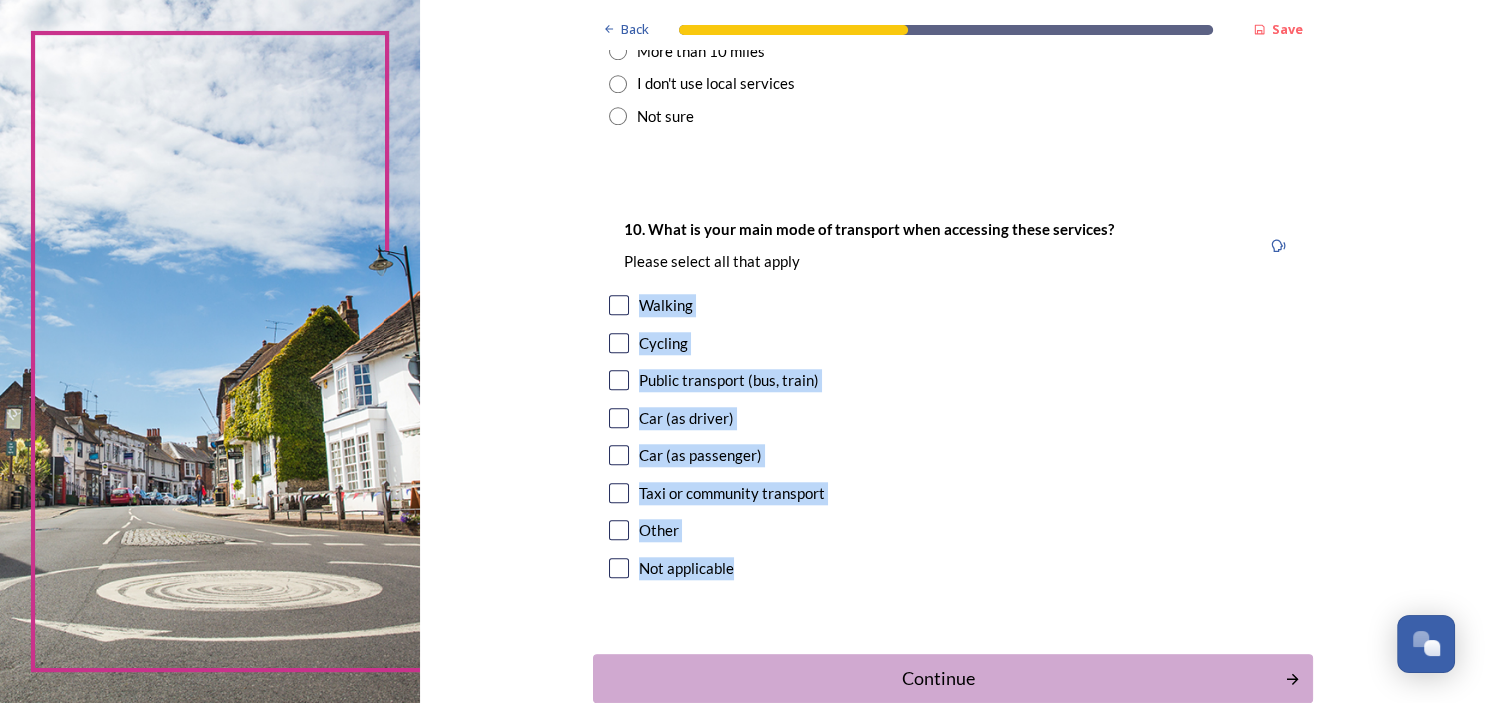 drag, startPoint x: 625, startPoint y: 206, endPoint x: 1094, endPoint y: 614, distance: 621.6309 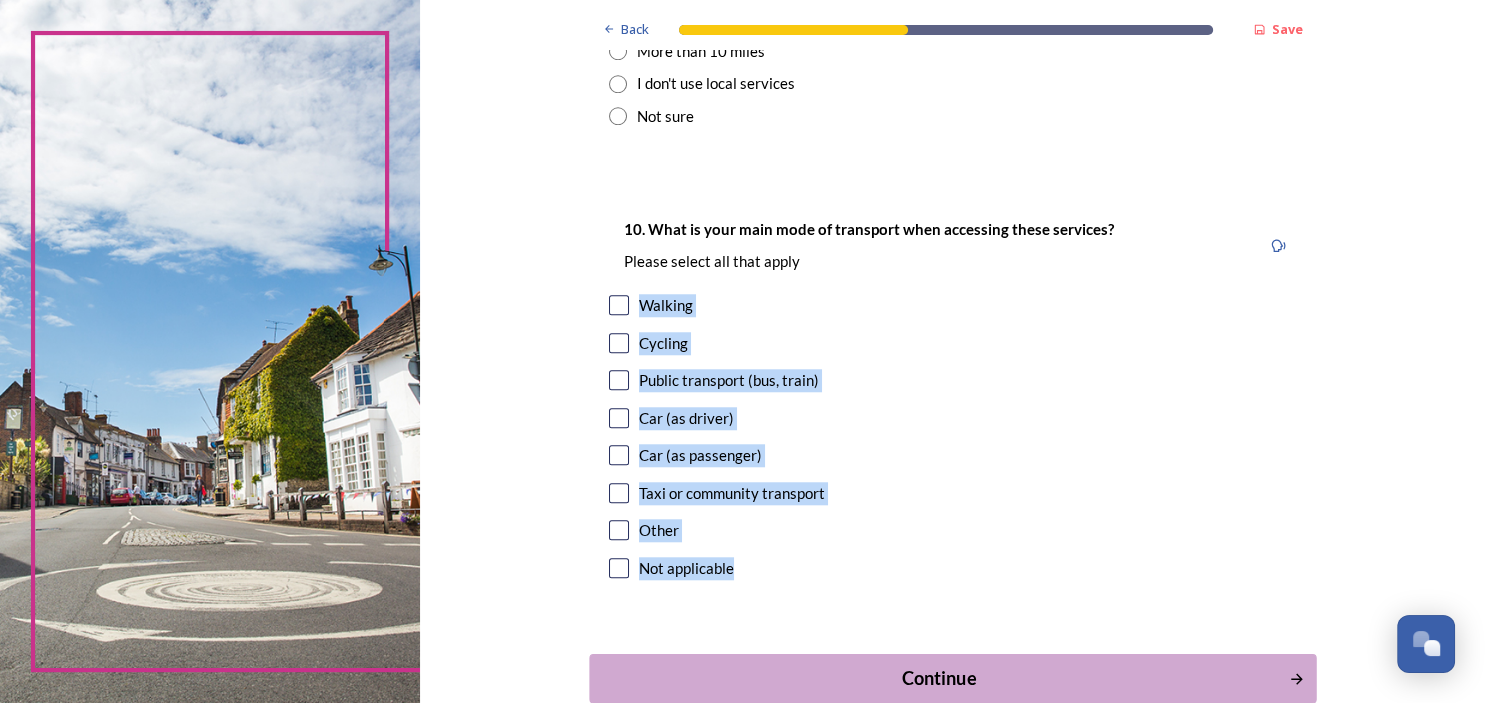 click on "Continue" at bounding box center [938, 678] 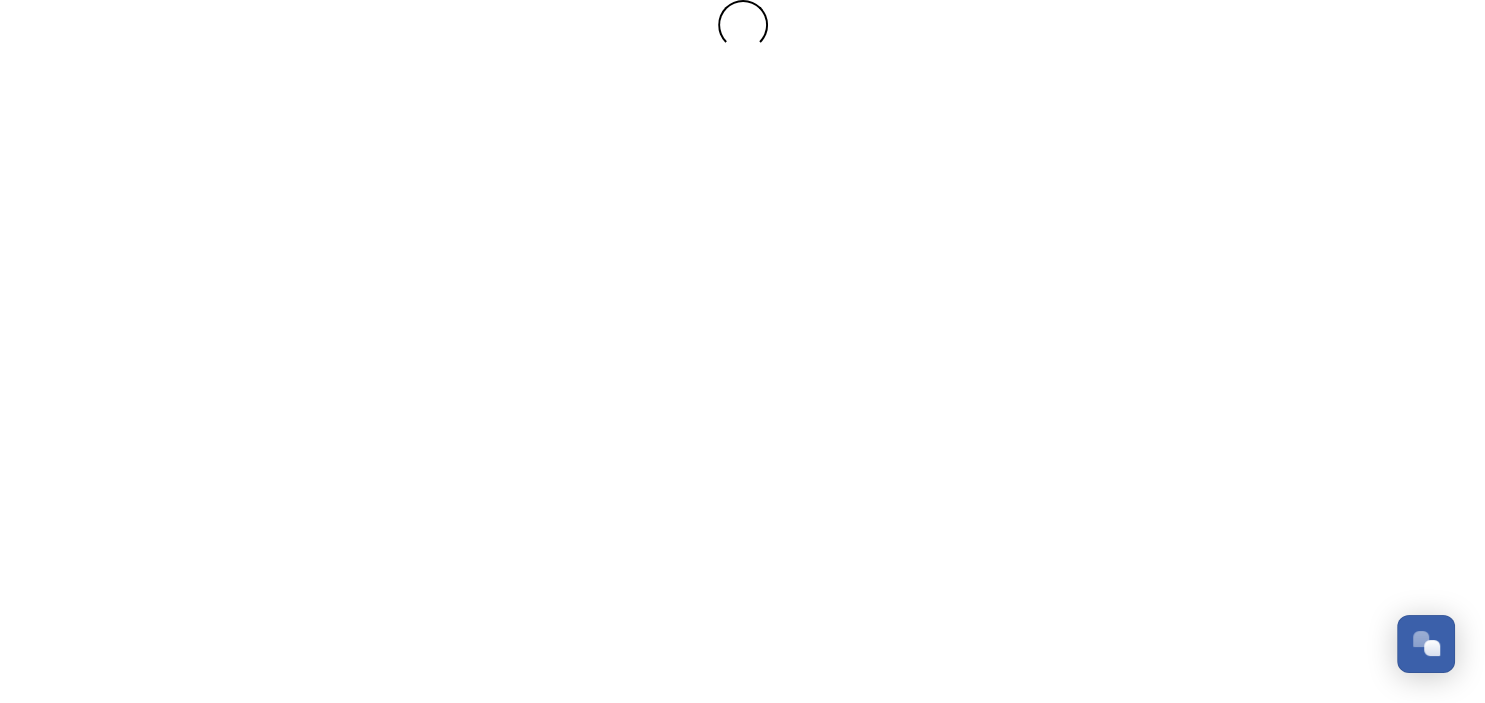 scroll, scrollTop: 0, scrollLeft: 0, axis: both 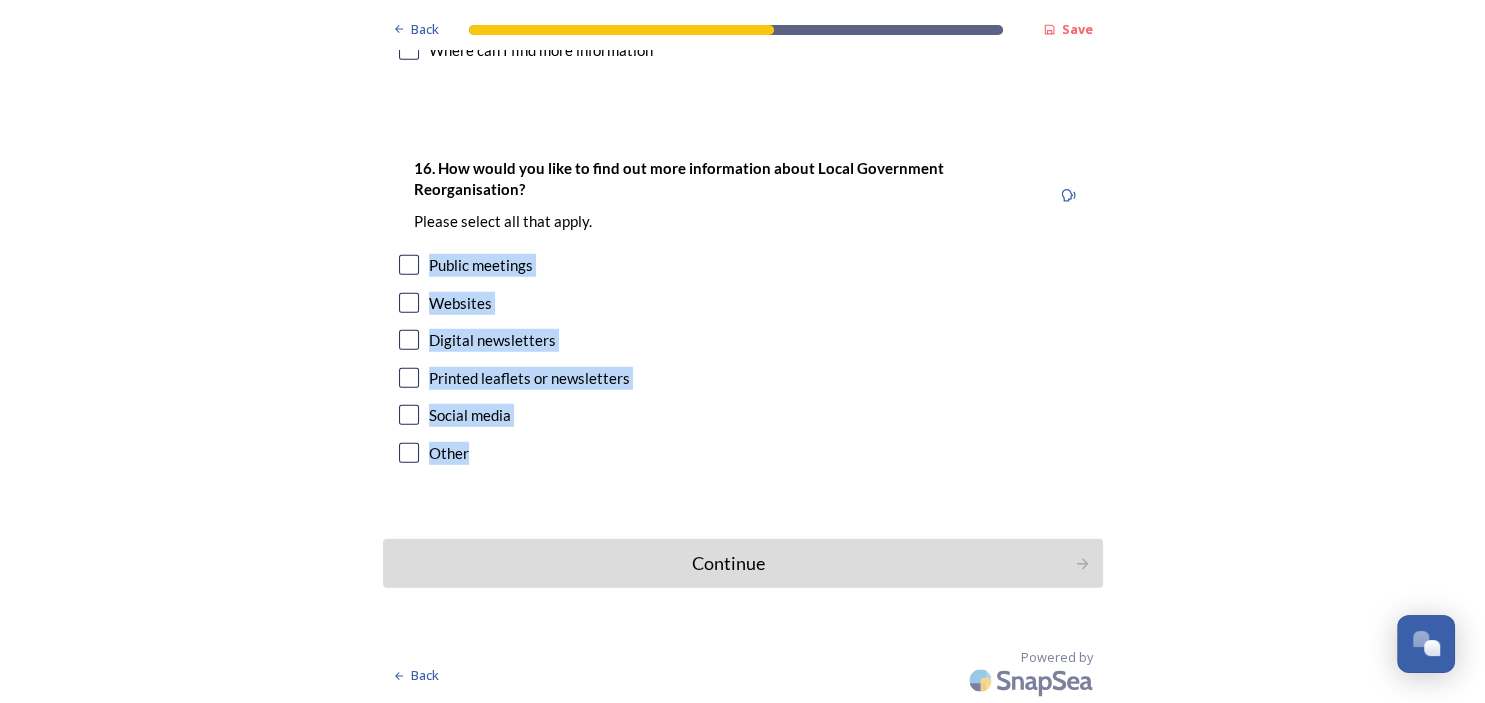 drag, startPoint x: 414, startPoint y: 152, endPoint x: 813, endPoint y: 454, distance: 500.40485 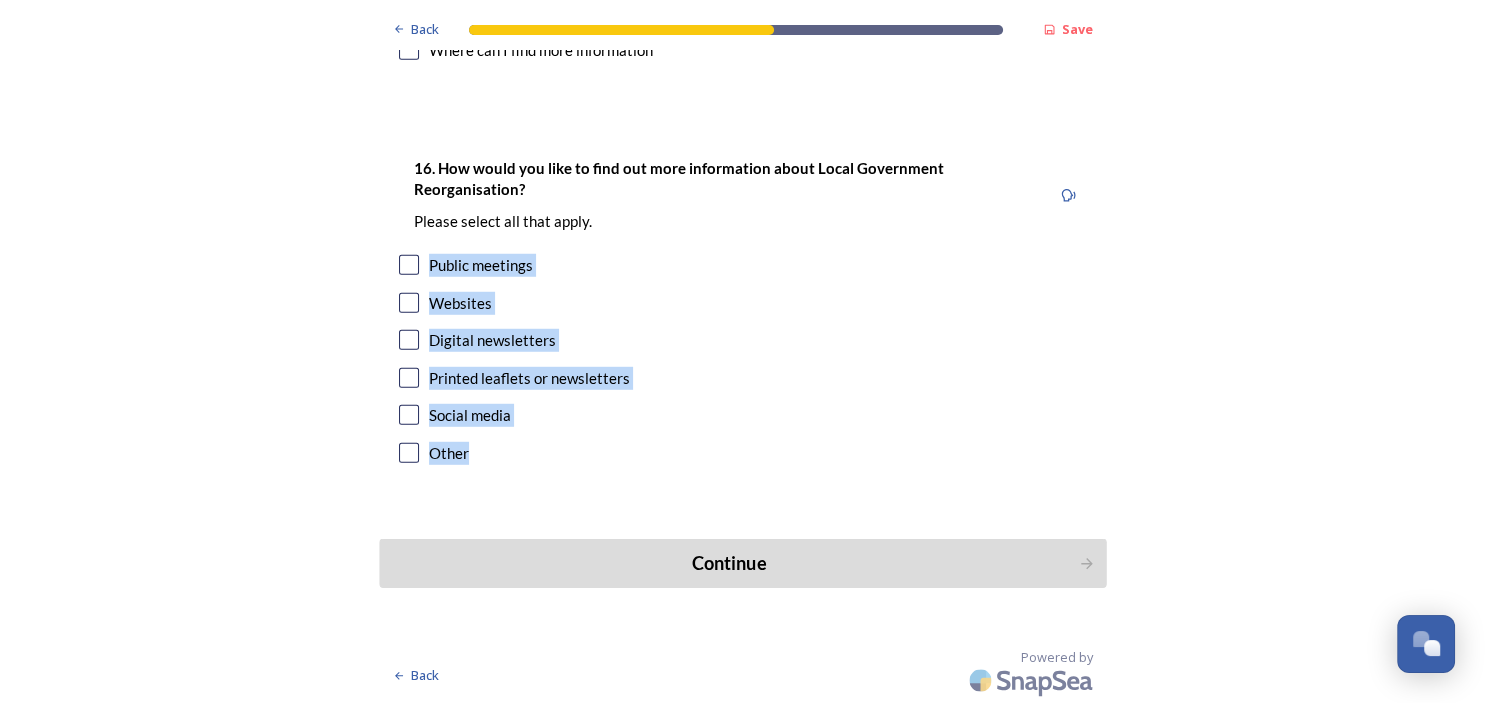 click on "Continue" at bounding box center [728, 563] 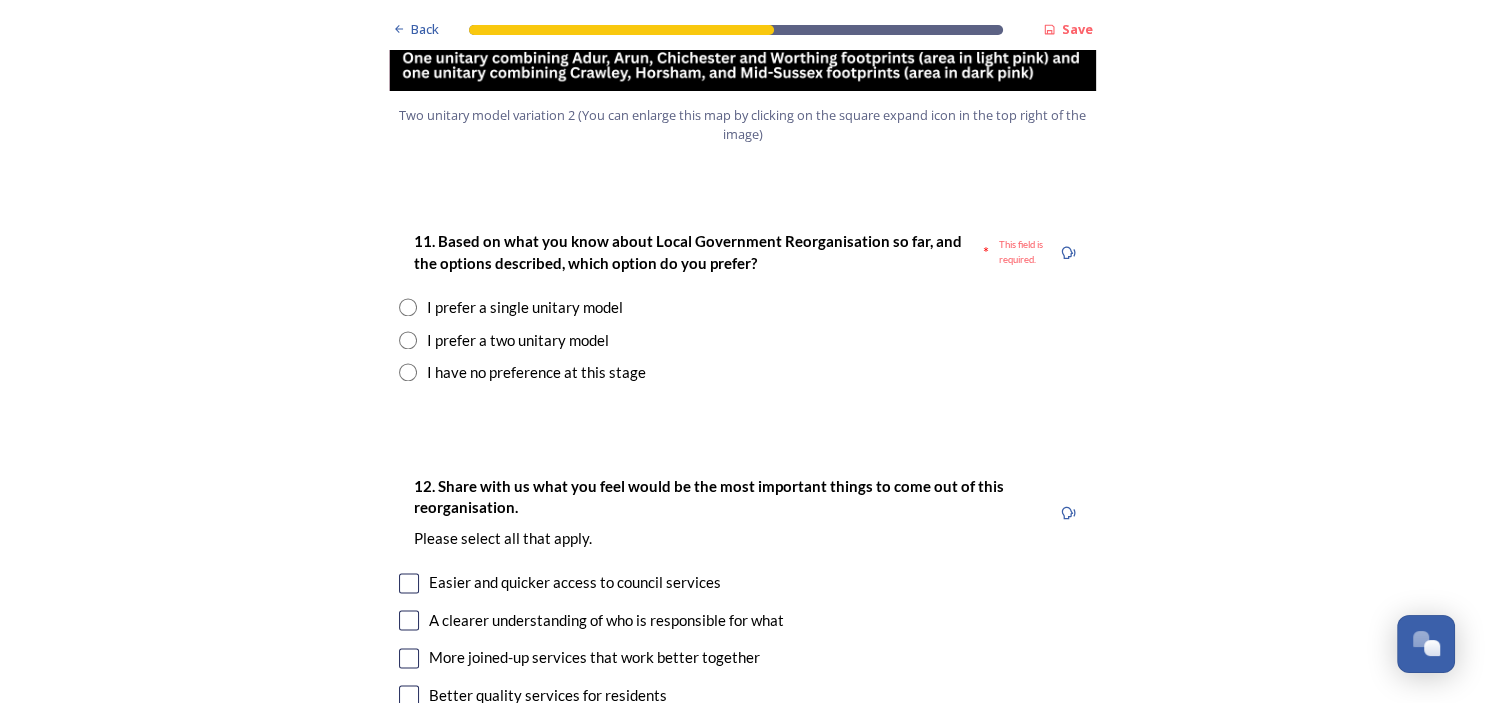 scroll, scrollTop: 2429, scrollLeft: 0, axis: vertical 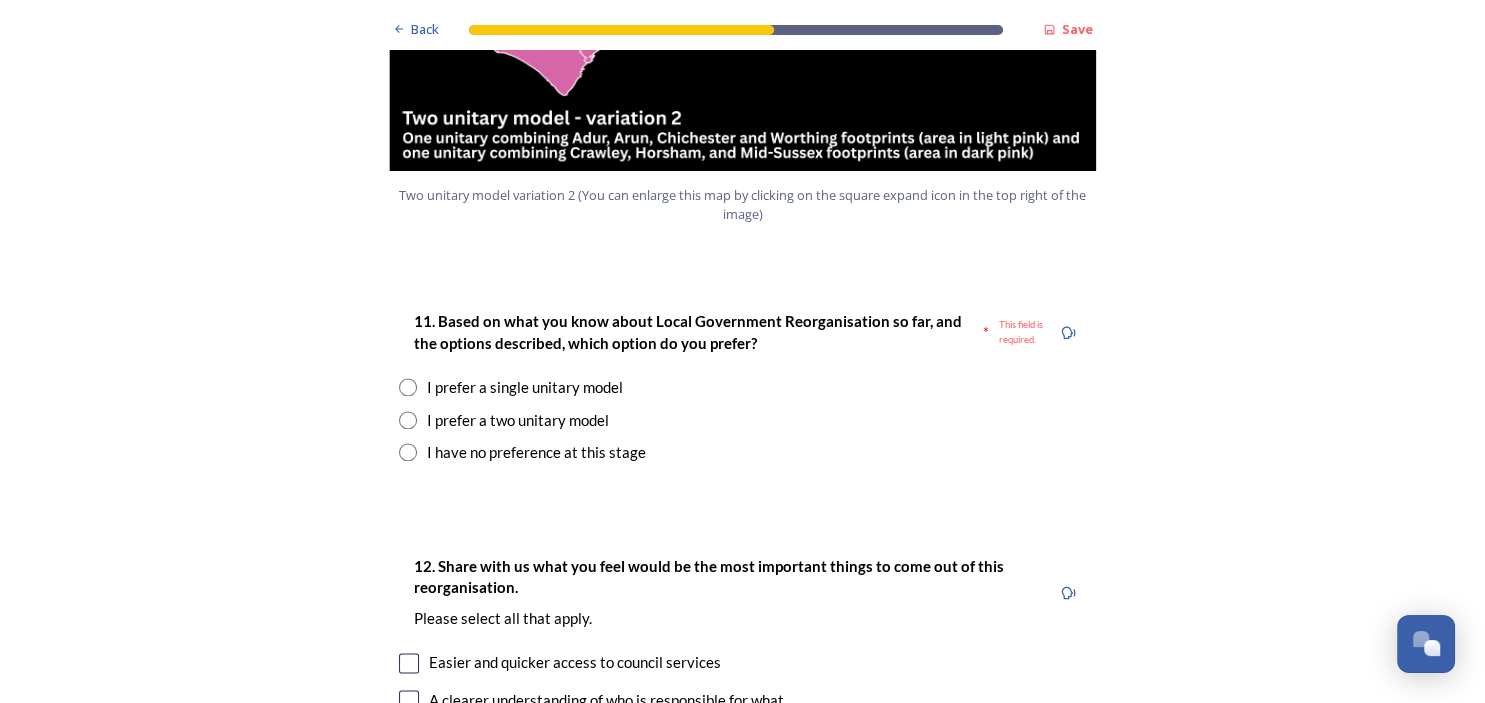 click on "Back Save Prioritising future services As explained on our  Shaping West Sussex hub , Local Government Reorganisation for West Sussex means that the county, district and borough councils will be replaced with one, or more than one, single-tier council (referred to as a unitary council) to deliver all your services.  Options currently being explored within West Sussex are detailed on our  hub , but map visuals can be found below. A single county unitary , bringing the County Council and all seven District and Borough Councils services together to form a new unitary council for West Sussex. Single unitary model (You can enlarge this map by clicking on the square expand icon in the top right of the image) Two unitary option, variation 1  -   one unitary combining Arun, Chichester and Worthing footprints and one unitary combining Adur, Crawley, Horsham, and Mid-Sussex footprints. Two unitary model variation 1 (You can enlarge this map by clicking on the square expand icon in the top right of the image) * Other 5" at bounding box center (743, 682) 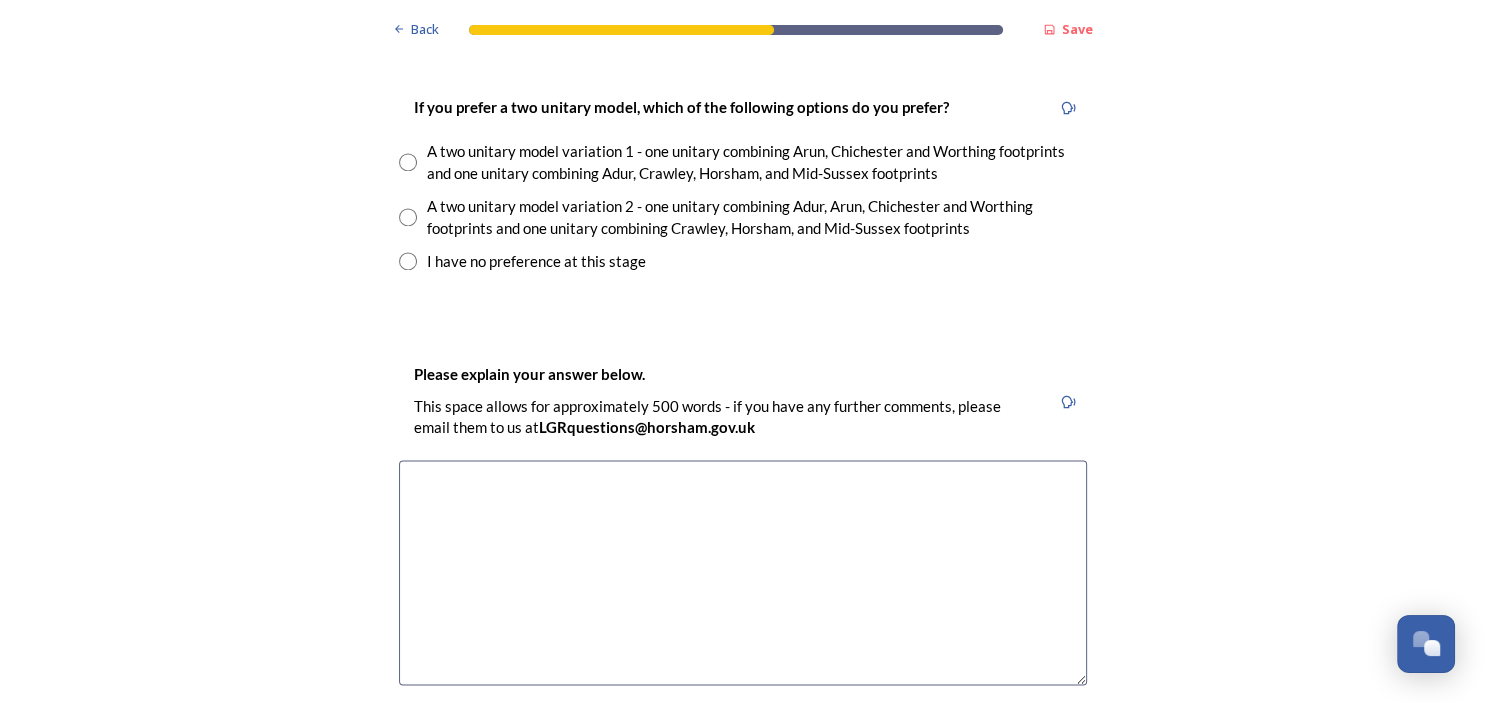 scroll, scrollTop: 2864, scrollLeft: 0, axis: vertical 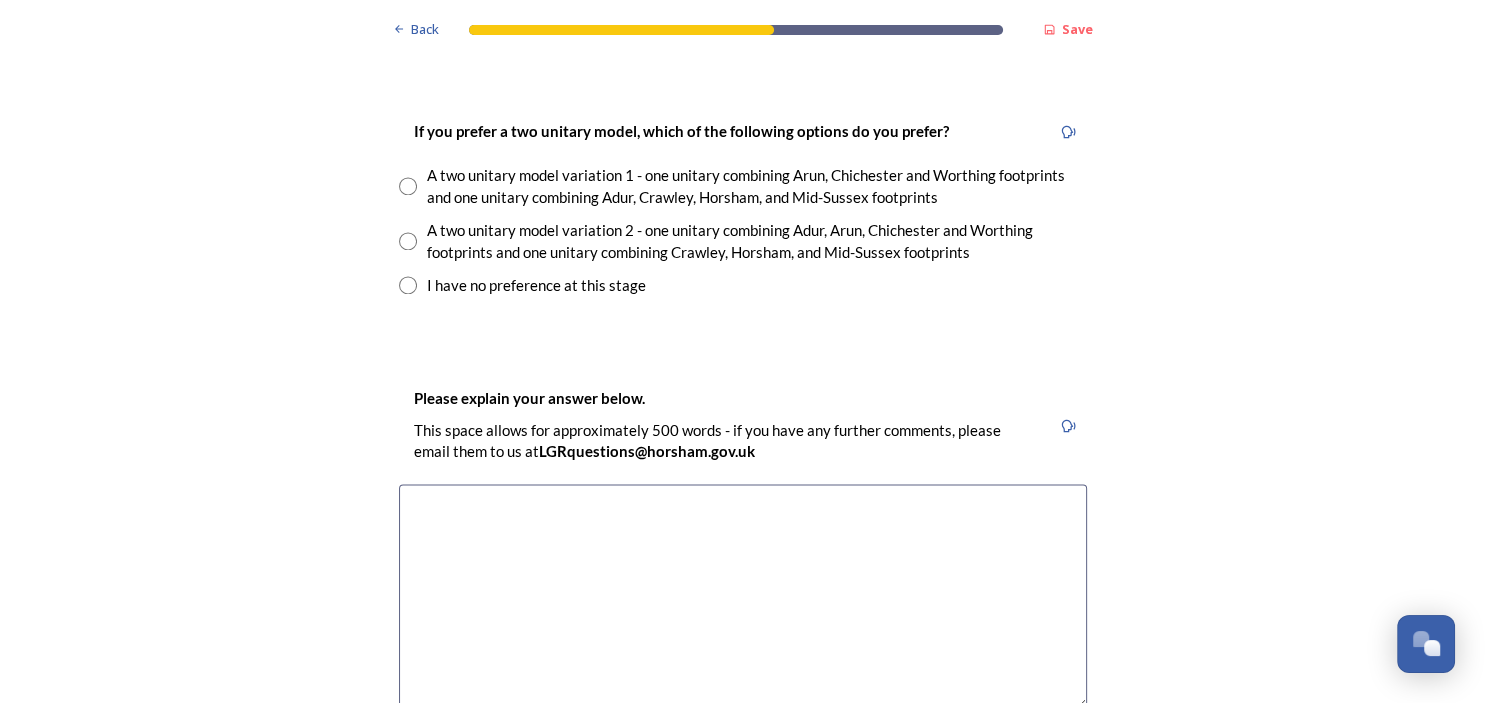 drag, startPoint x: 414, startPoint y: 130, endPoint x: 794, endPoint y: 520, distance: 544.5181 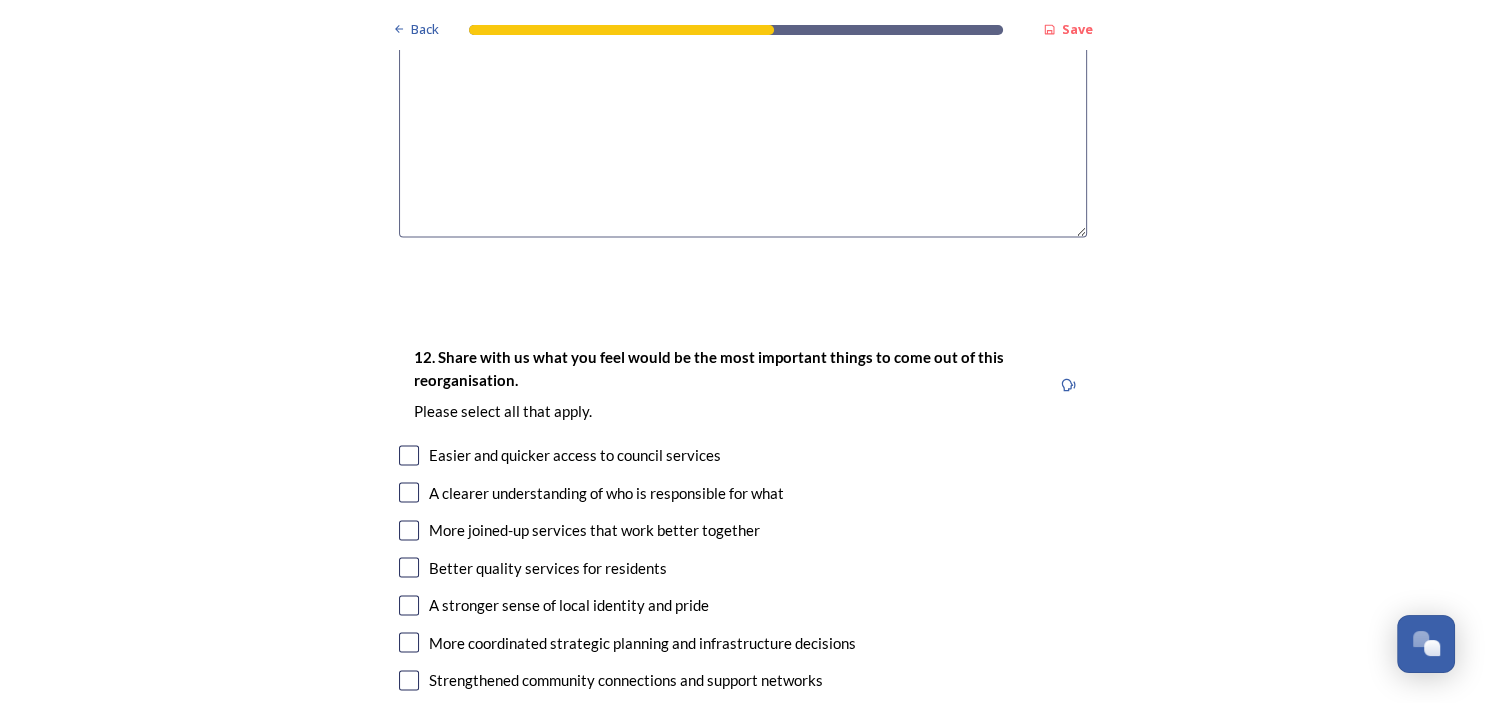 scroll, scrollTop: 3449, scrollLeft: 0, axis: vertical 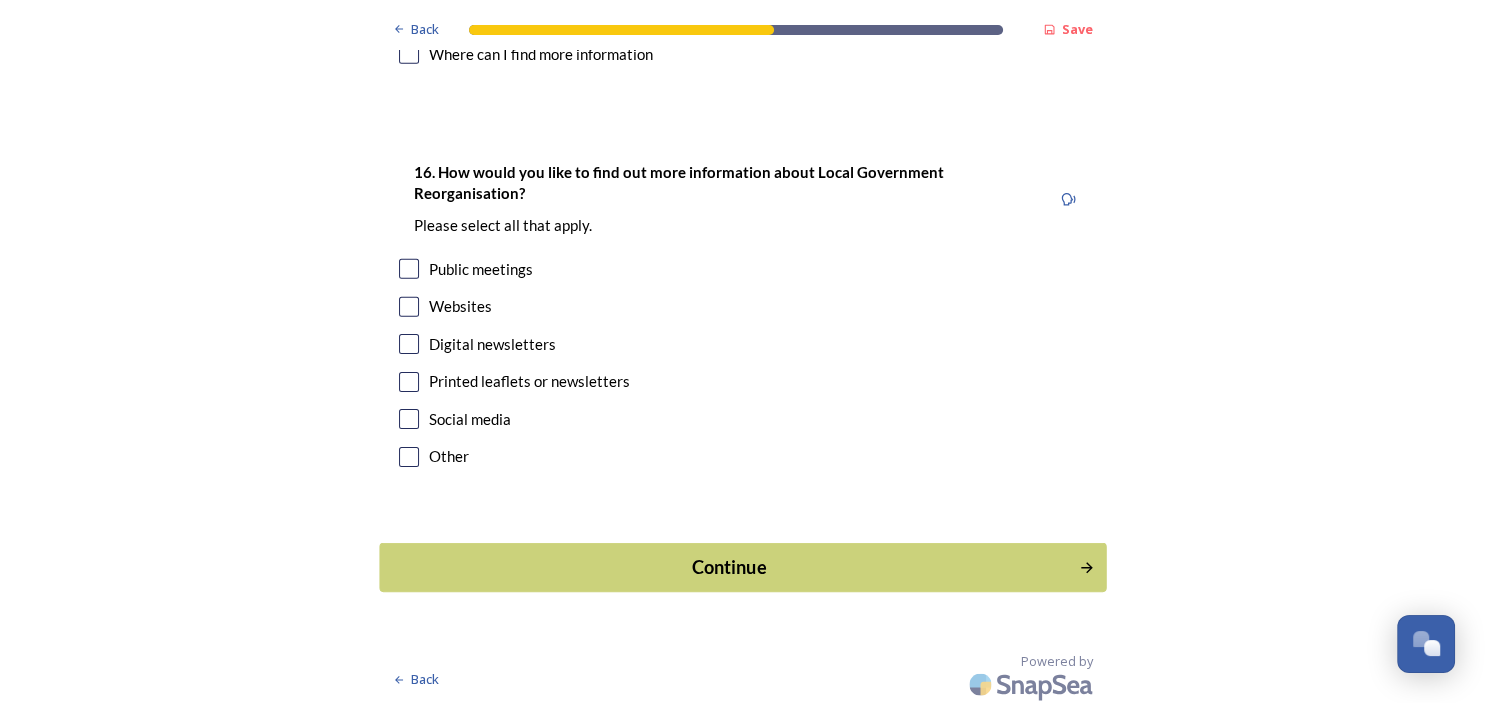 click on "Continue" at bounding box center [728, 567] 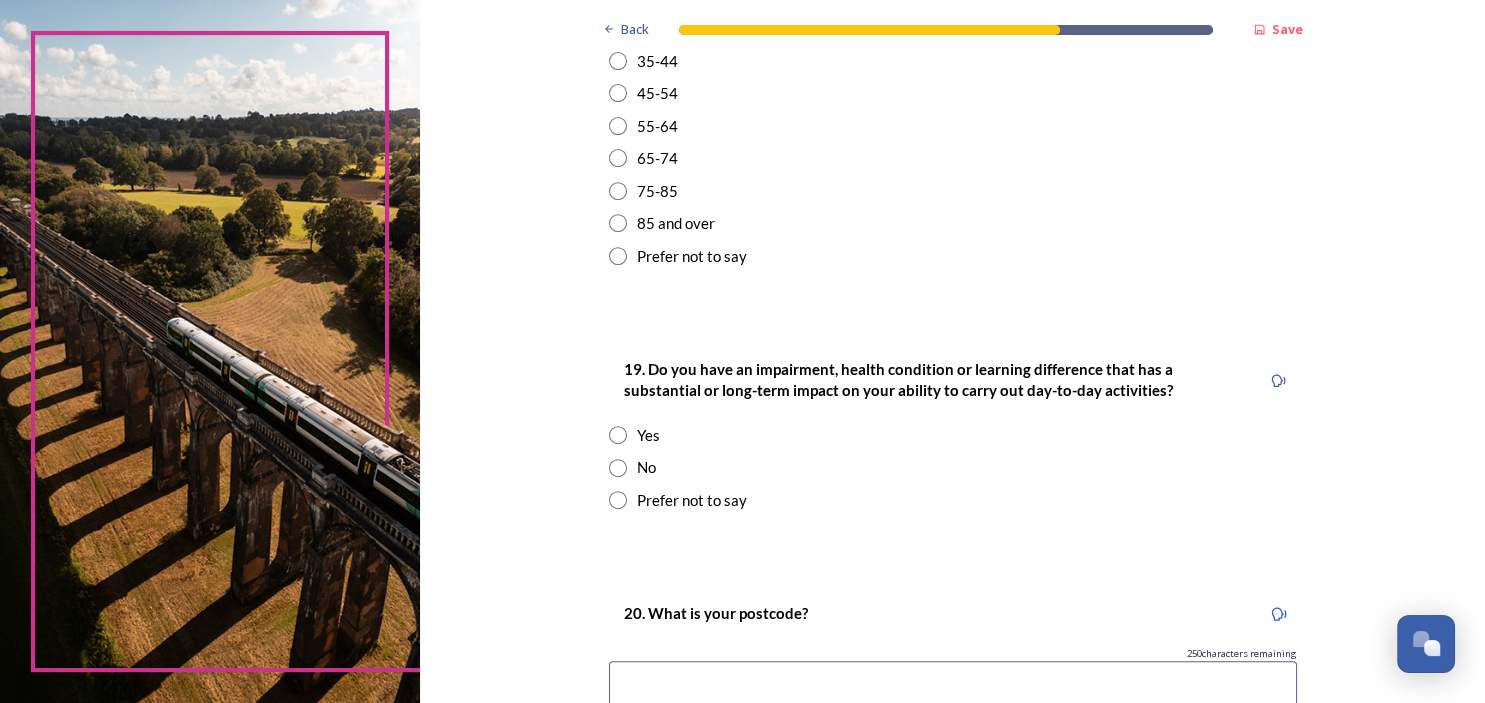 scroll, scrollTop: 0, scrollLeft: 0, axis: both 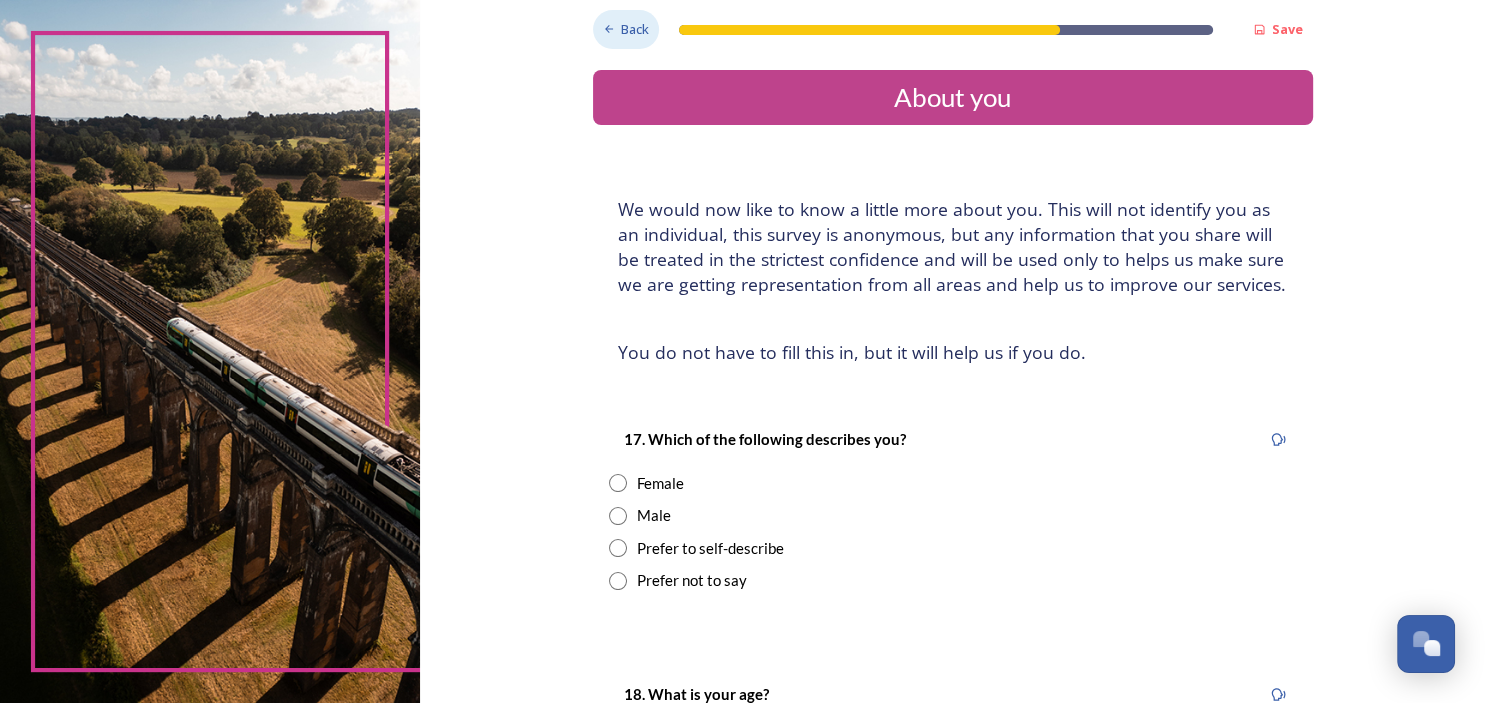 click on "Back" at bounding box center [635, 29] 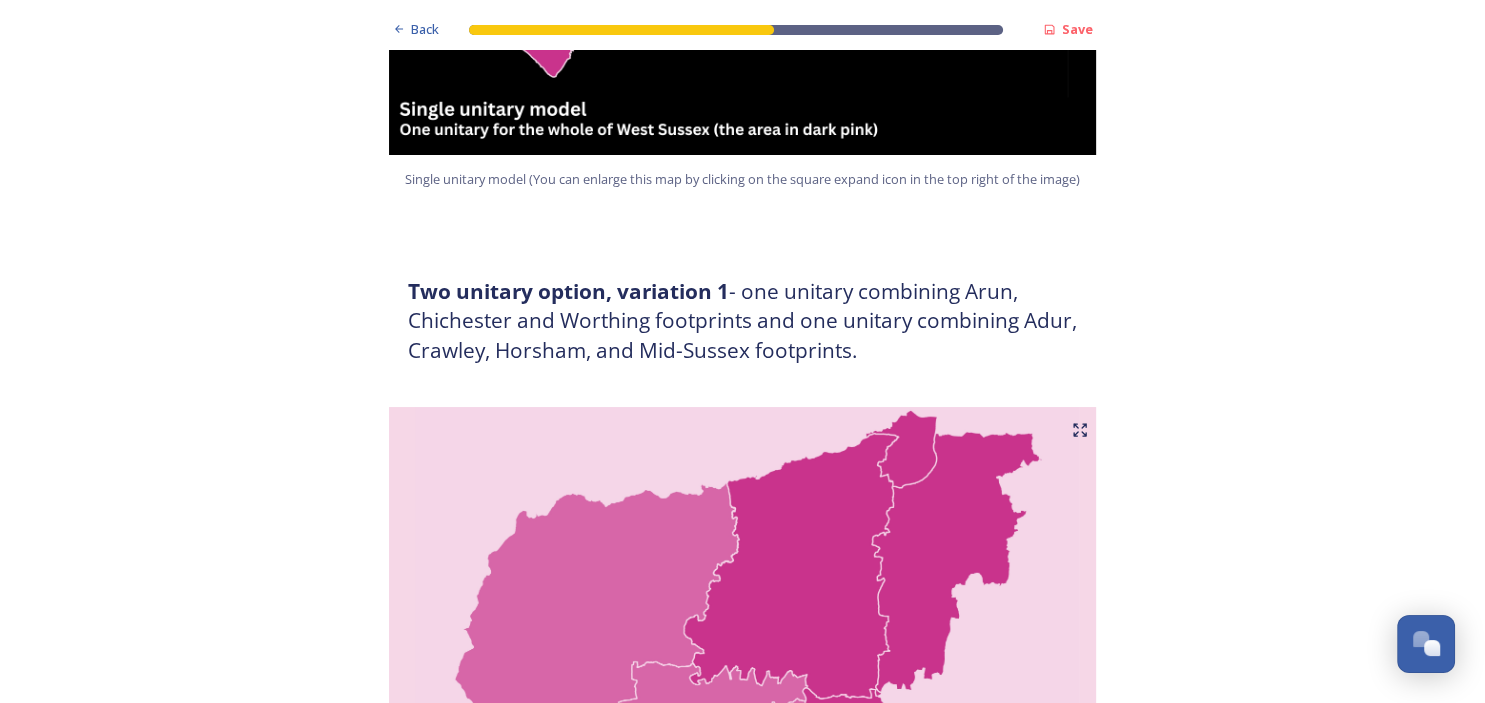 scroll, scrollTop: 978, scrollLeft: 0, axis: vertical 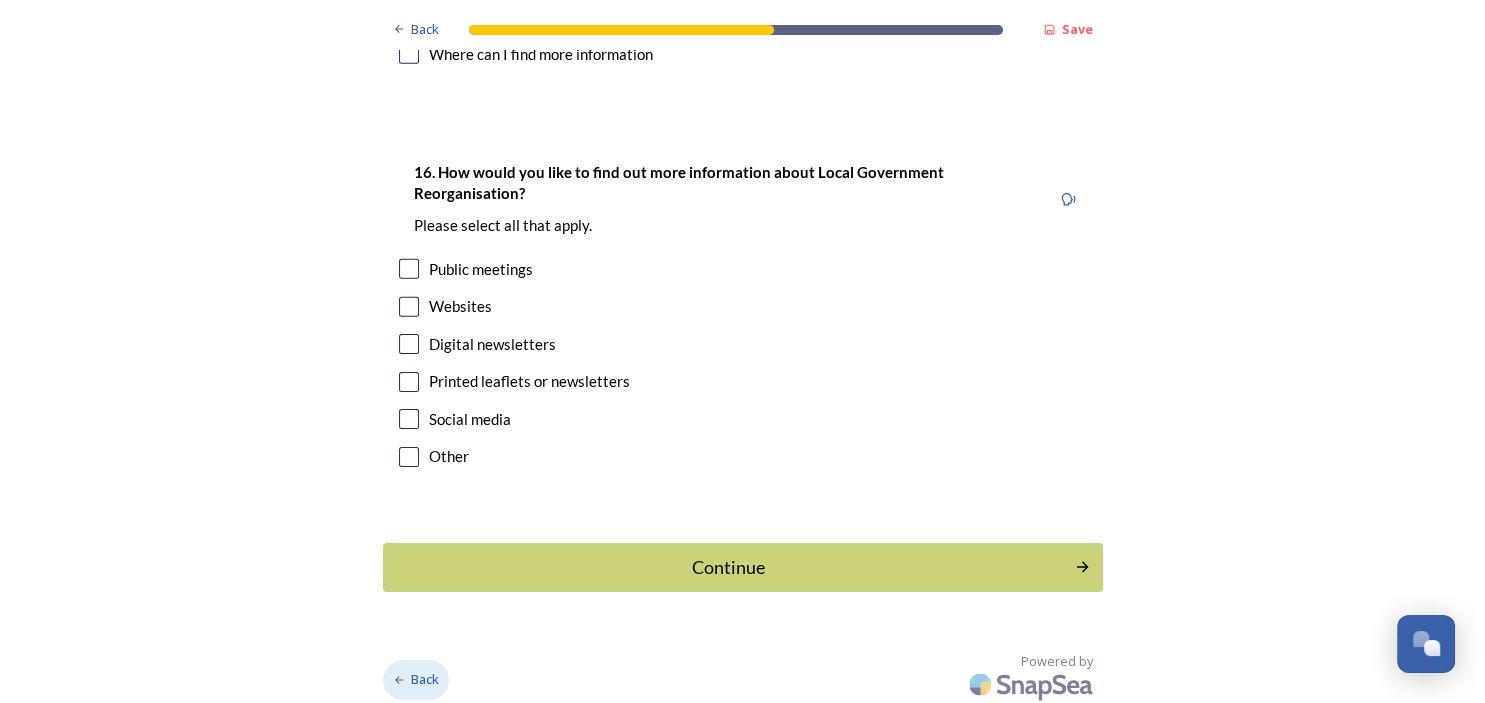 click on "Back" at bounding box center (425, 679) 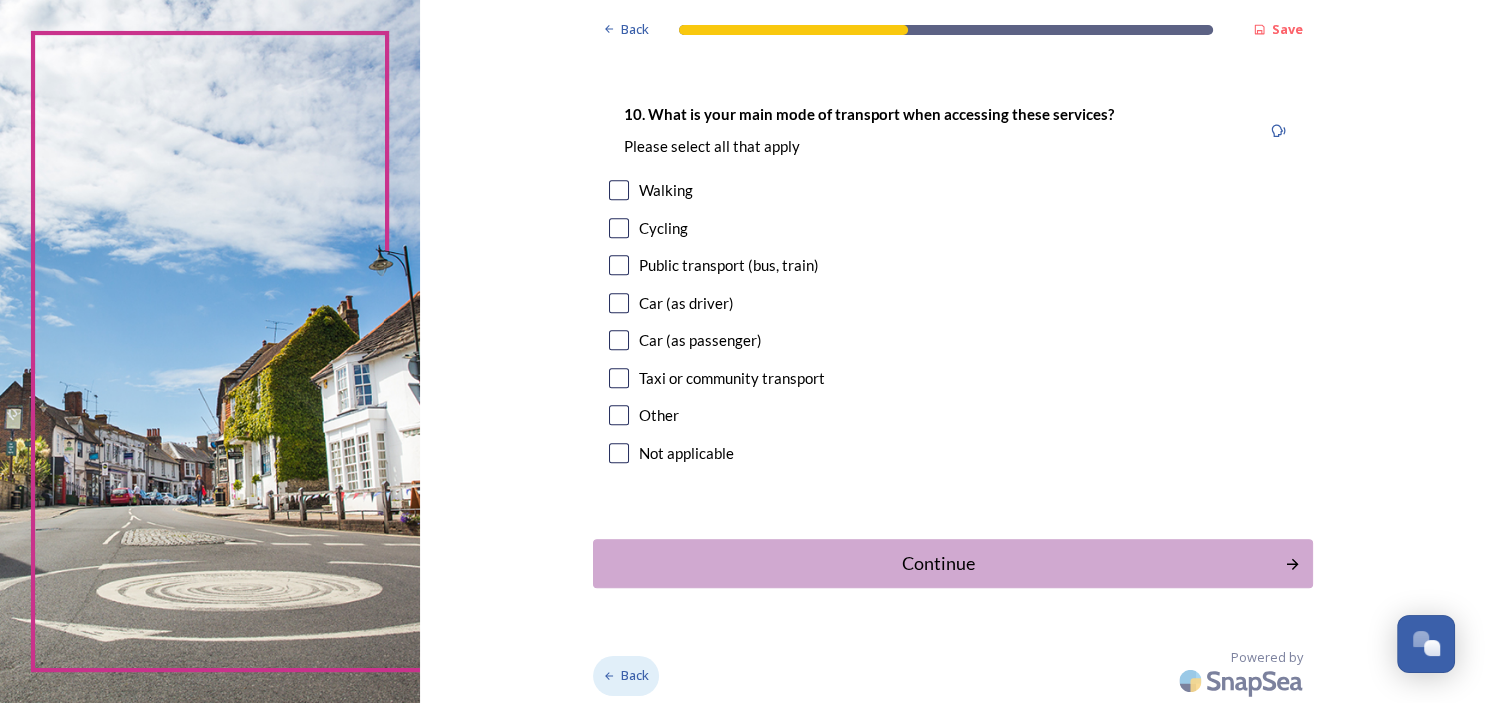 click on "Back" at bounding box center [635, 675] 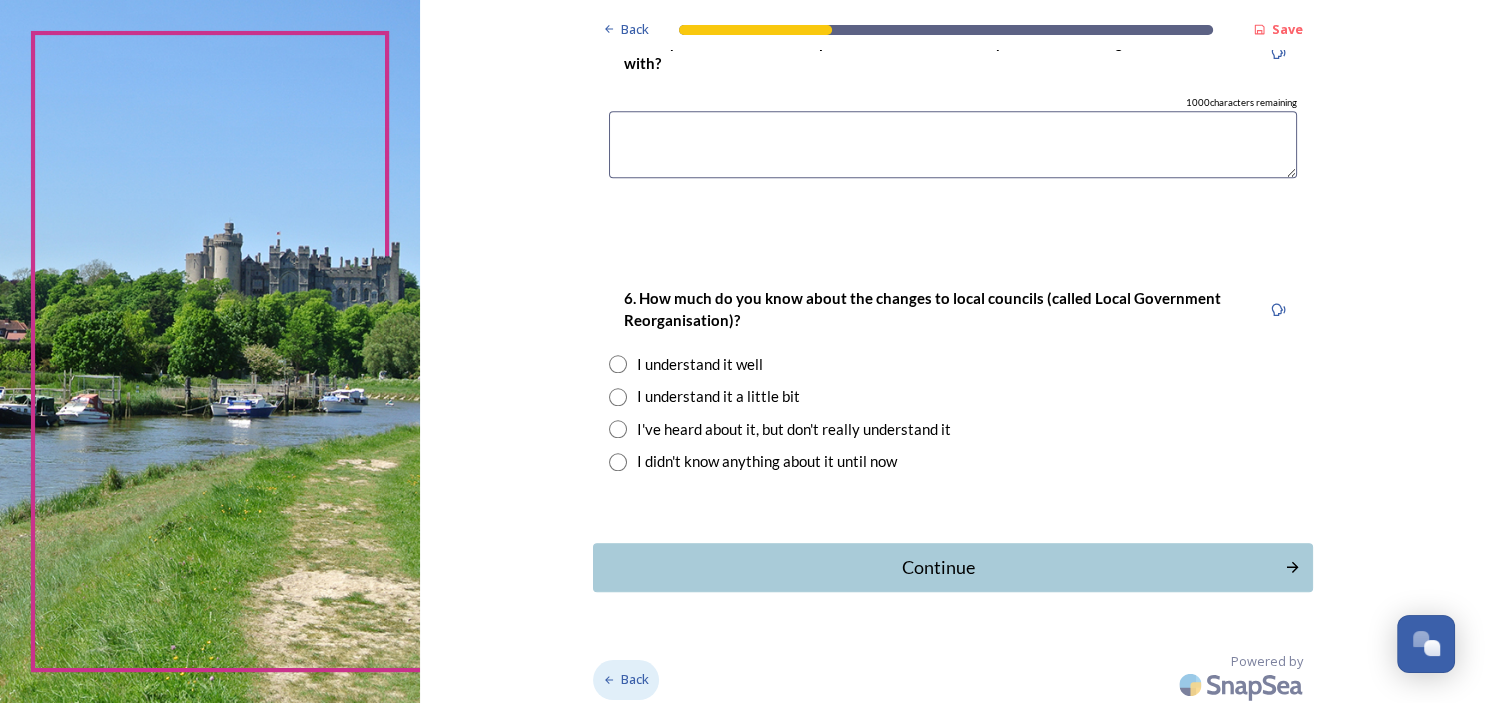 click on "Back" at bounding box center (635, 679) 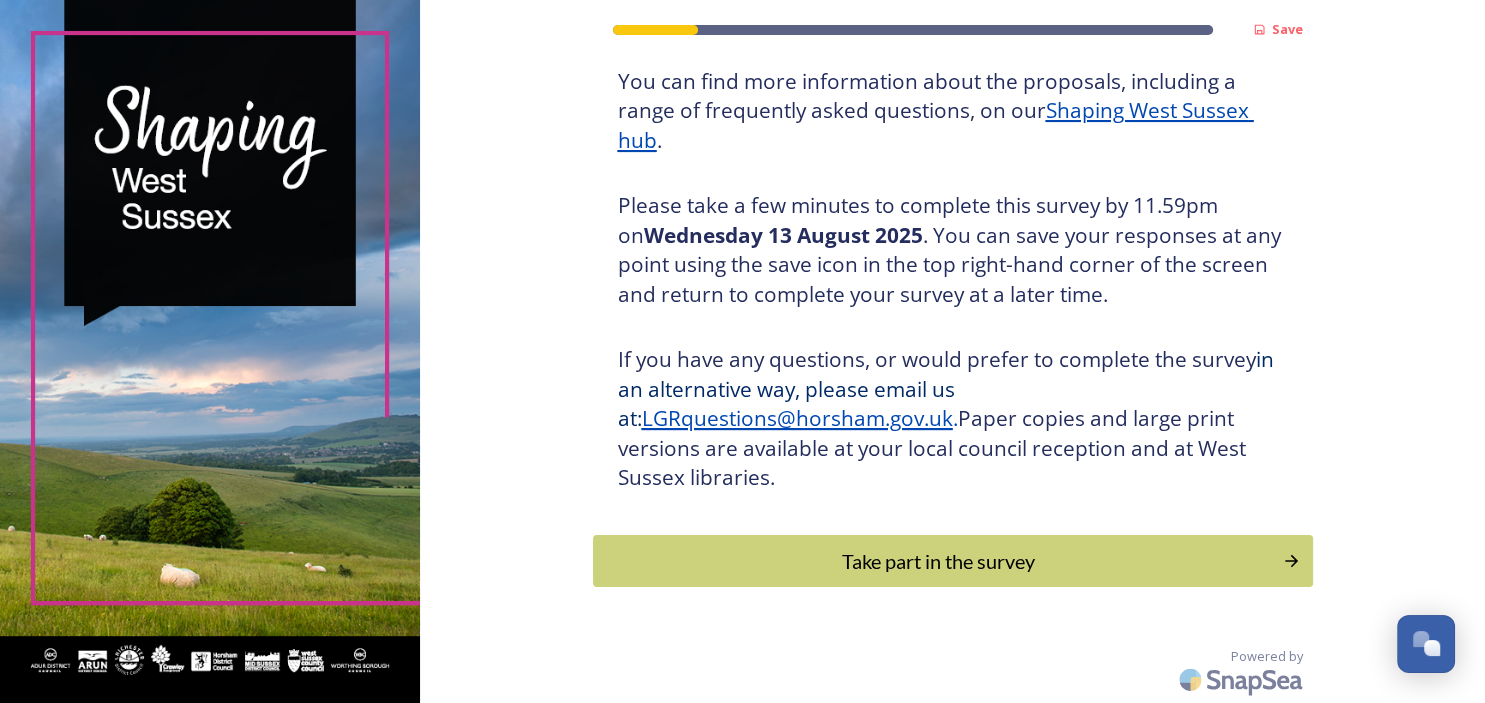 scroll, scrollTop: 256, scrollLeft: 0, axis: vertical 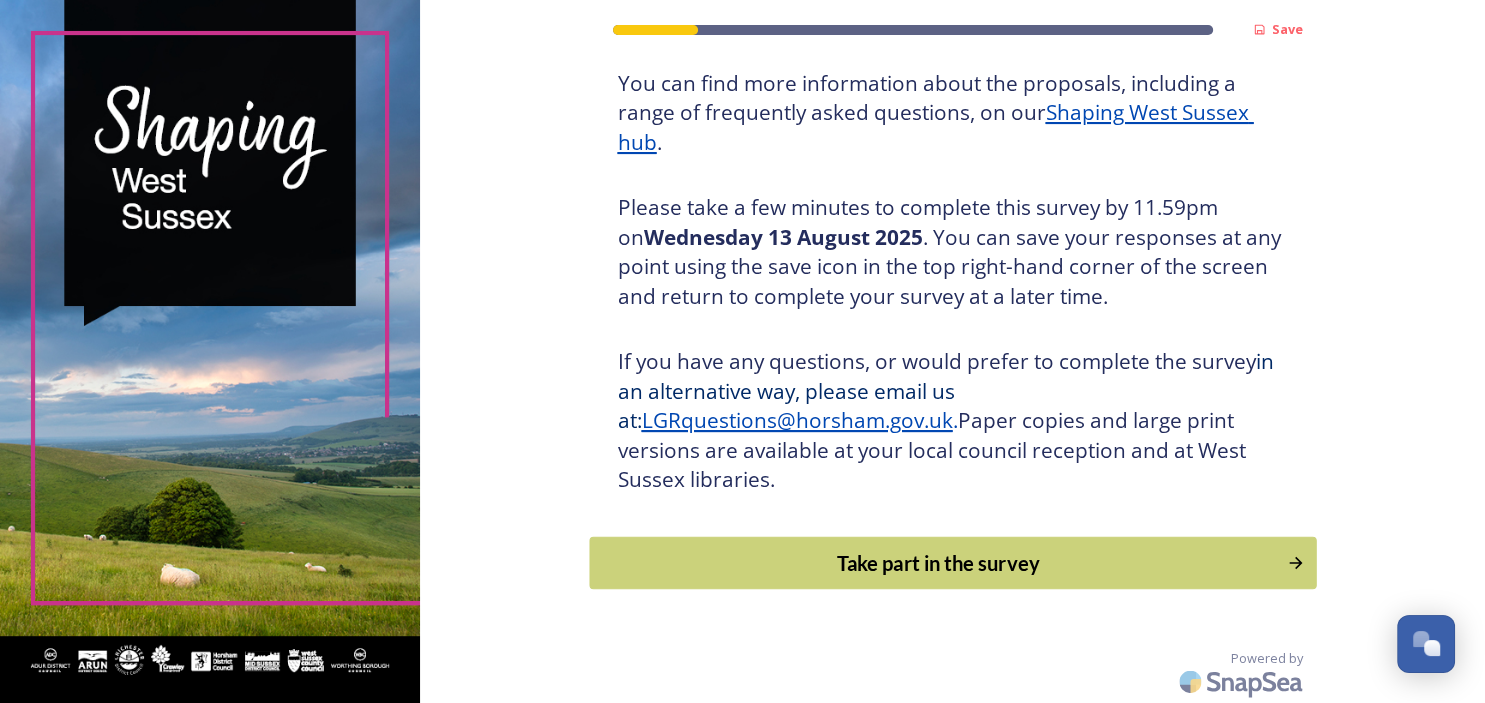 click on "Take part in the survey" at bounding box center [938, 563] 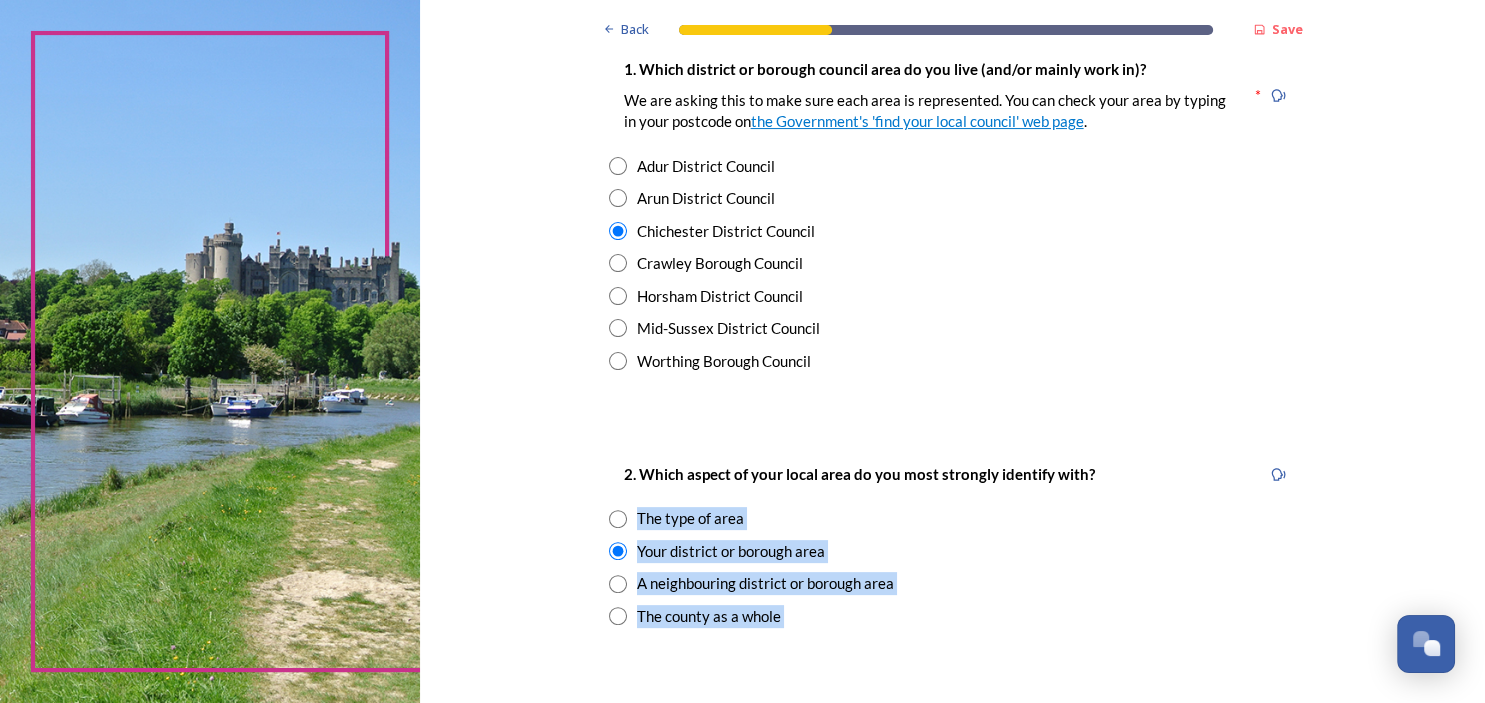 scroll, scrollTop: 478, scrollLeft: 0, axis: vertical 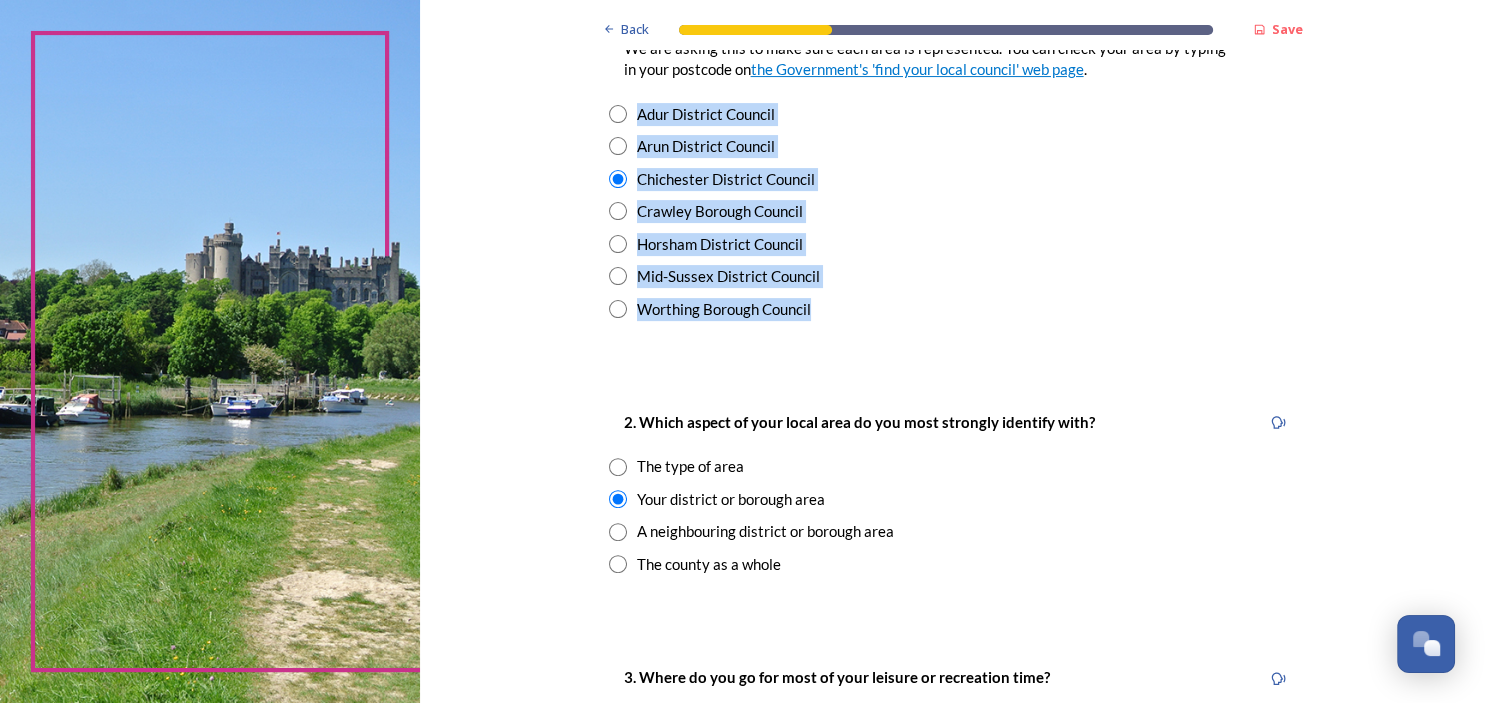 drag, startPoint x: 626, startPoint y: 206, endPoint x: 826, endPoint y: 327, distance: 233.75415 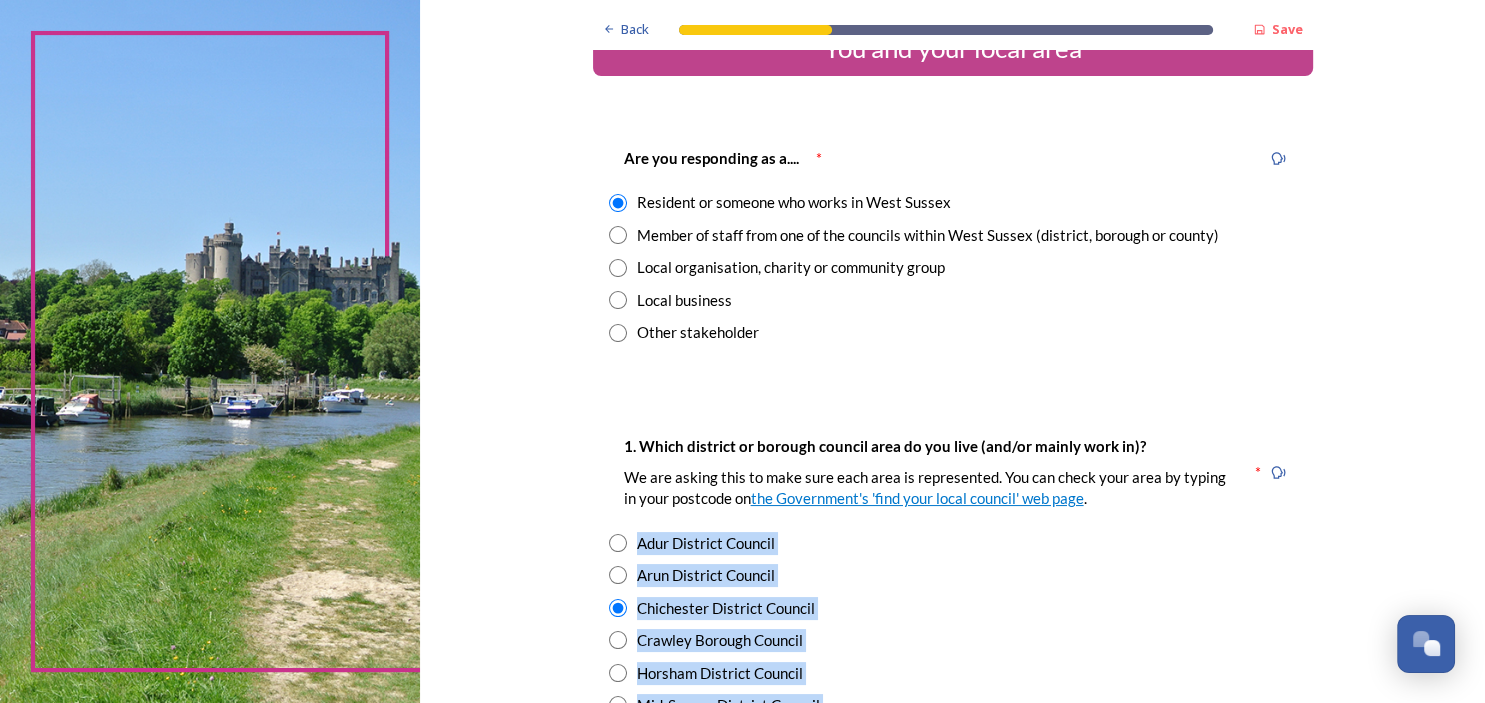 scroll, scrollTop: 0, scrollLeft: 0, axis: both 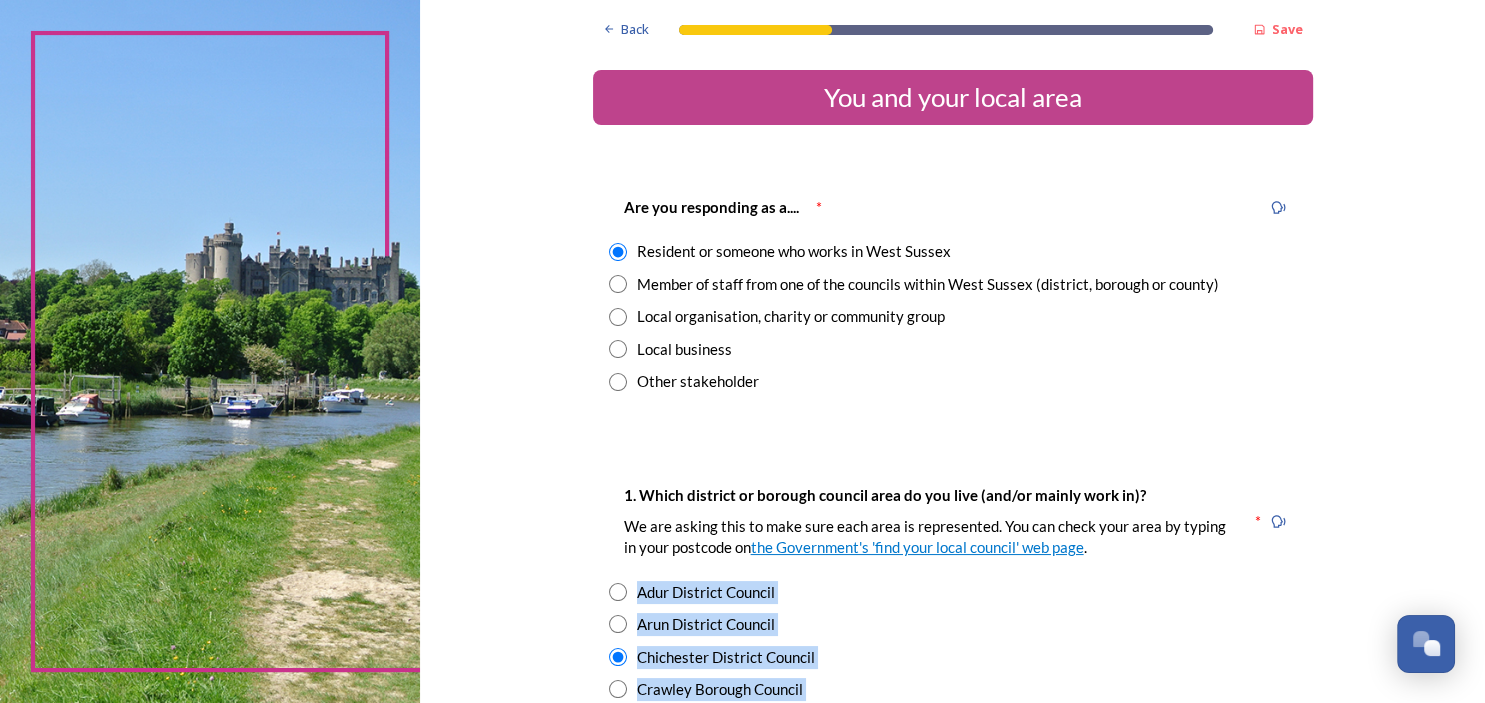 click at bounding box center [618, 657] 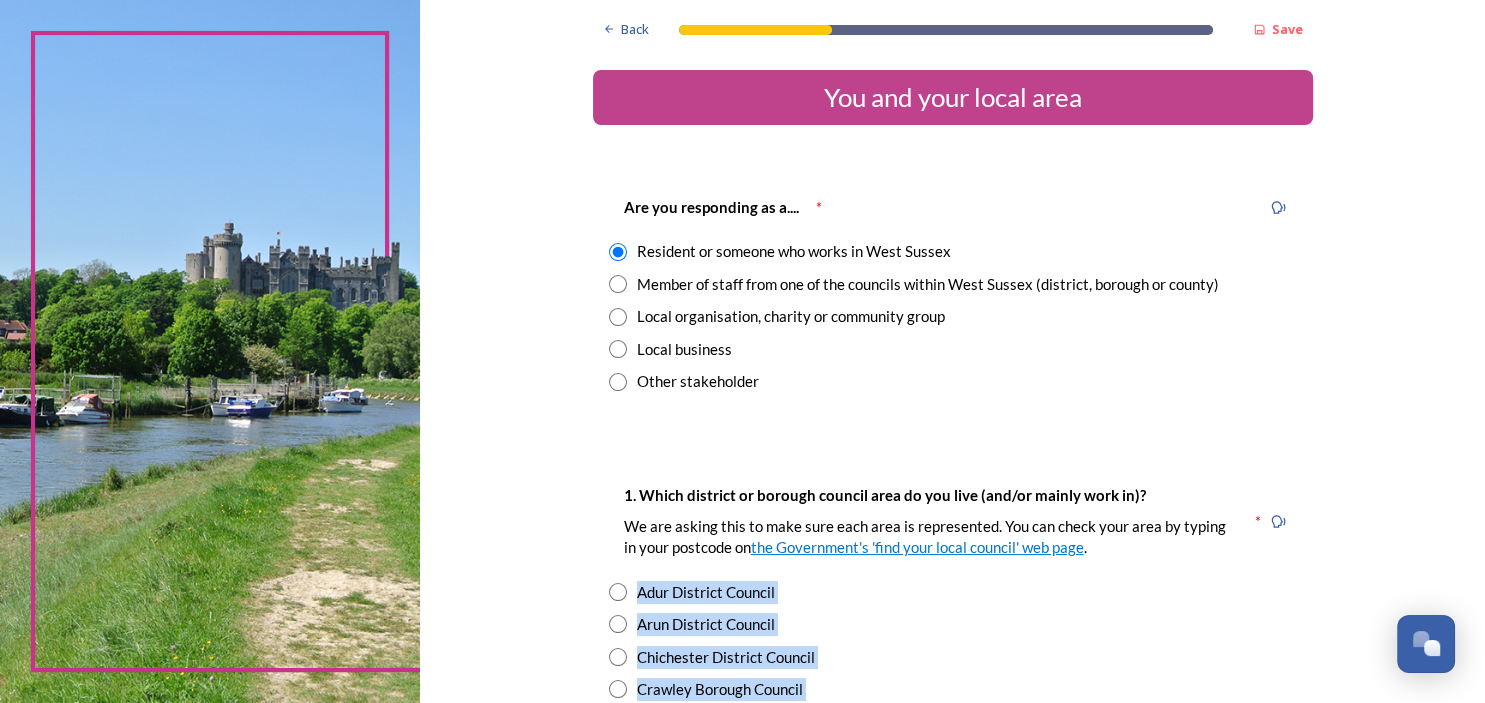 click at bounding box center (618, 317) 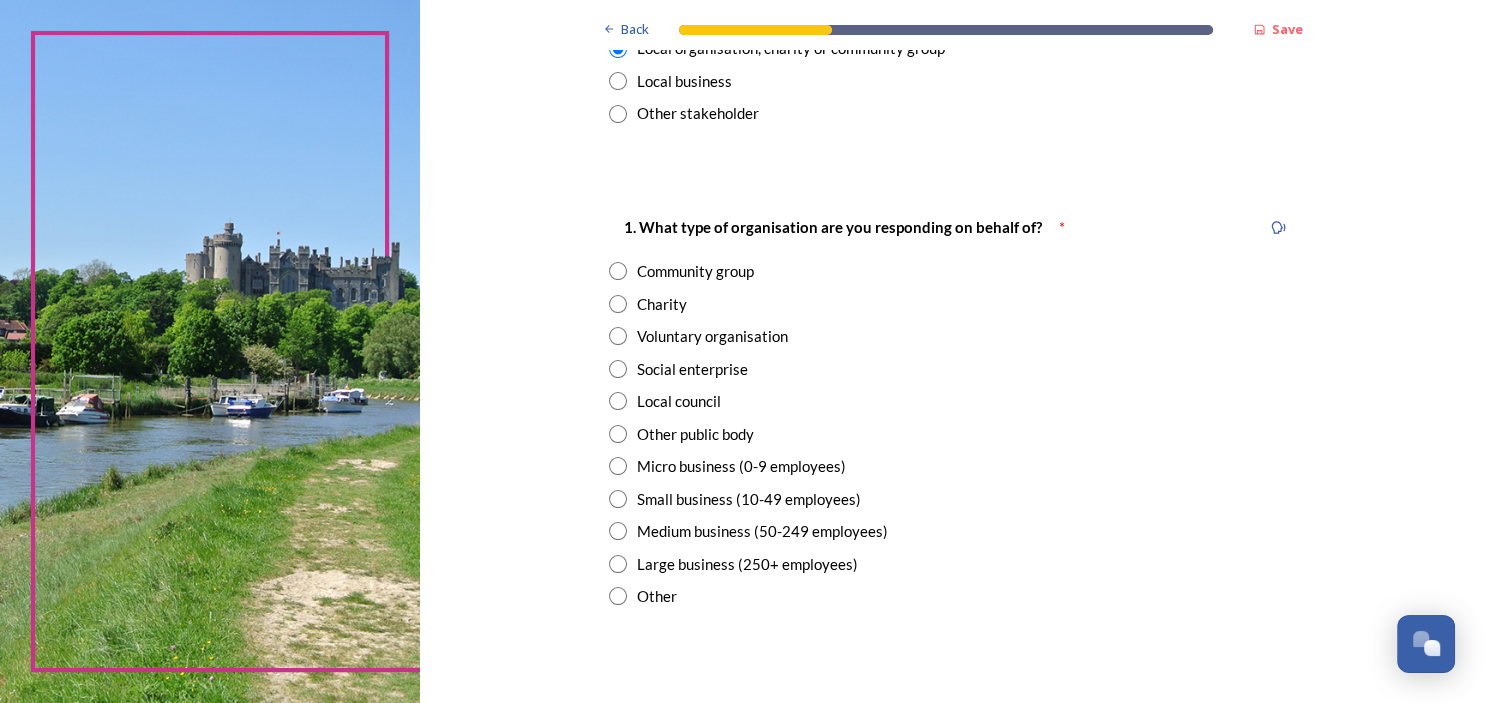 scroll, scrollTop: 270, scrollLeft: 0, axis: vertical 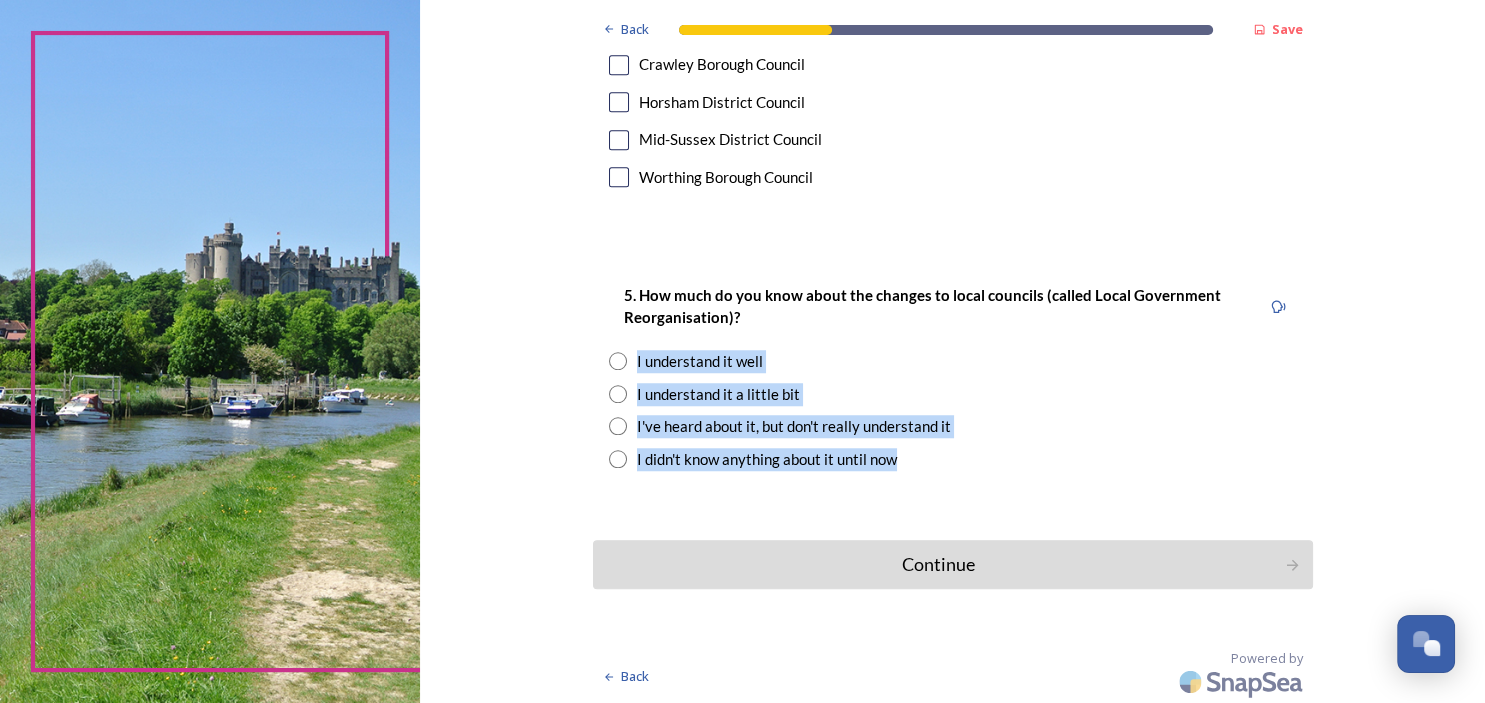 drag, startPoint x: 626, startPoint y: 226, endPoint x: 952, endPoint y: 470, distance: 407.2002 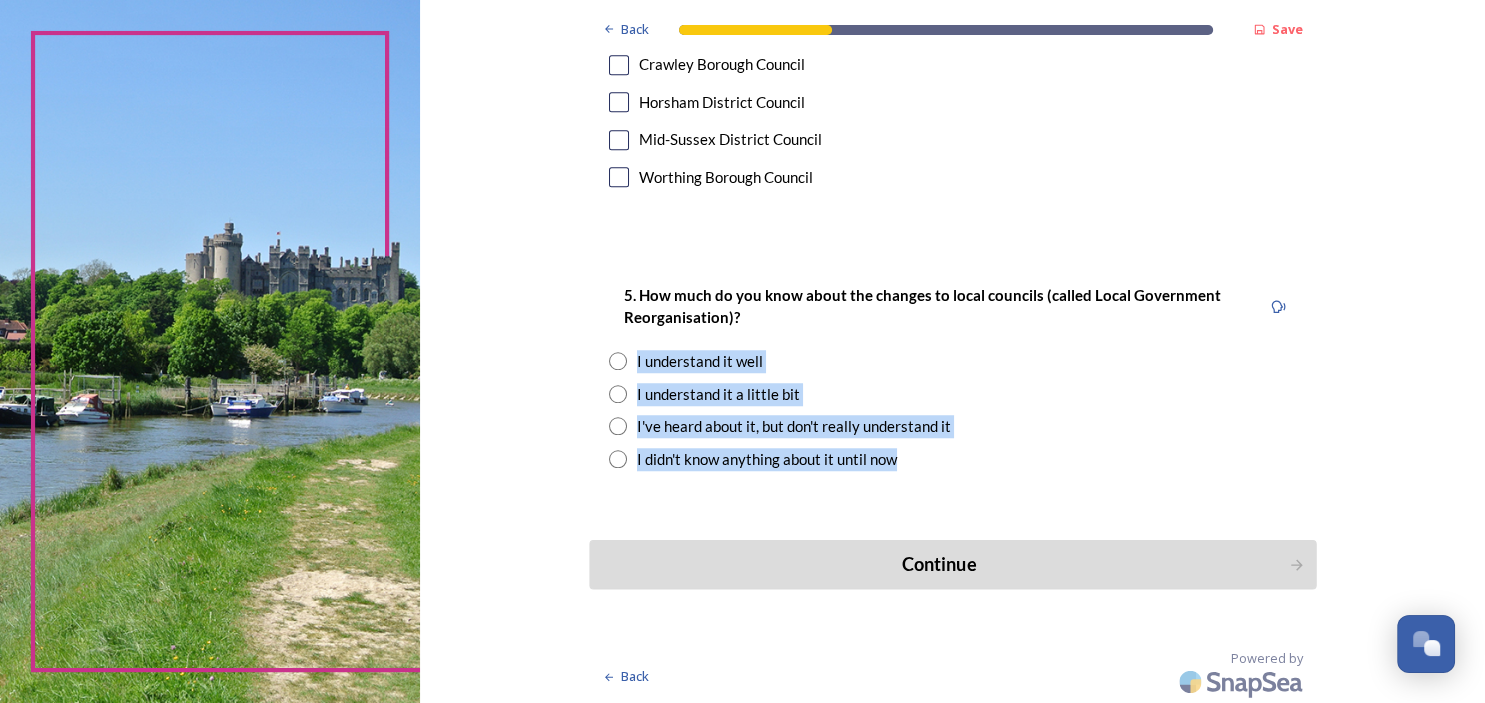 click on "Continue" at bounding box center (938, 564) 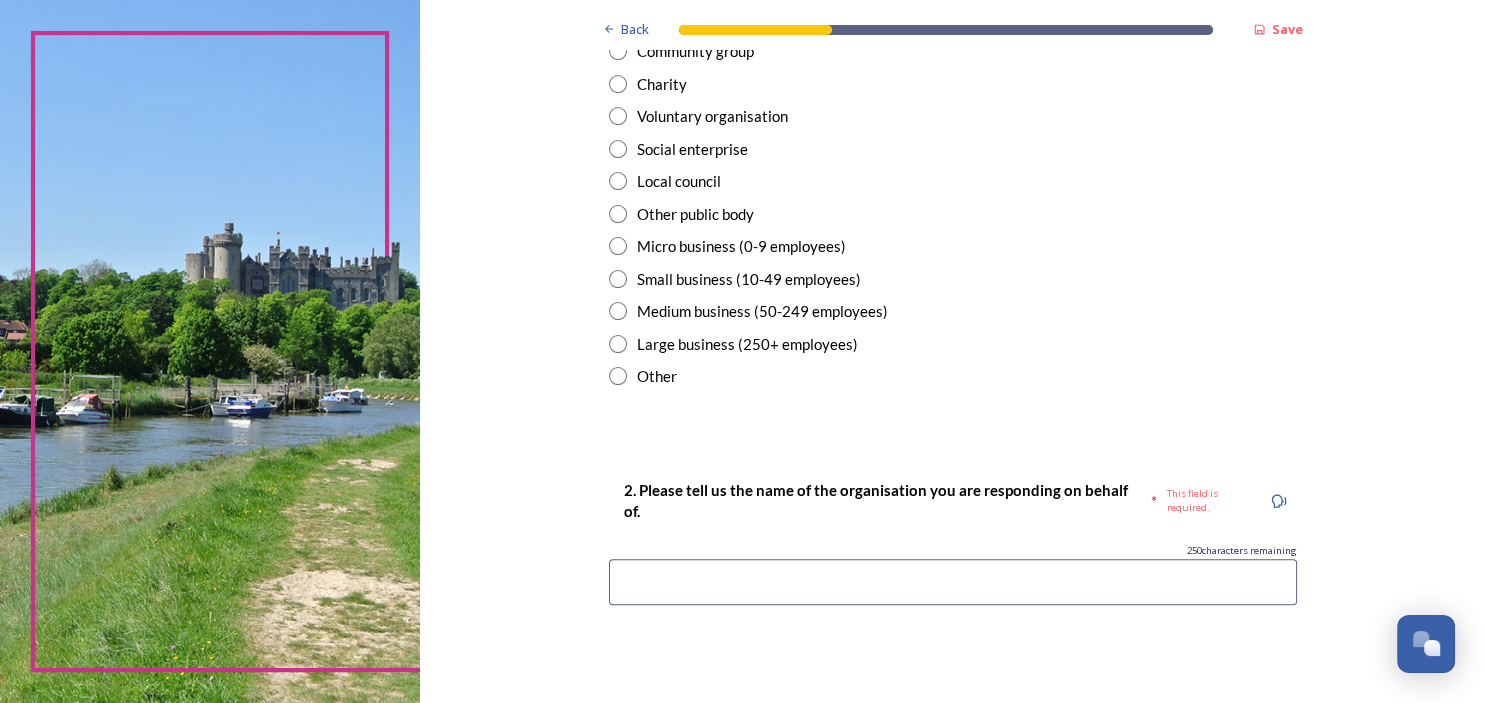 scroll, scrollTop: 402, scrollLeft: 0, axis: vertical 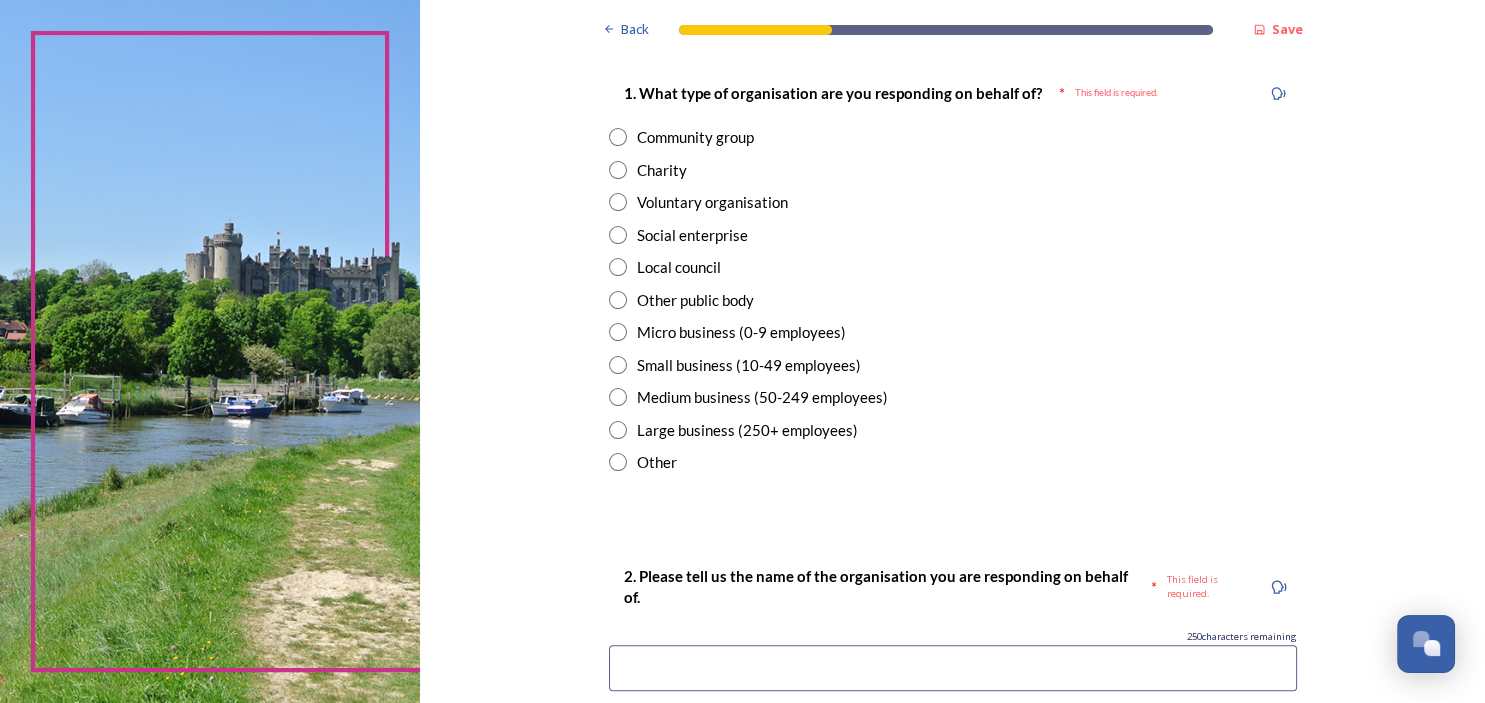 click on "Social enterprise" at bounding box center [953, 235] 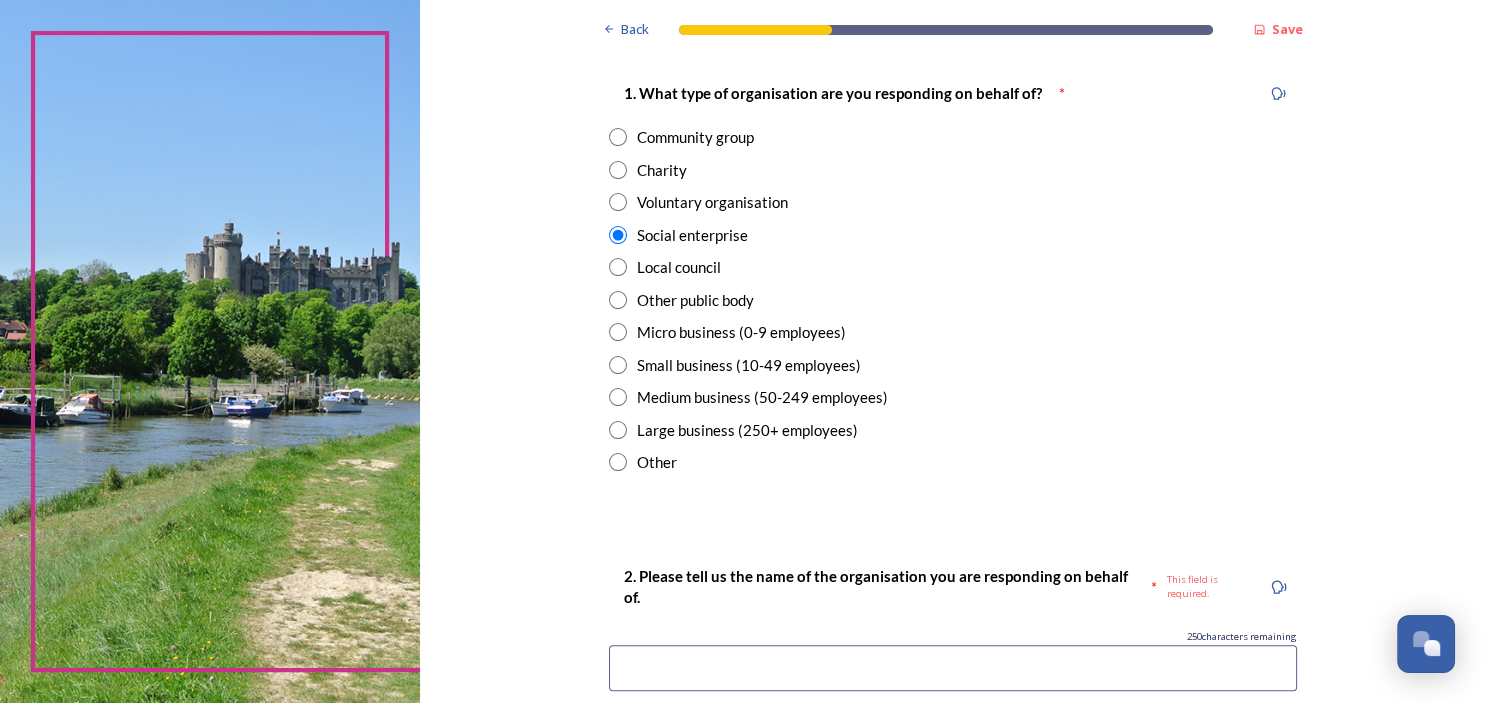 click at bounding box center [618, 267] 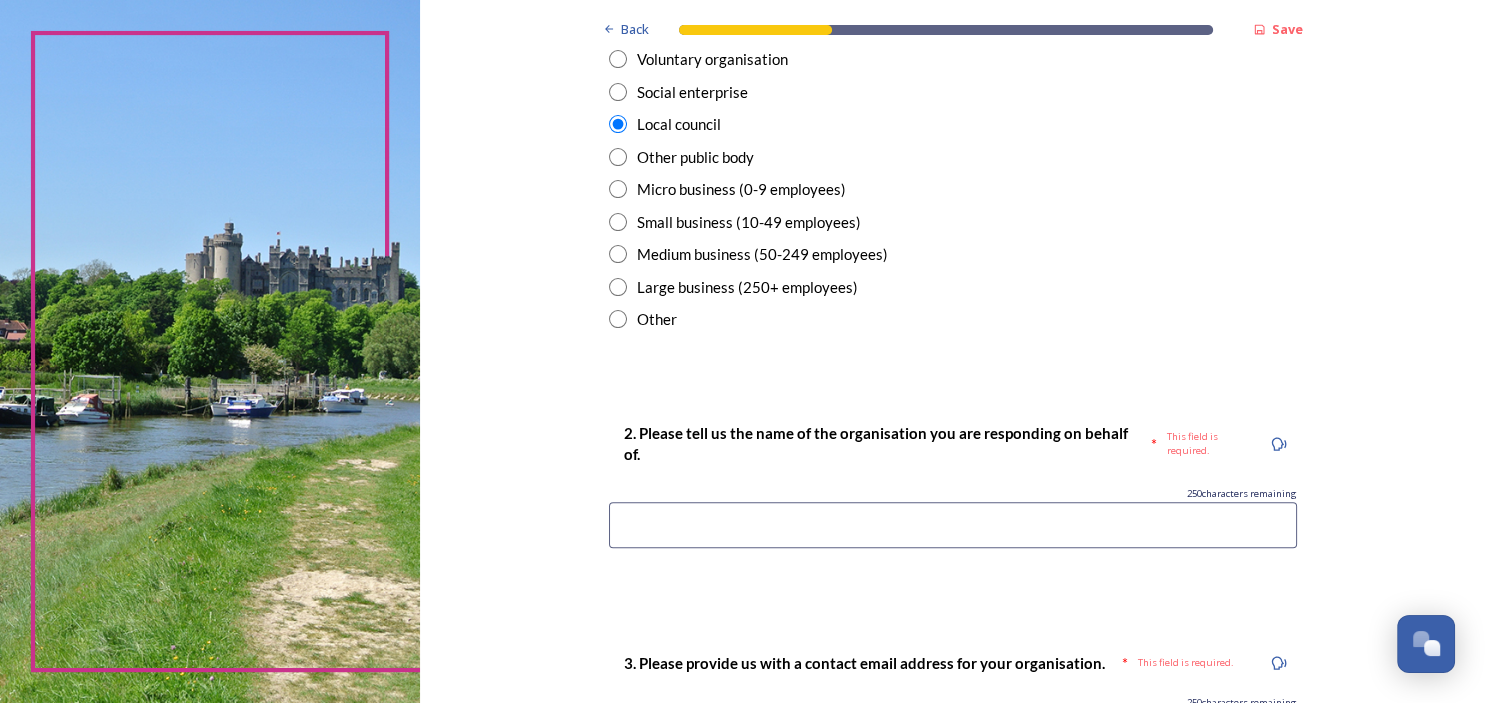 scroll, scrollTop: 634, scrollLeft: 0, axis: vertical 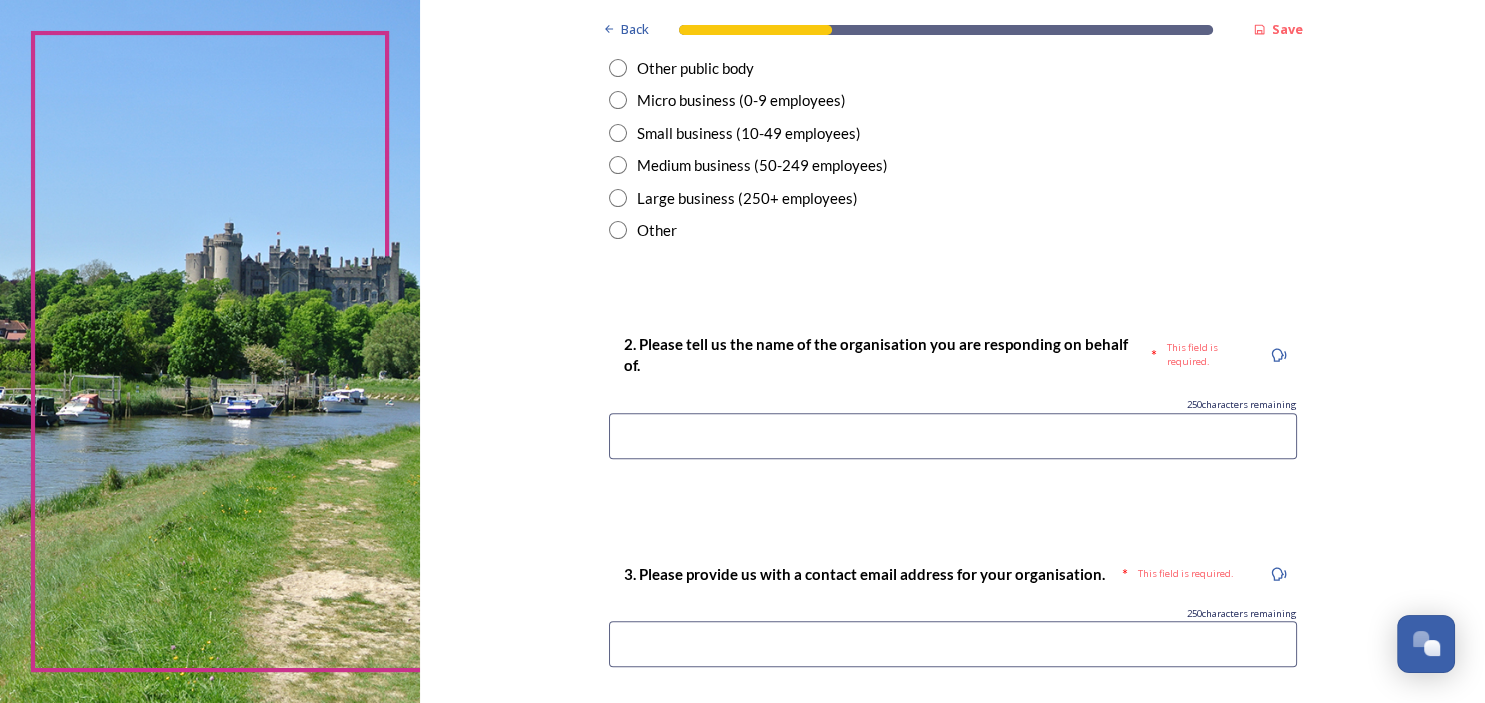 click at bounding box center (953, 436) 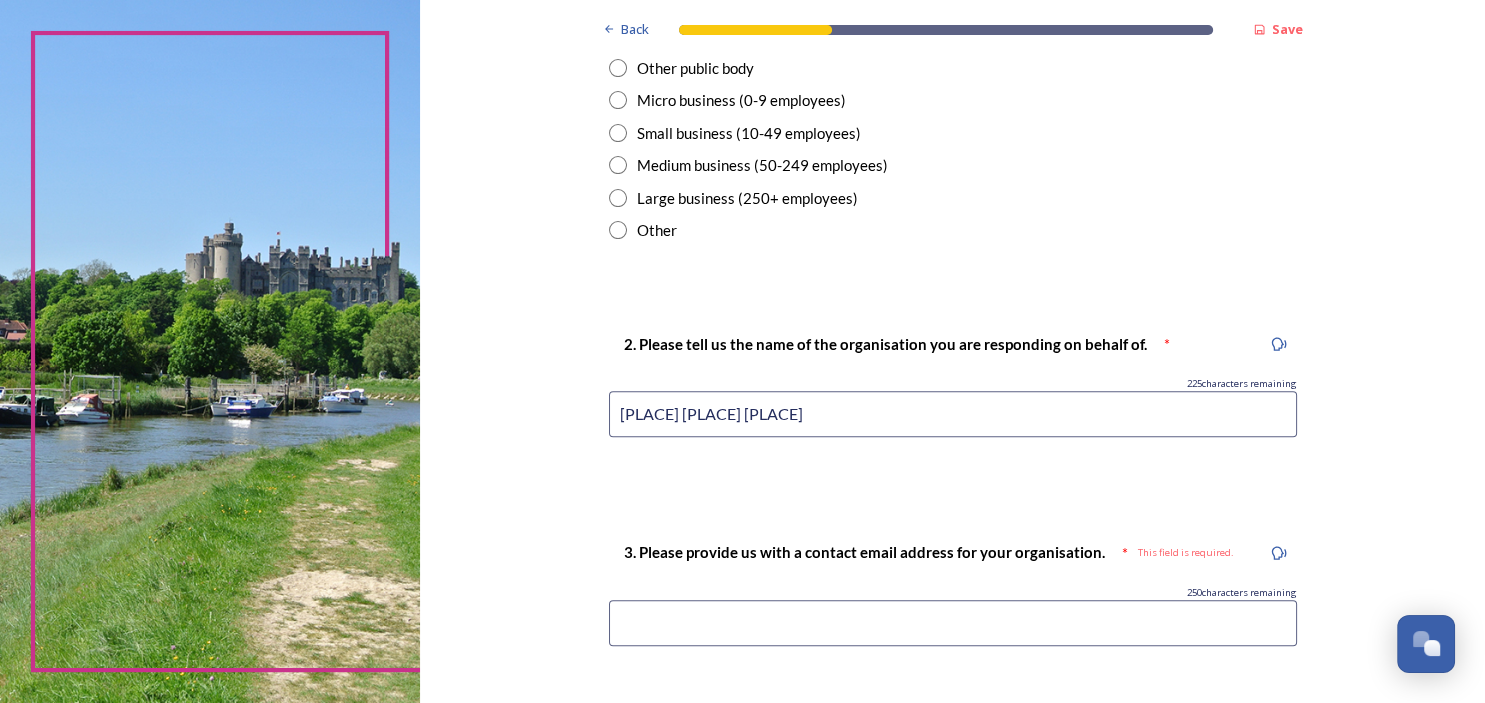 type on "[PLACE] [PLACE] [PLACE]" 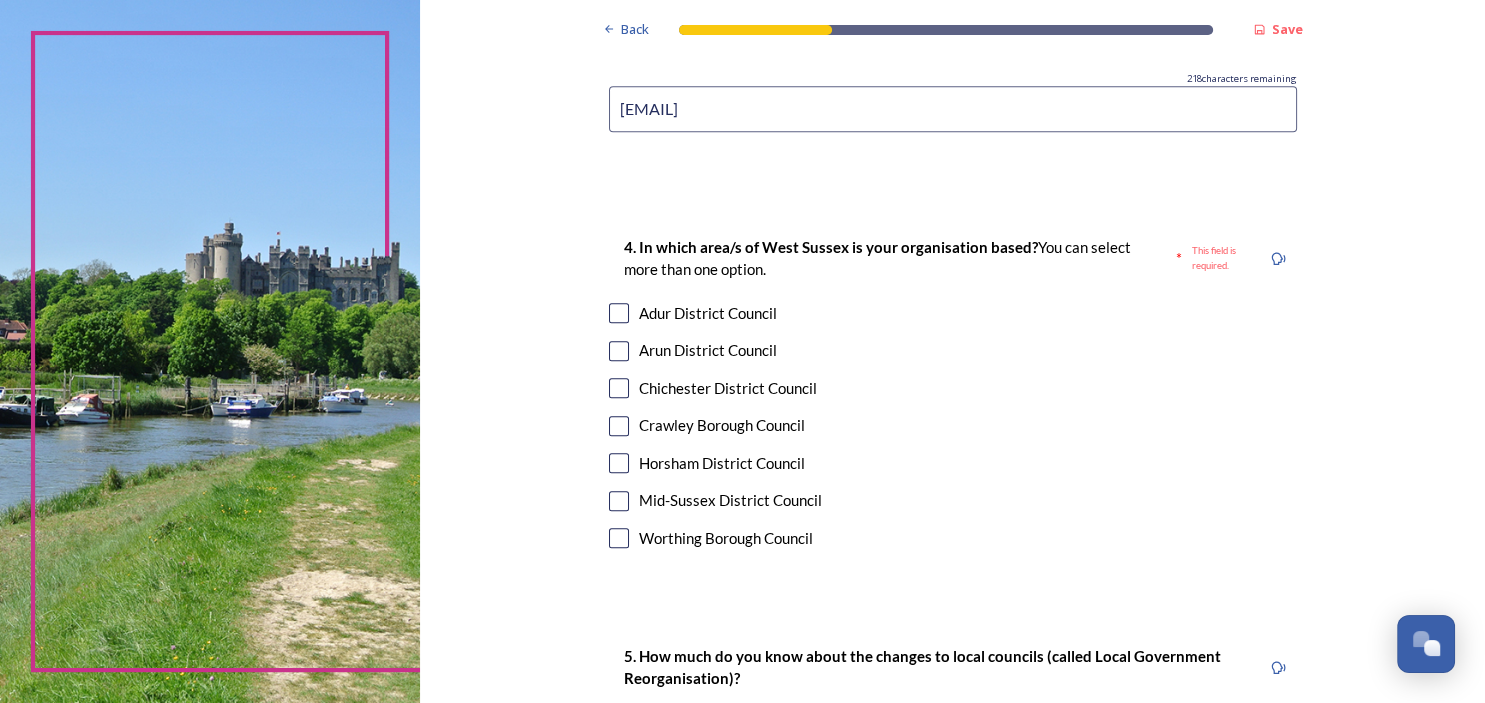 scroll, scrollTop: 1171, scrollLeft: 0, axis: vertical 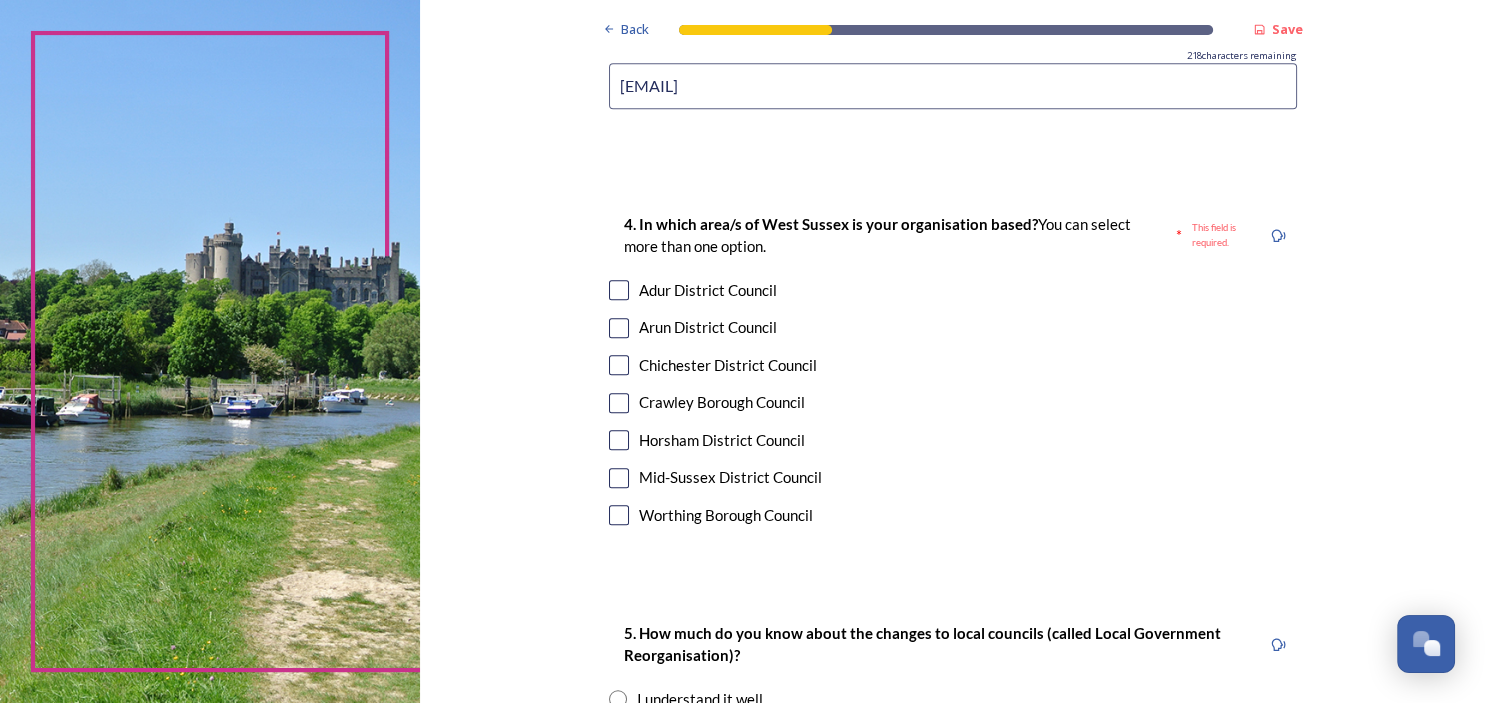 type on "[EMAIL]" 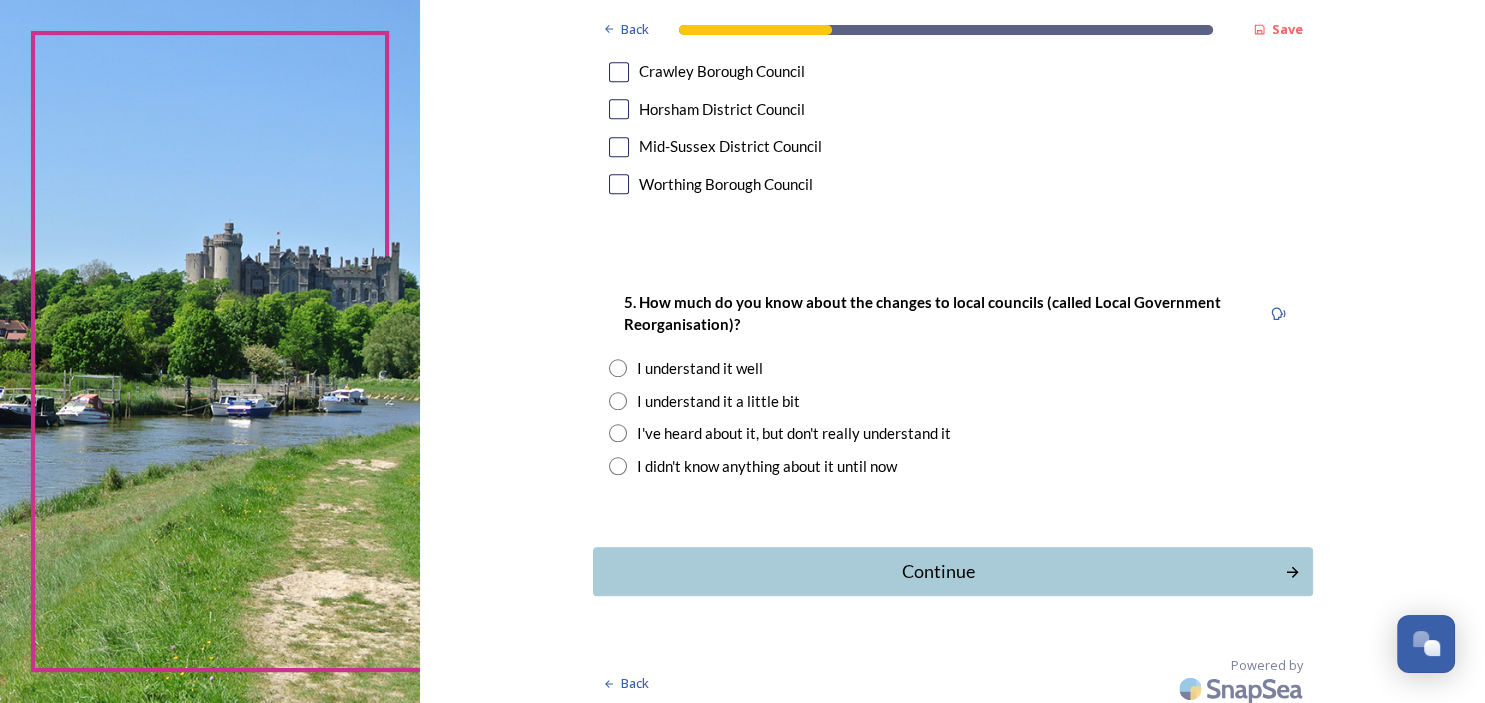 scroll, scrollTop: 1509, scrollLeft: 0, axis: vertical 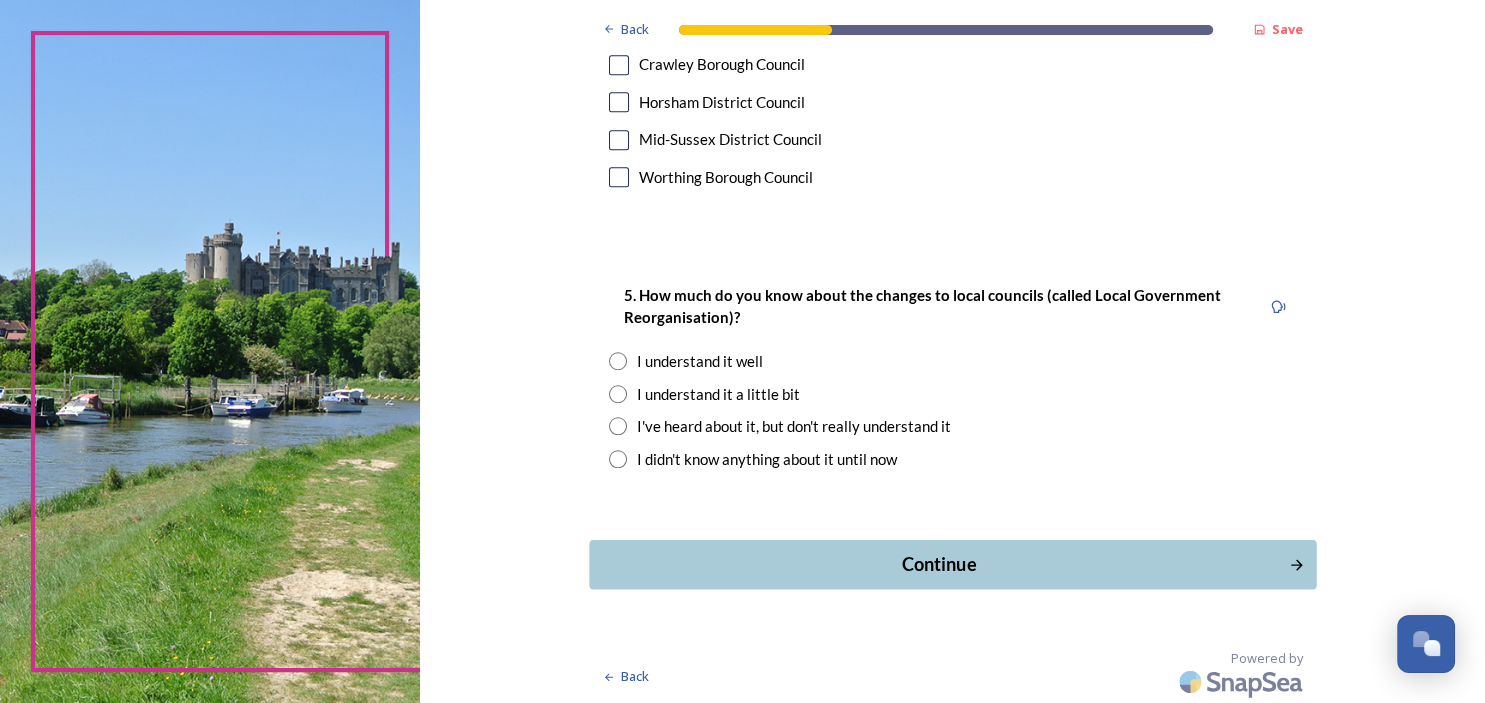 click on "Continue" at bounding box center (938, 564) 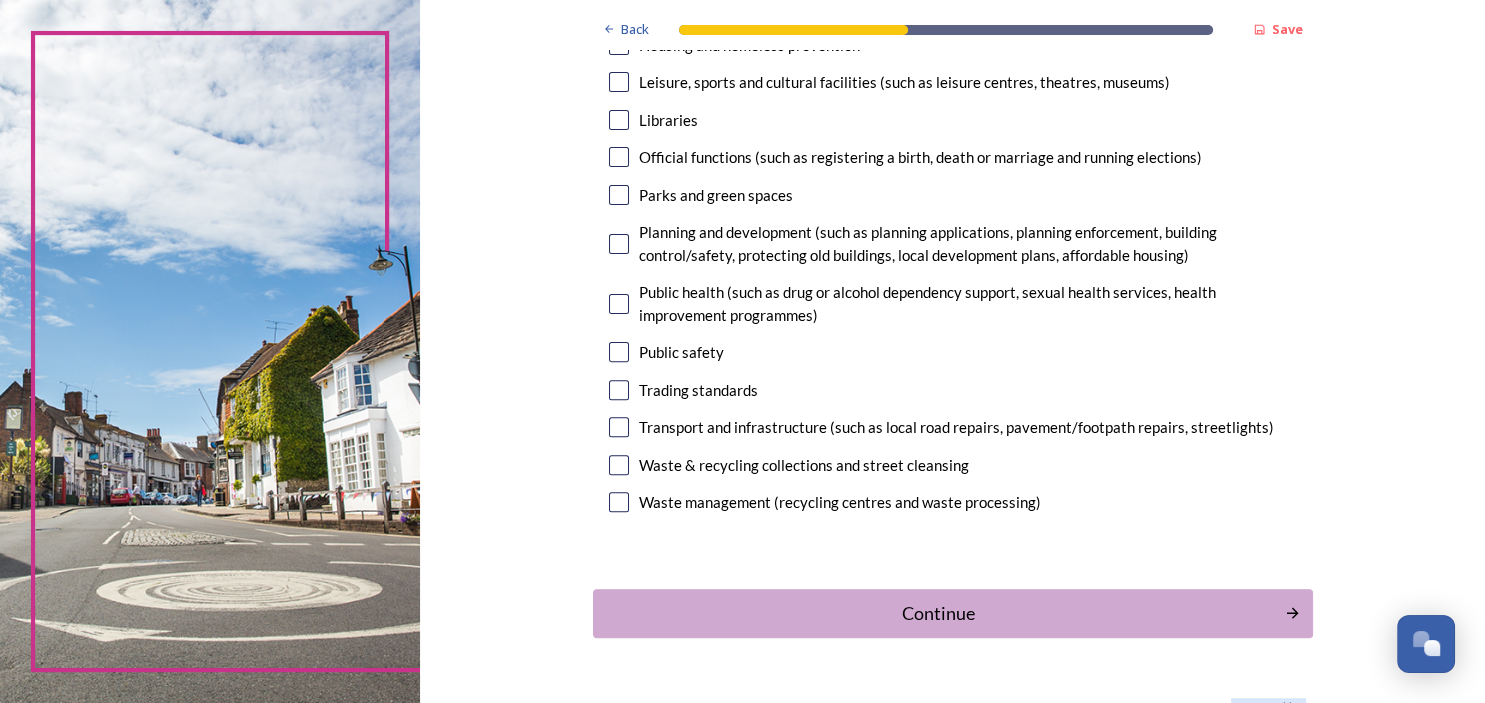 scroll, scrollTop: 618, scrollLeft: 0, axis: vertical 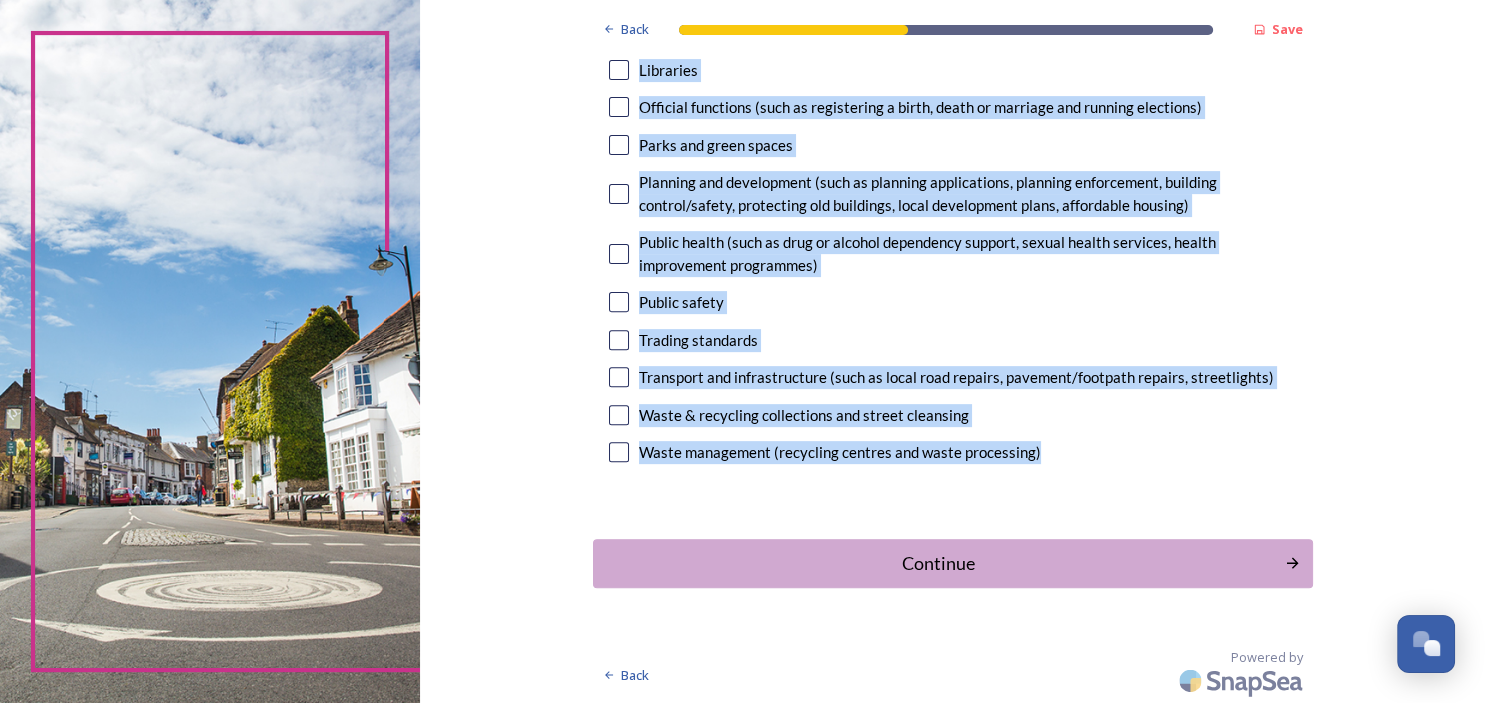 drag, startPoint x: 624, startPoint y: 206, endPoint x: 1062, endPoint y: 456, distance: 504.3253 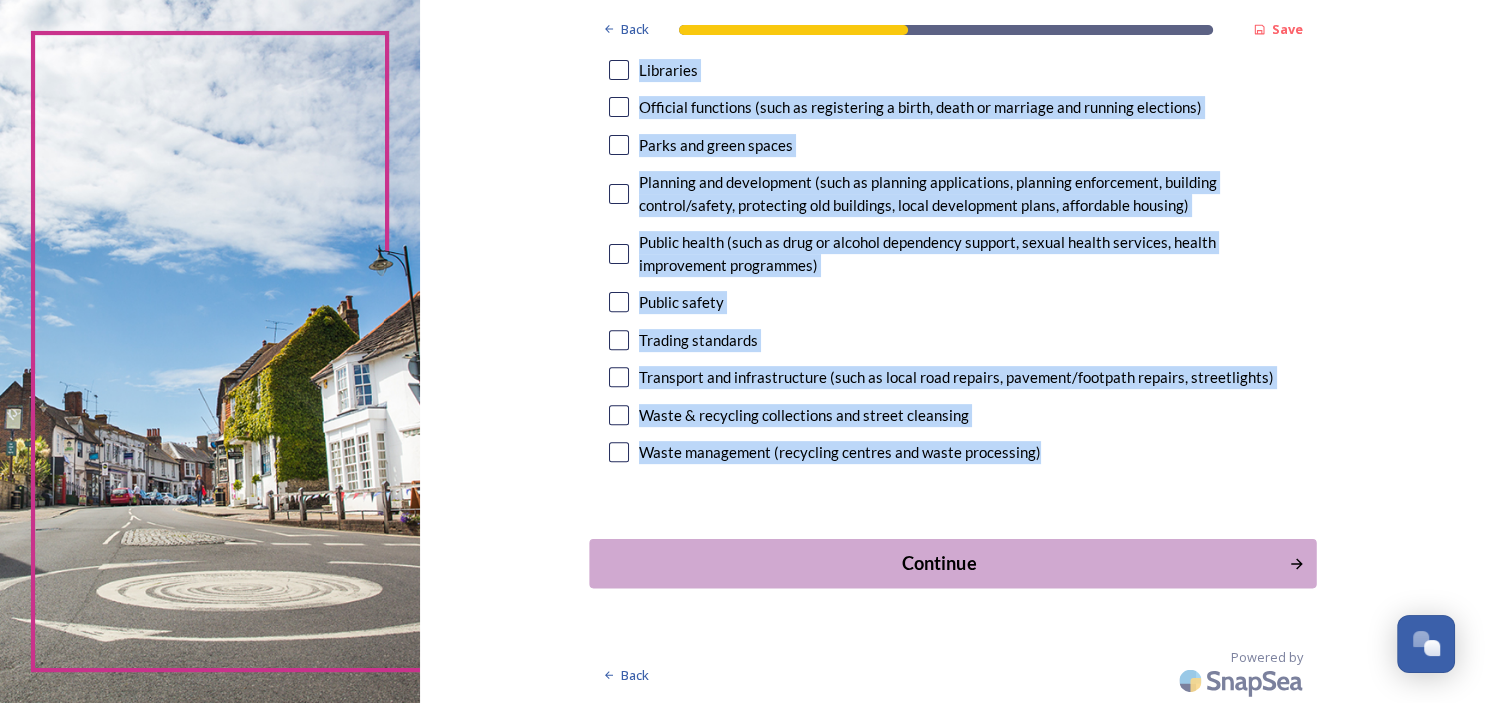click on "Continue" at bounding box center [952, 562] 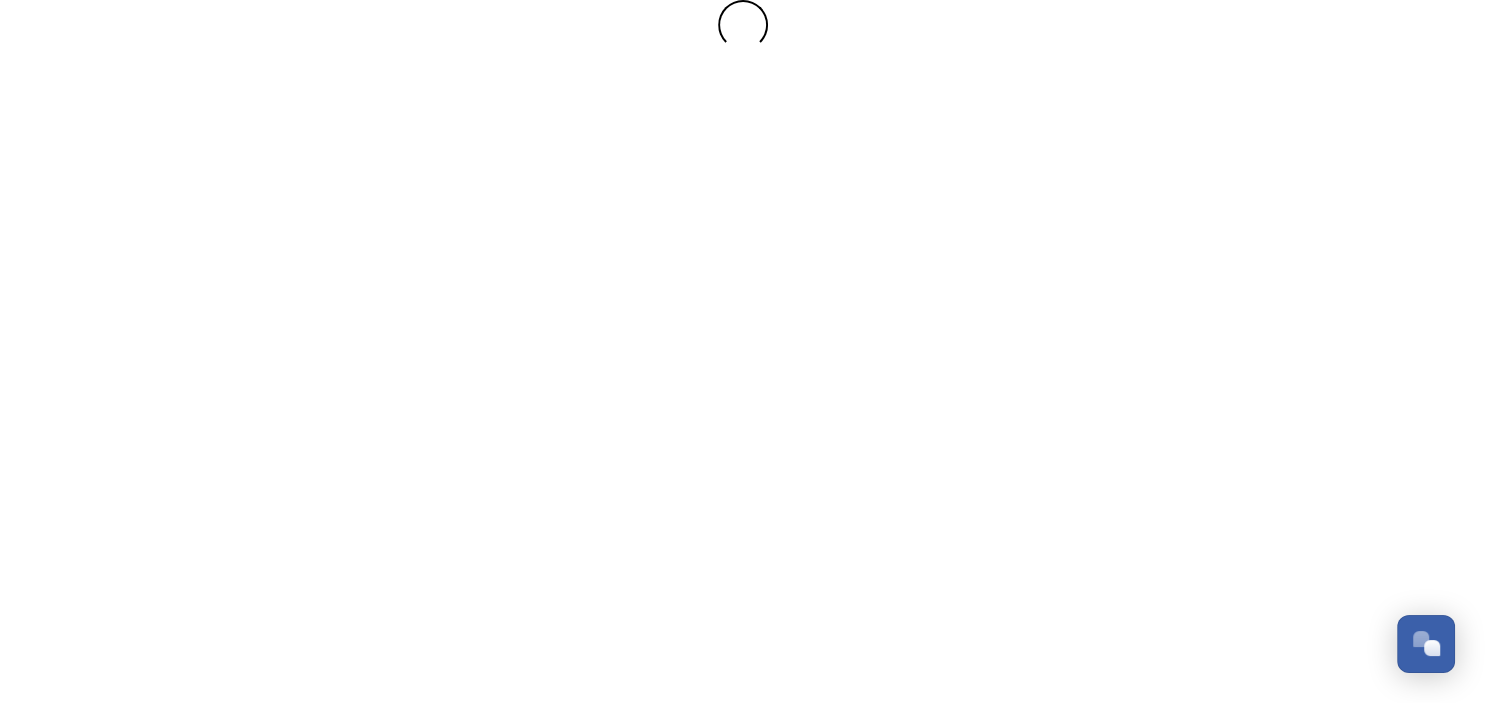 scroll, scrollTop: 0, scrollLeft: 0, axis: both 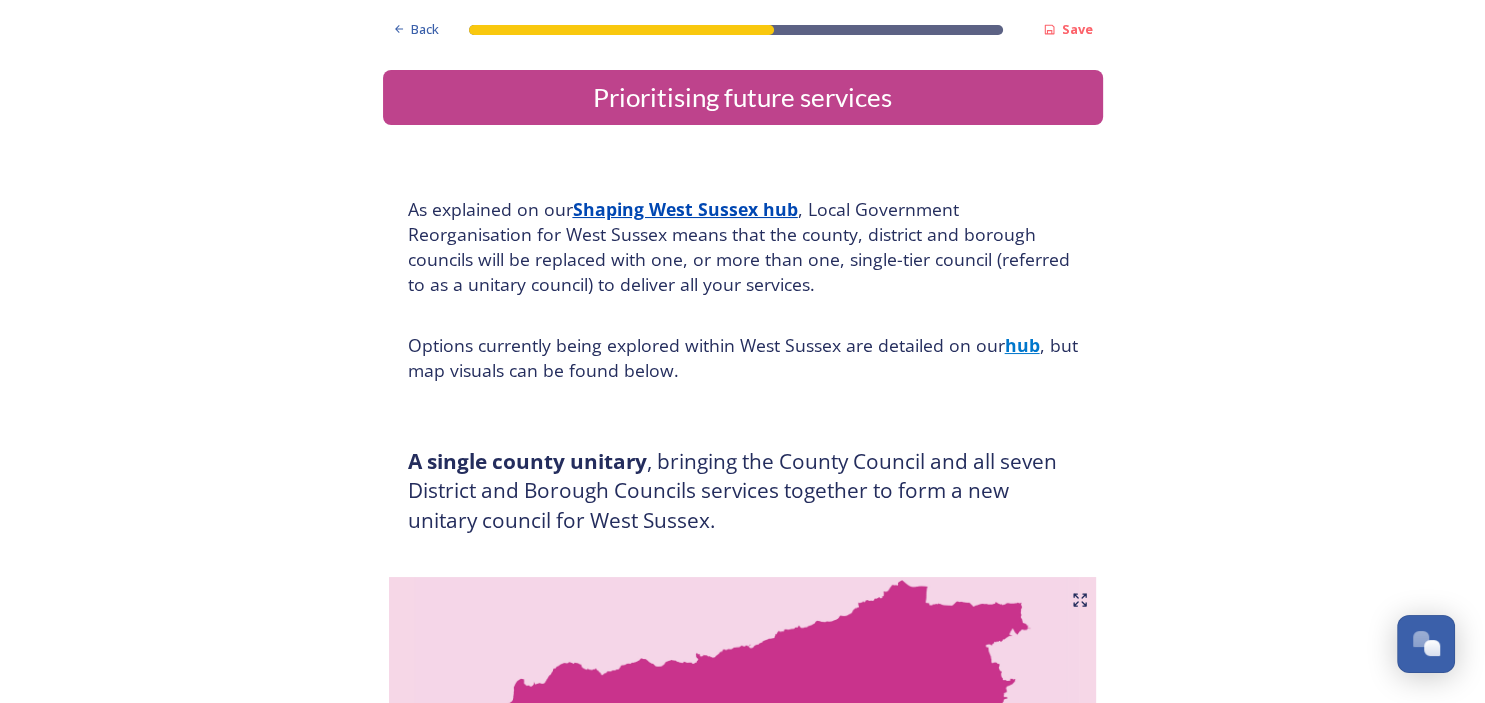 click on "A single county unitary , bringing the County Council and all seven District and Borough Councils services together to form a new unitary council for West Sussex." at bounding box center [743, 491] 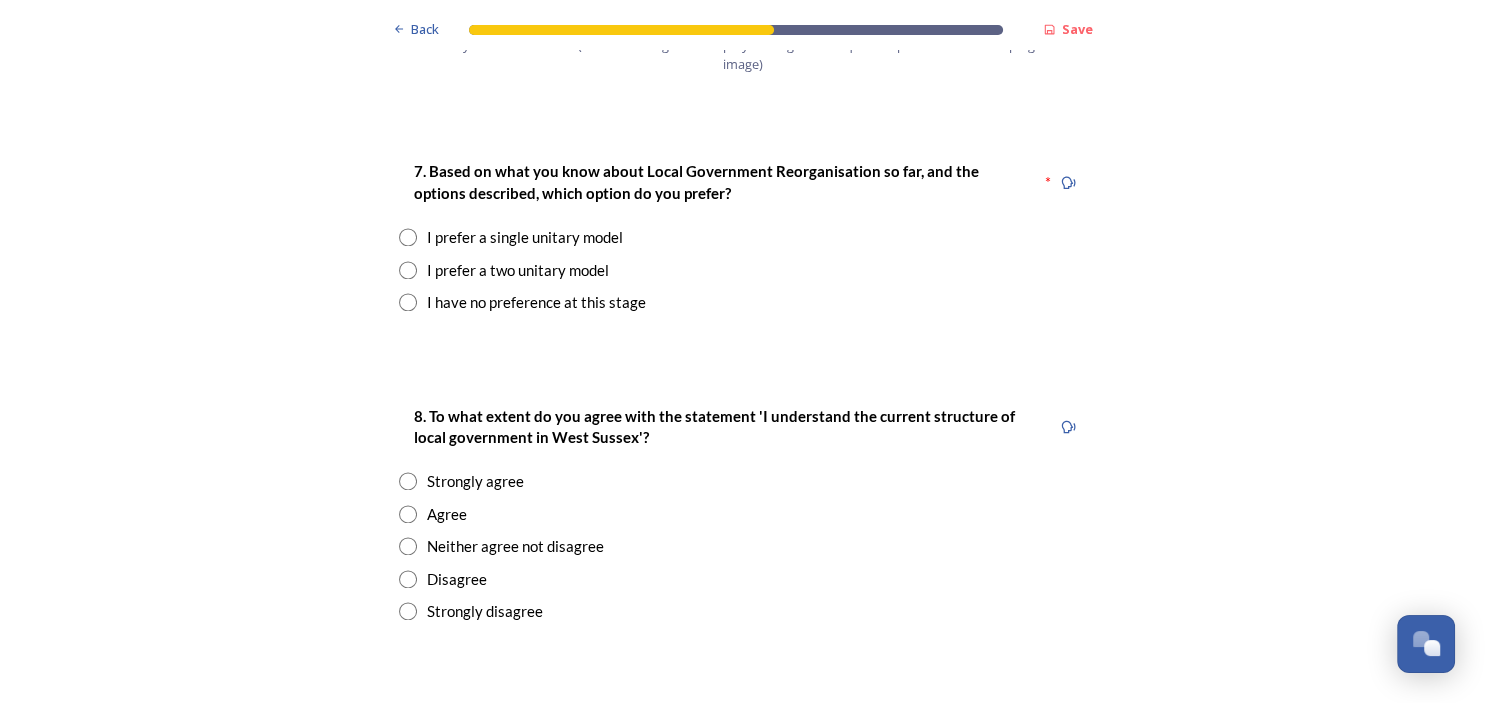 scroll, scrollTop: 2572, scrollLeft: 0, axis: vertical 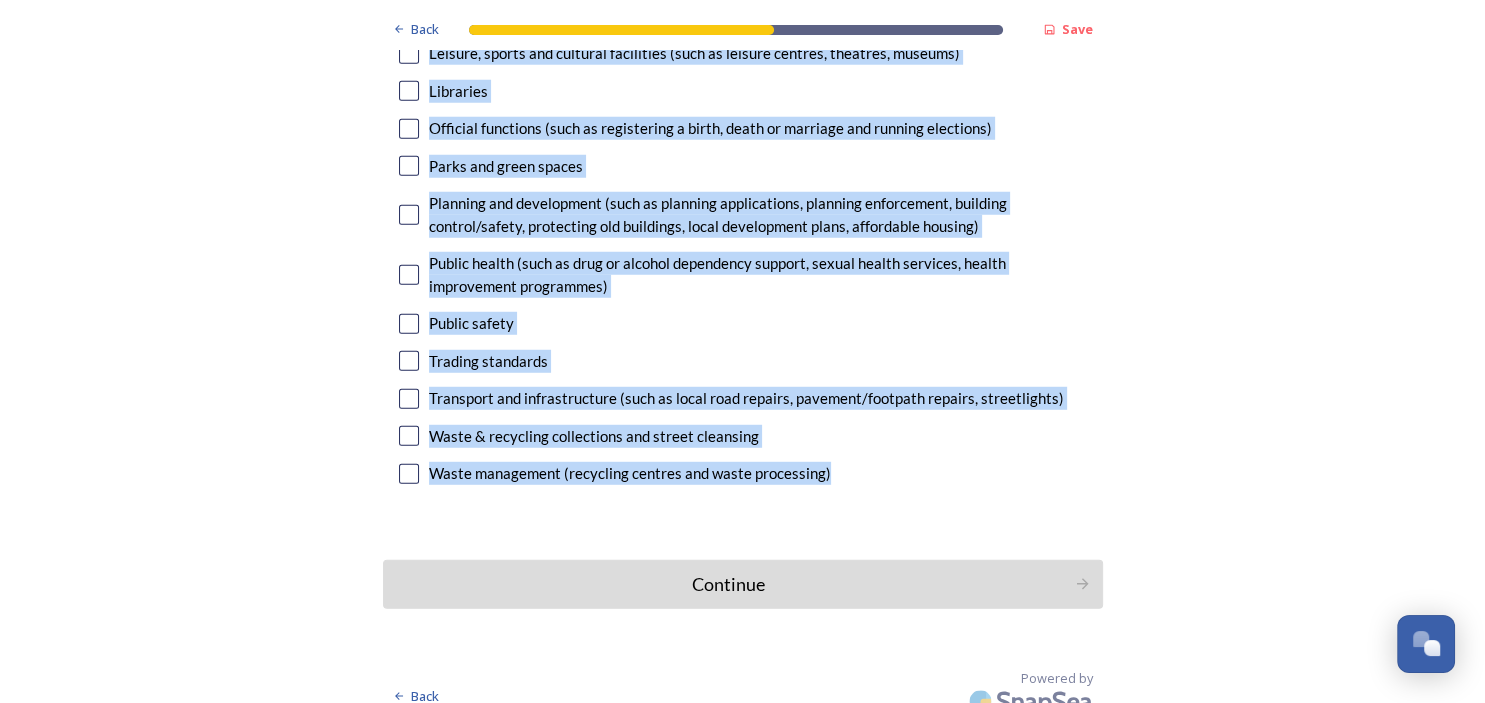 drag, startPoint x: 416, startPoint y: 175, endPoint x: 857, endPoint y: 466, distance: 528.35785 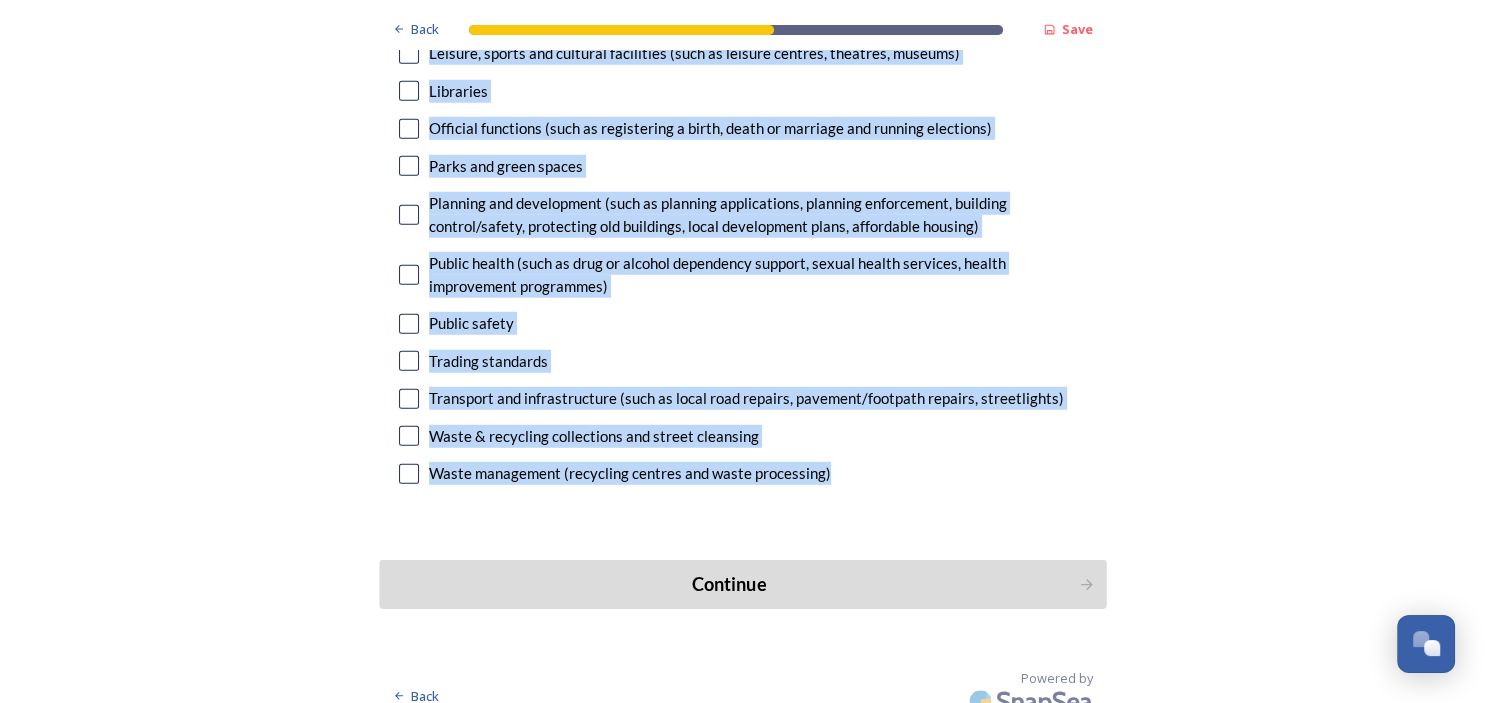 click on "Continue" at bounding box center (728, 584) 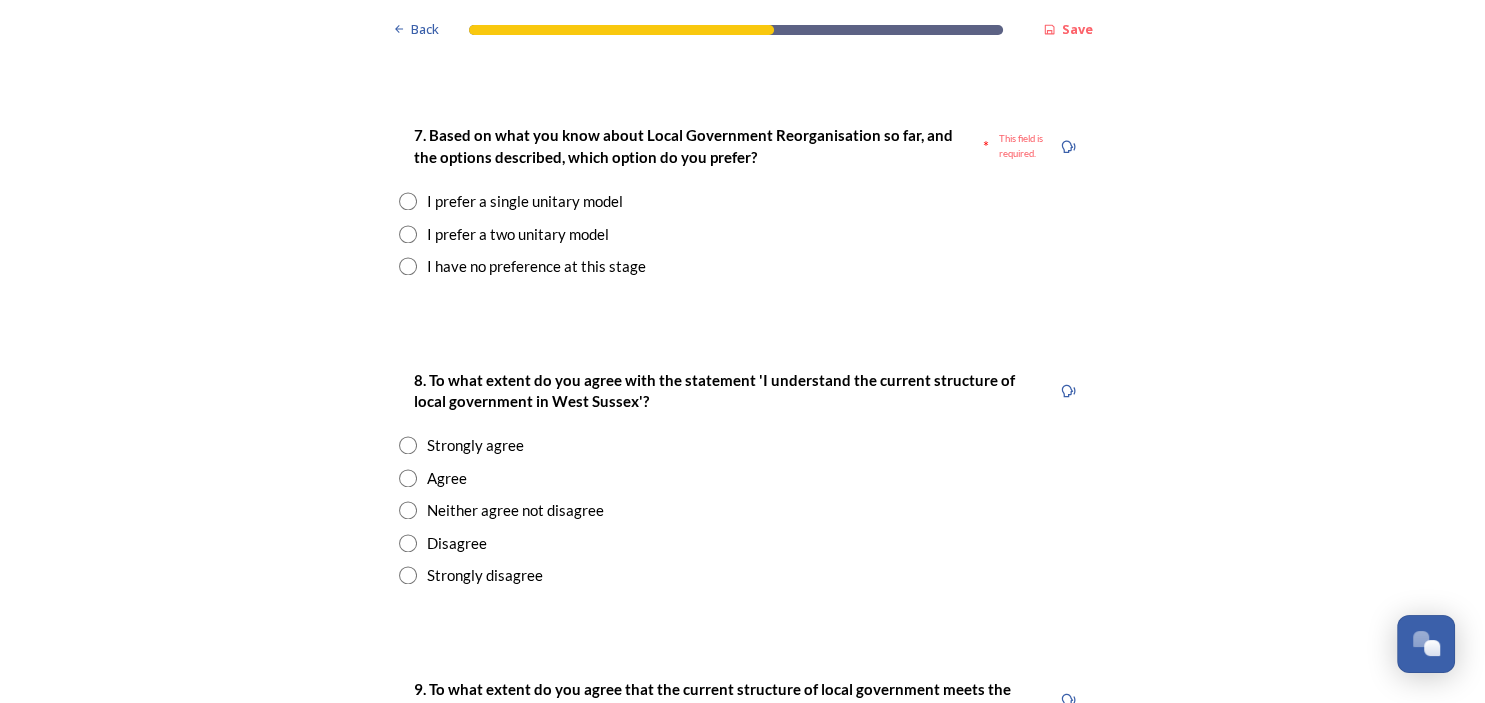 scroll, scrollTop: 2587, scrollLeft: 0, axis: vertical 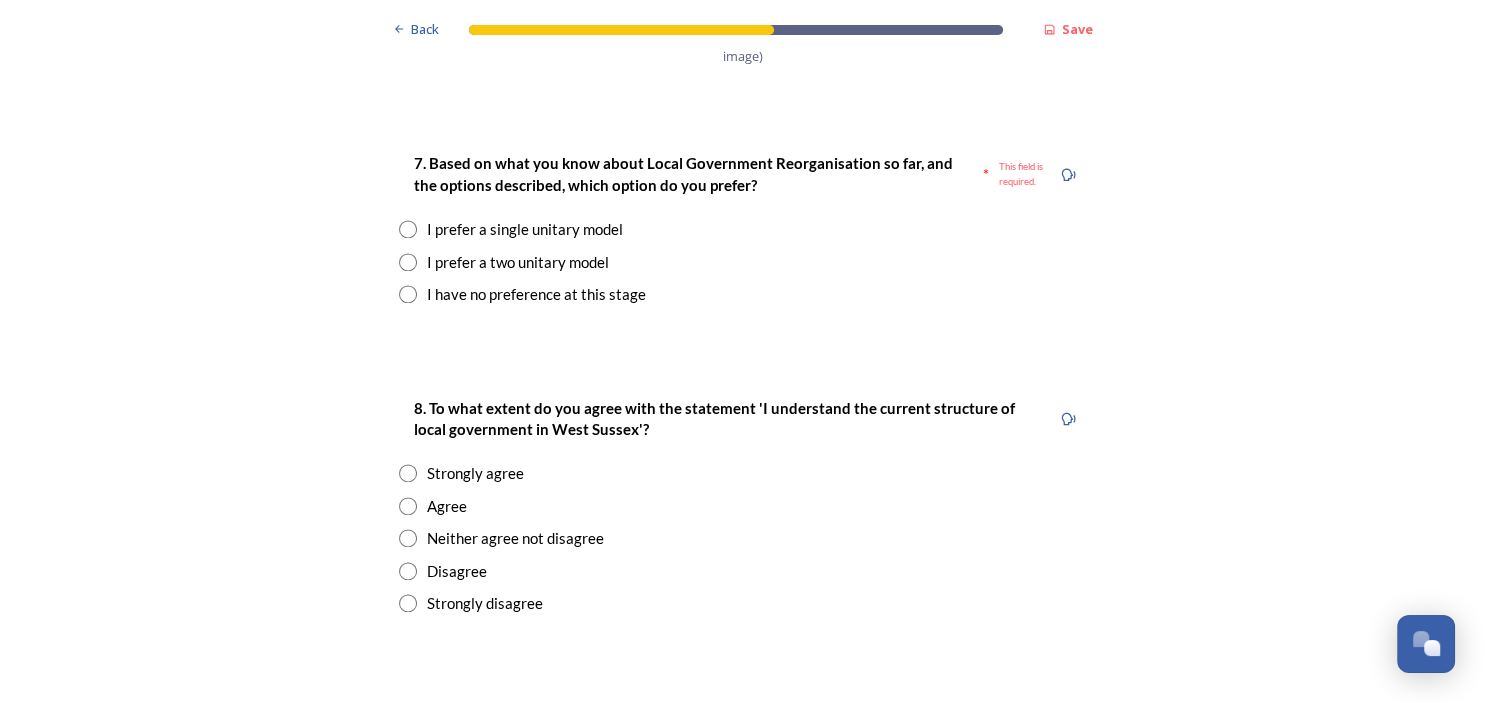 click at bounding box center (408, 262) 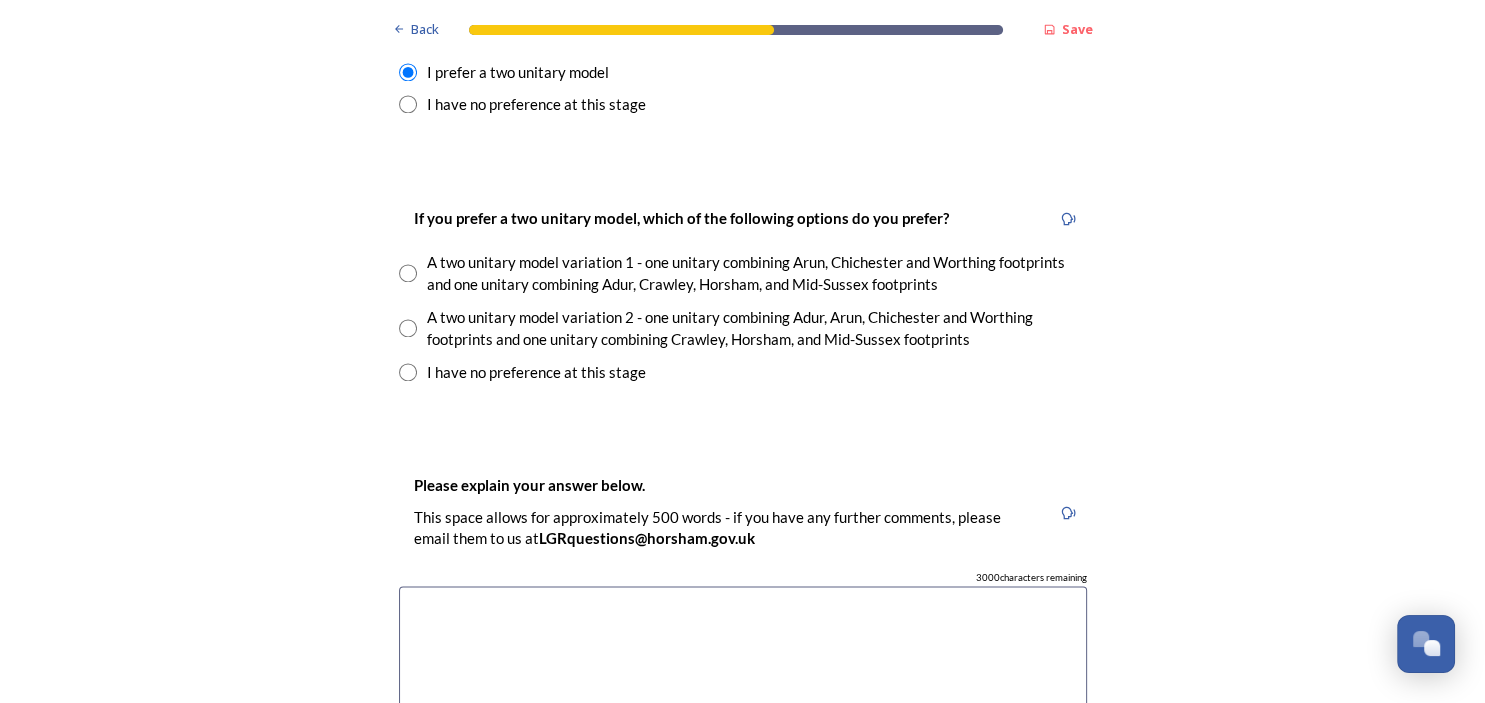 scroll, scrollTop: 2824, scrollLeft: 0, axis: vertical 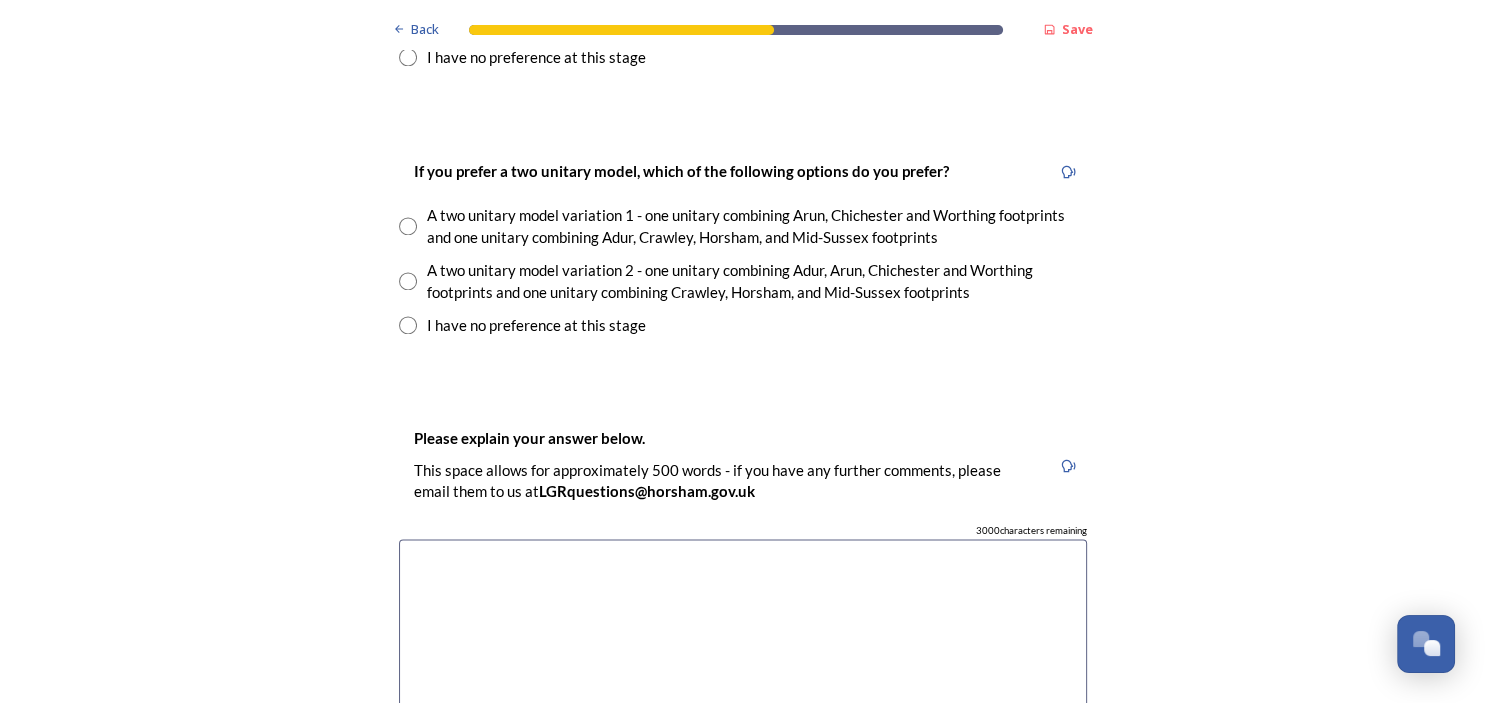 click on "If you prefer a two unitary model, which of the following options do you prefer?" at bounding box center (681, 171) 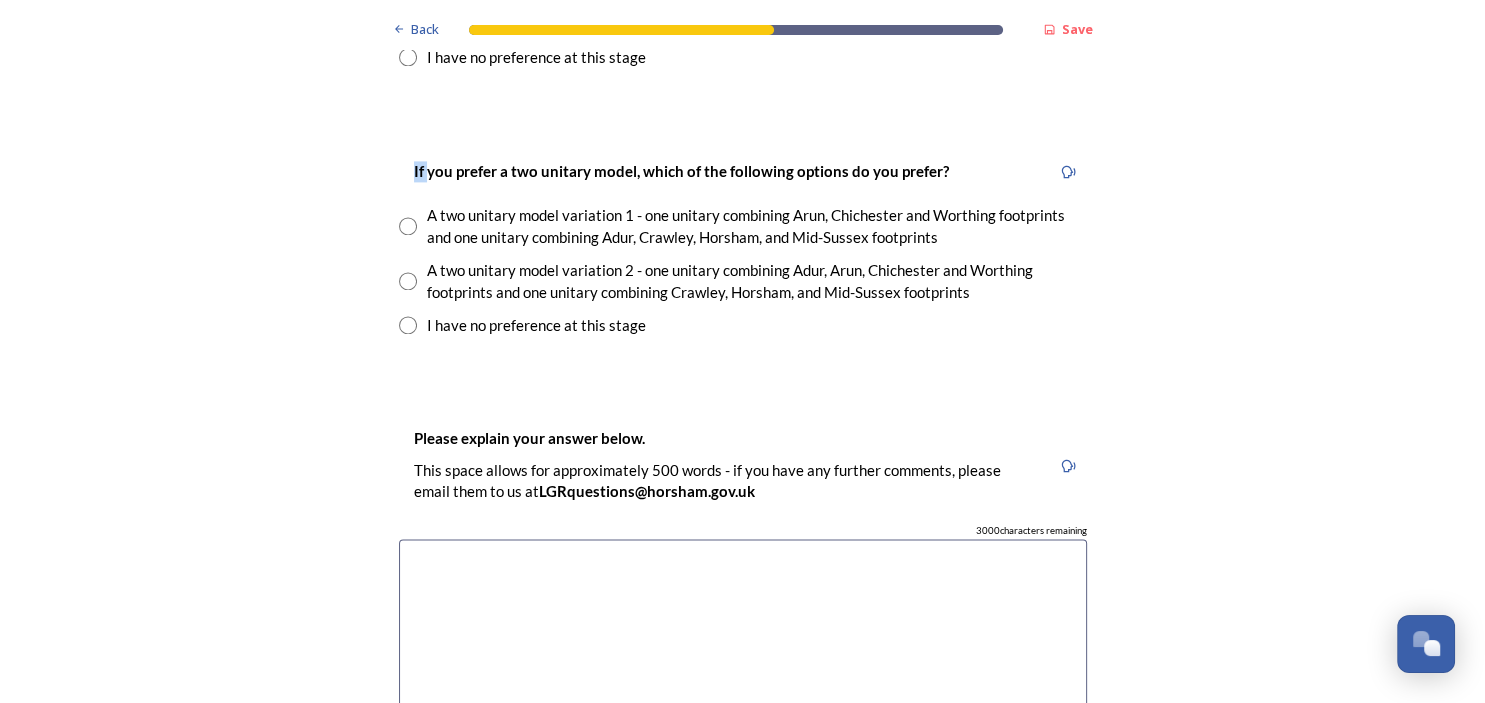 click on "If you prefer a two unitary model, which of the following options do you prefer?" at bounding box center [681, 171] 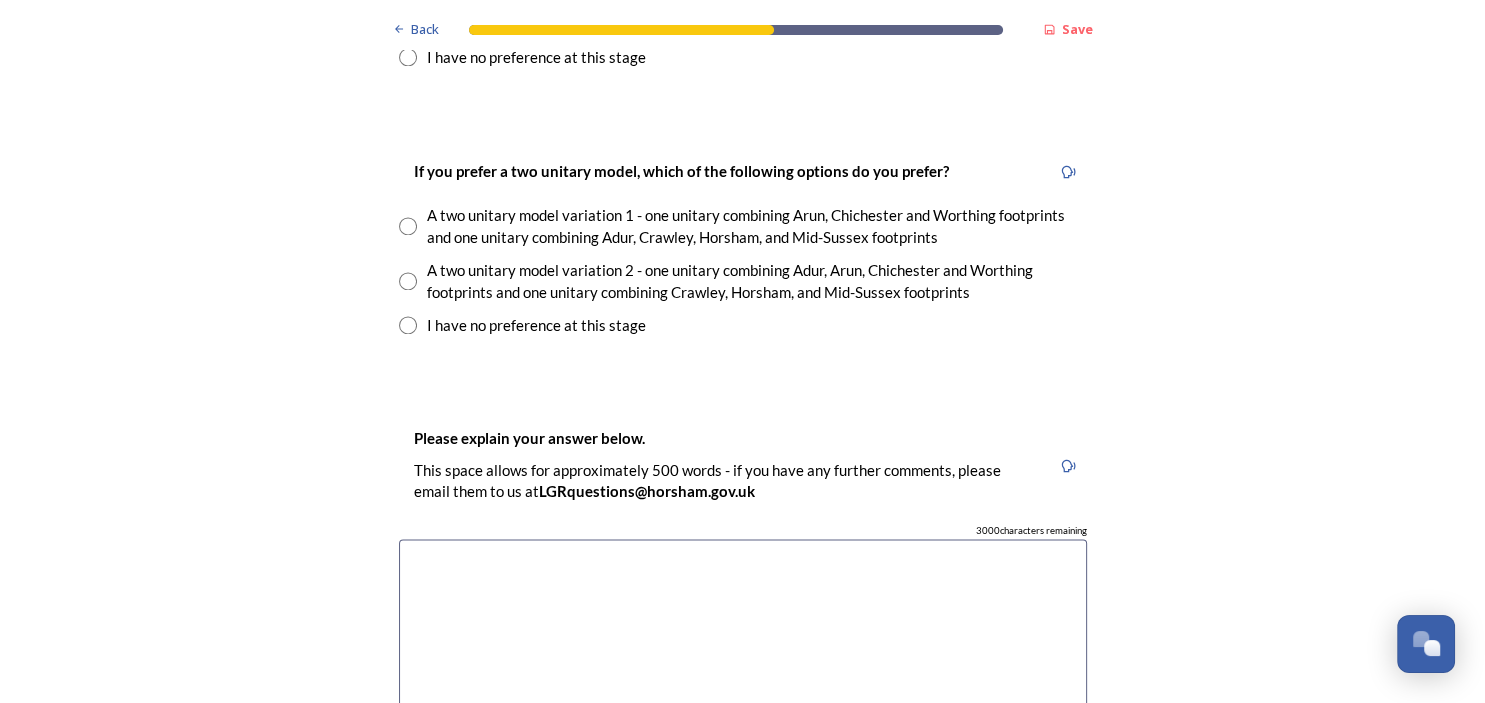 click on "If you prefer a two unitary model, which of the following options do you prefer?" at bounding box center [681, 171] 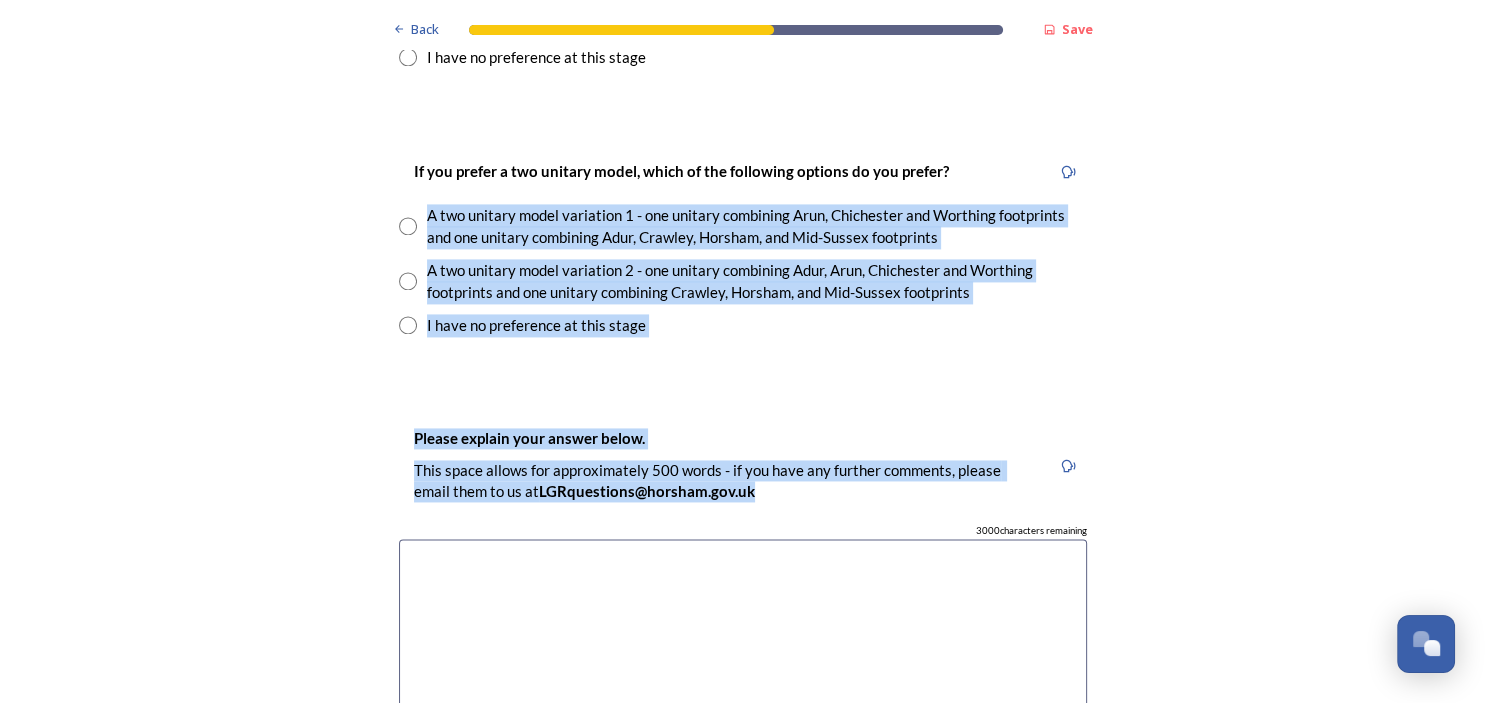 drag, startPoint x: 415, startPoint y: 169, endPoint x: 850, endPoint y: 486, distance: 538.25085 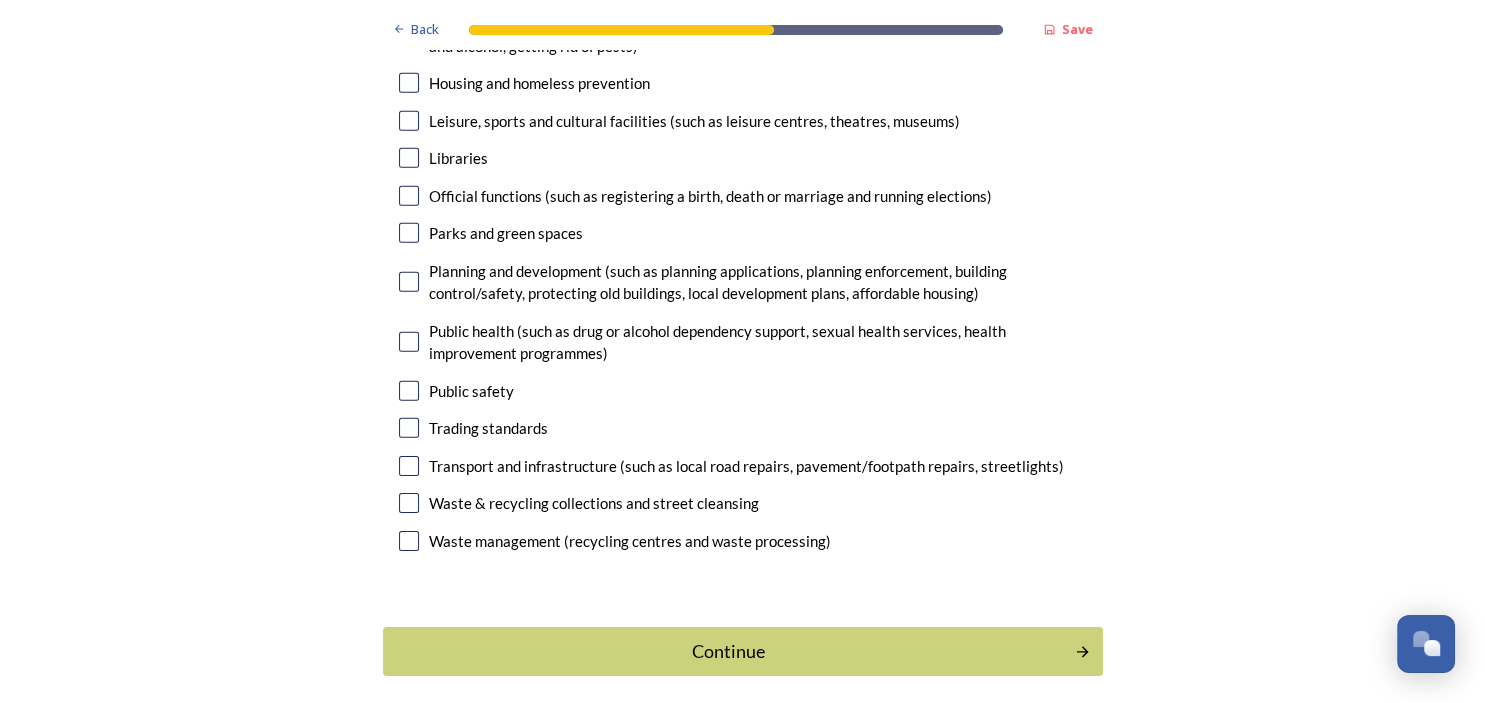 scroll, scrollTop: 6102, scrollLeft: 0, axis: vertical 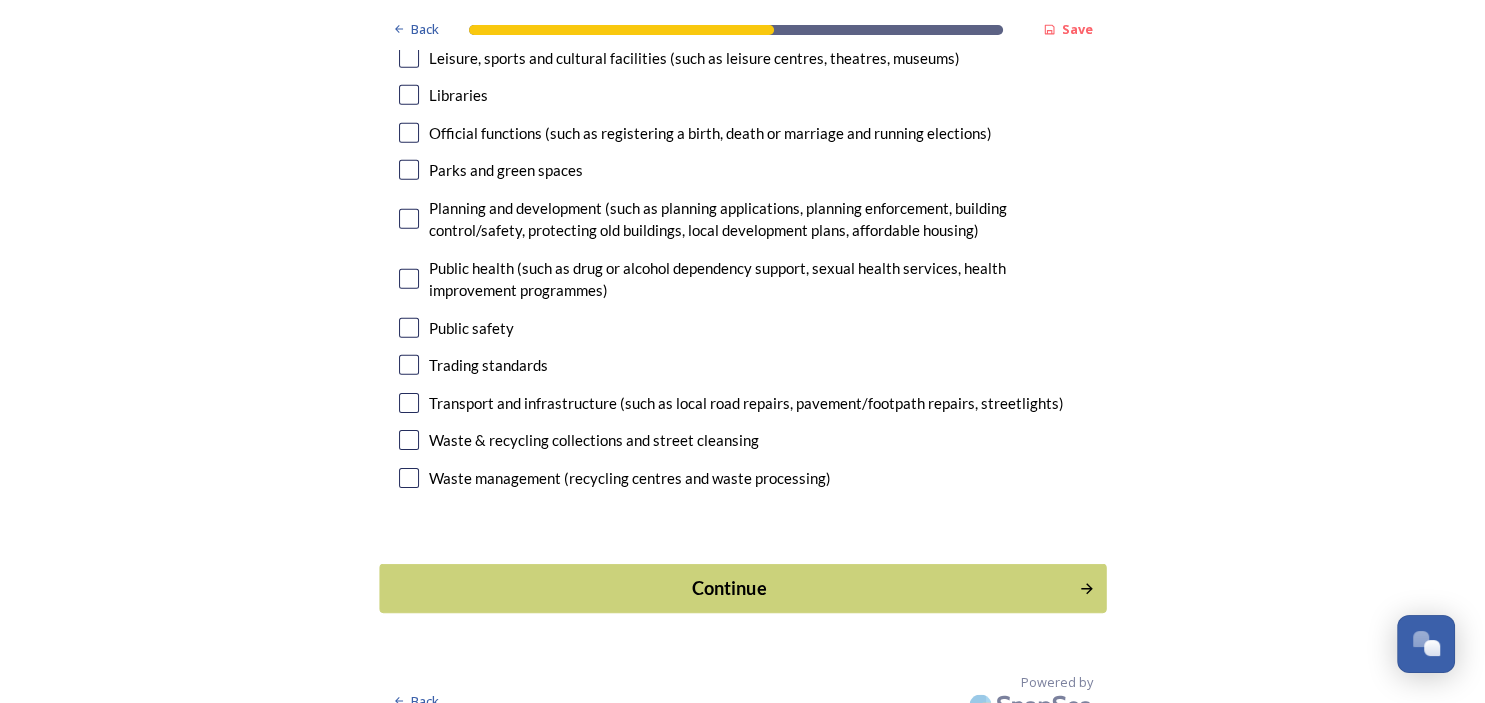 click on "Continue" at bounding box center [728, 588] 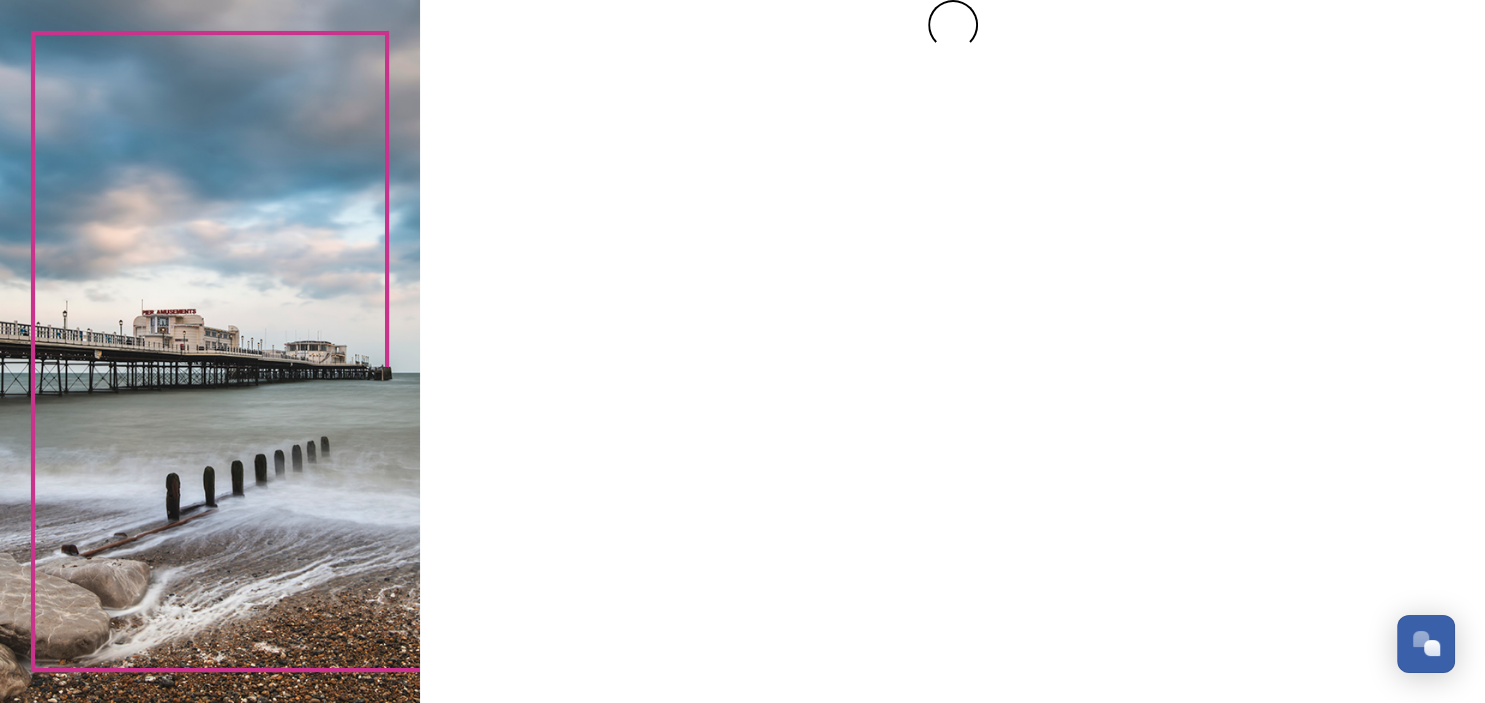 scroll, scrollTop: 0, scrollLeft: 0, axis: both 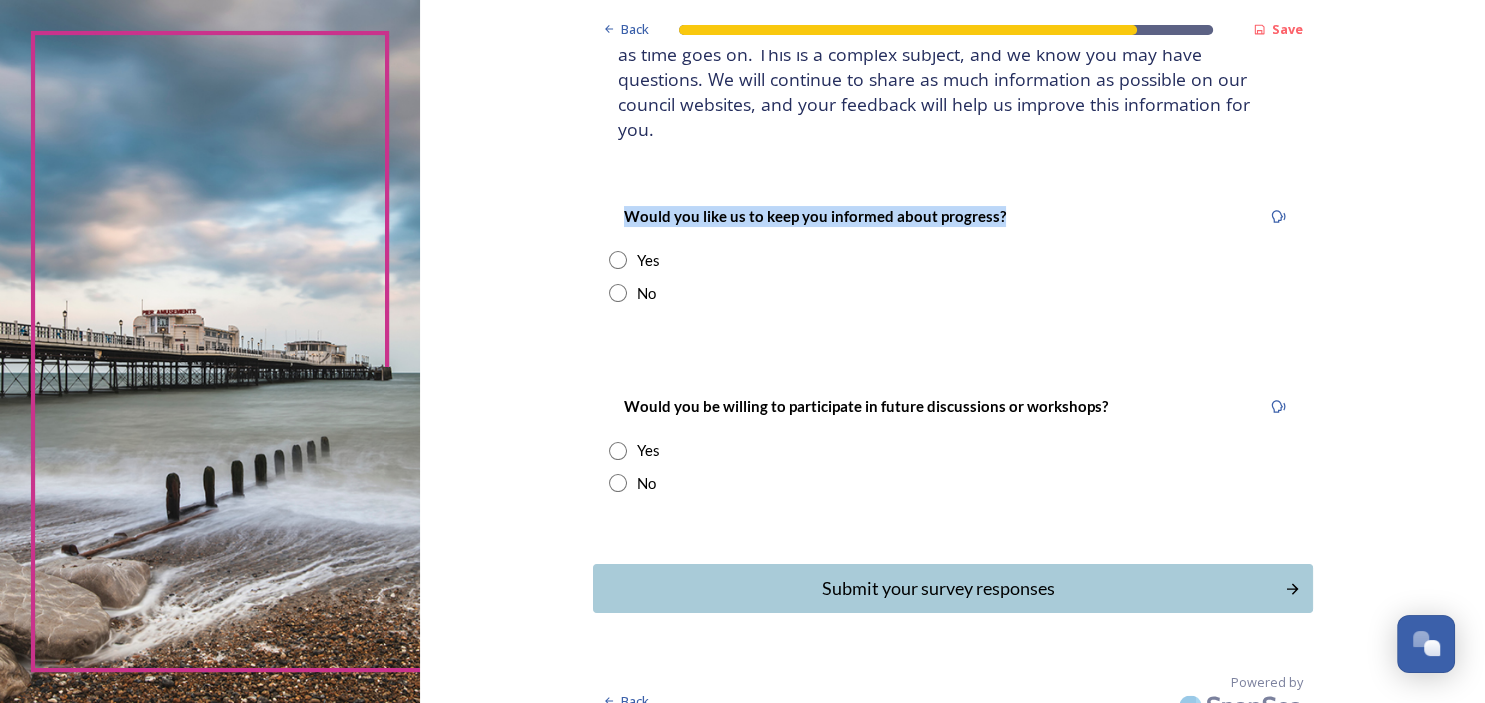 drag, startPoint x: 667, startPoint y: 457, endPoint x: 606, endPoint y: 205, distance: 259.27783 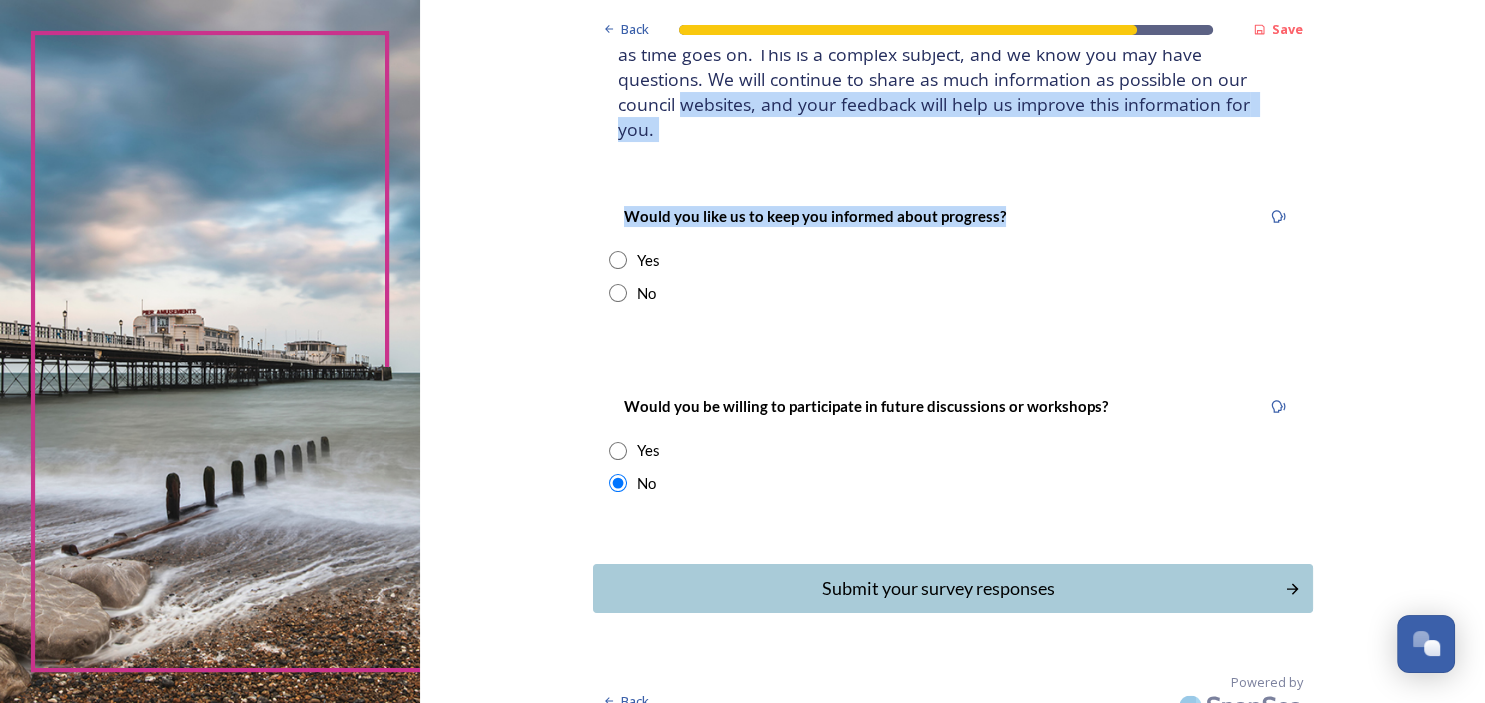drag, startPoint x: 673, startPoint y: 458, endPoint x: 574, endPoint y: 104, distance: 367.58264 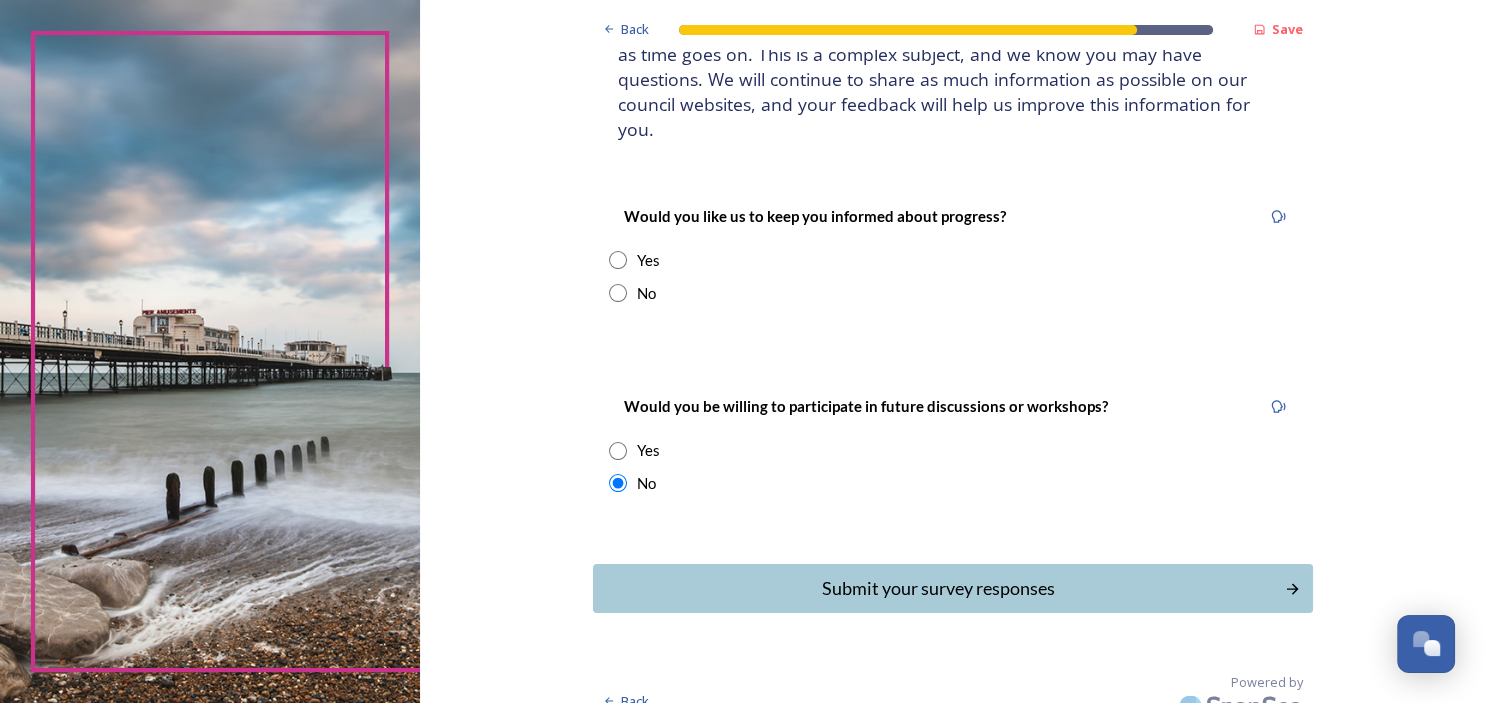click on "We are still quite early in the process of change and will reach out to you again as time goes on. This is a complex subject, and we know you may have questions. We will continue to share as much information as possible on our council websites, and your feedback will help us improve this information for you." at bounding box center [953, 79] 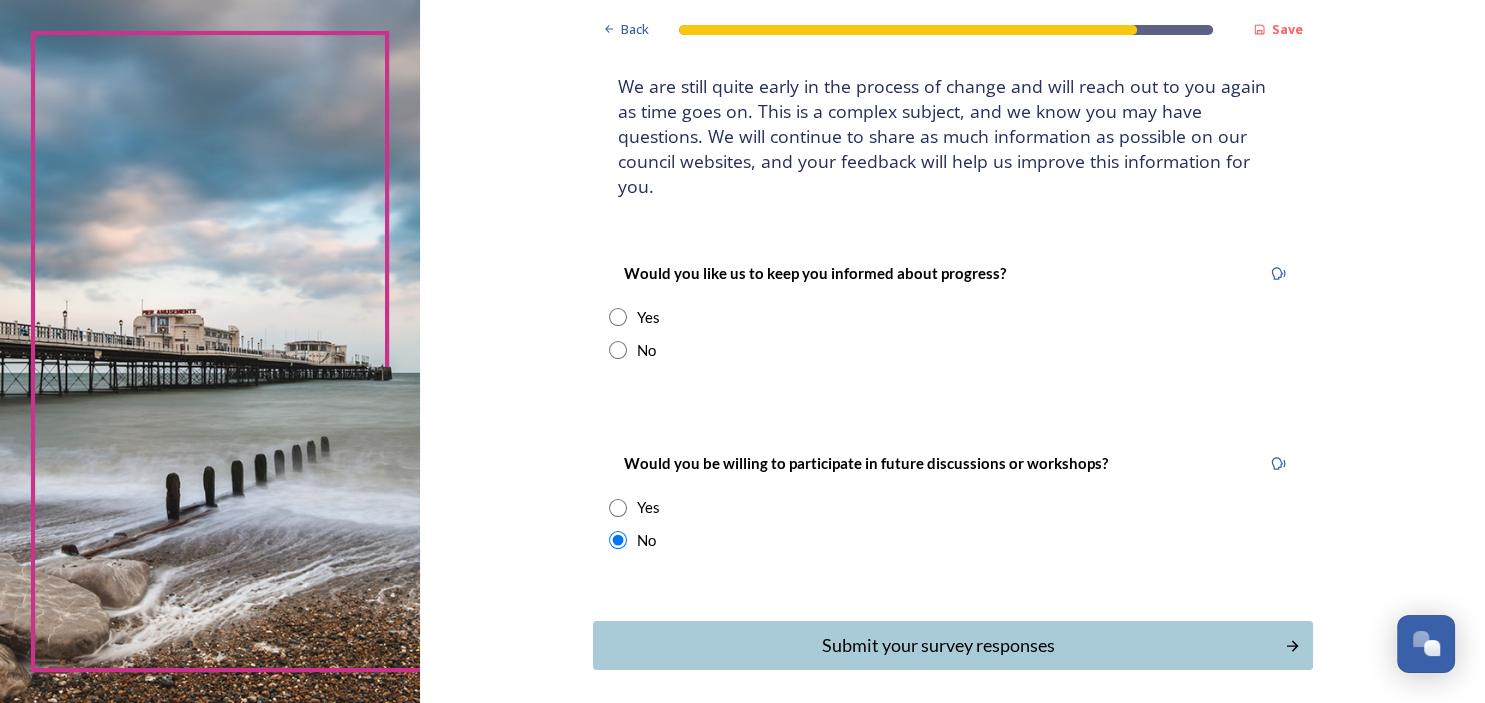 scroll, scrollTop: 122, scrollLeft: 0, axis: vertical 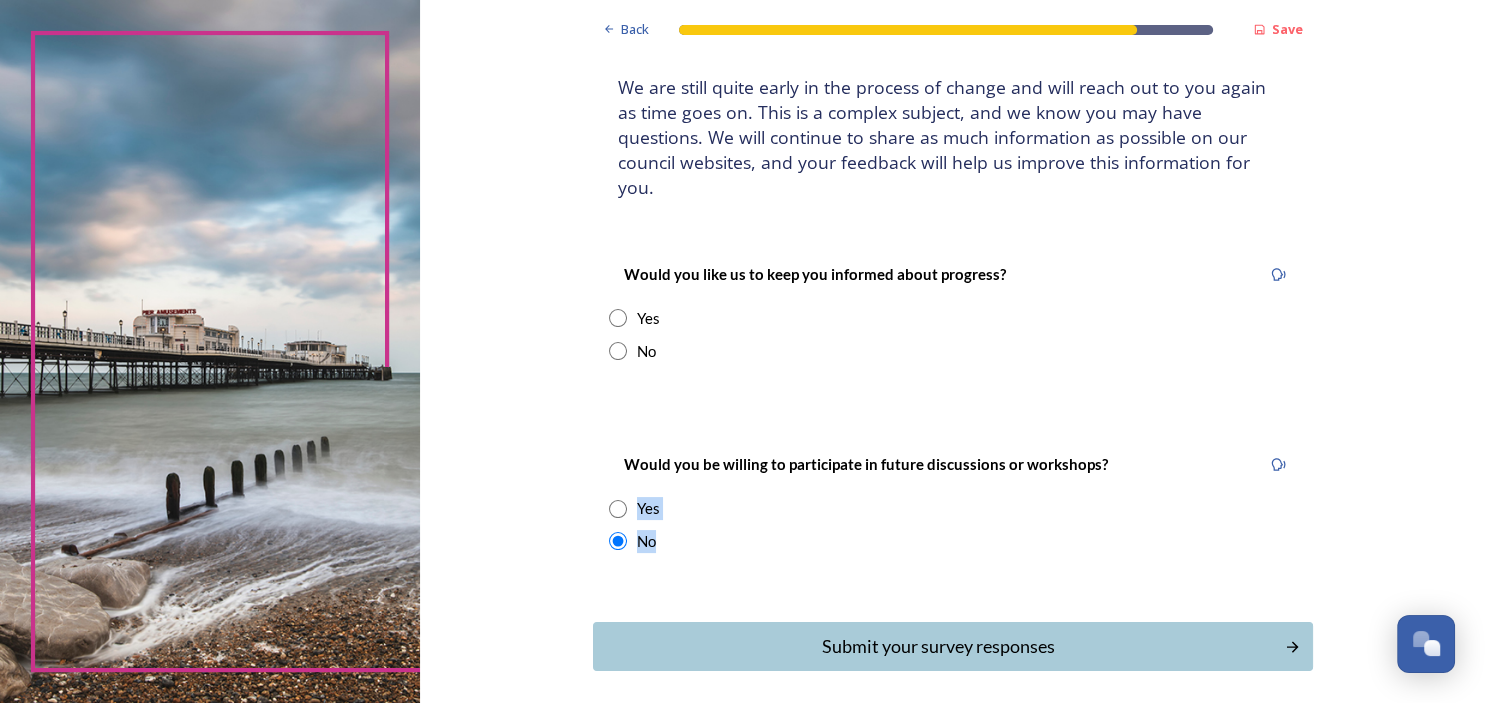 drag, startPoint x: 618, startPoint y: 86, endPoint x: 732, endPoint y: 528, distance: 456.46466 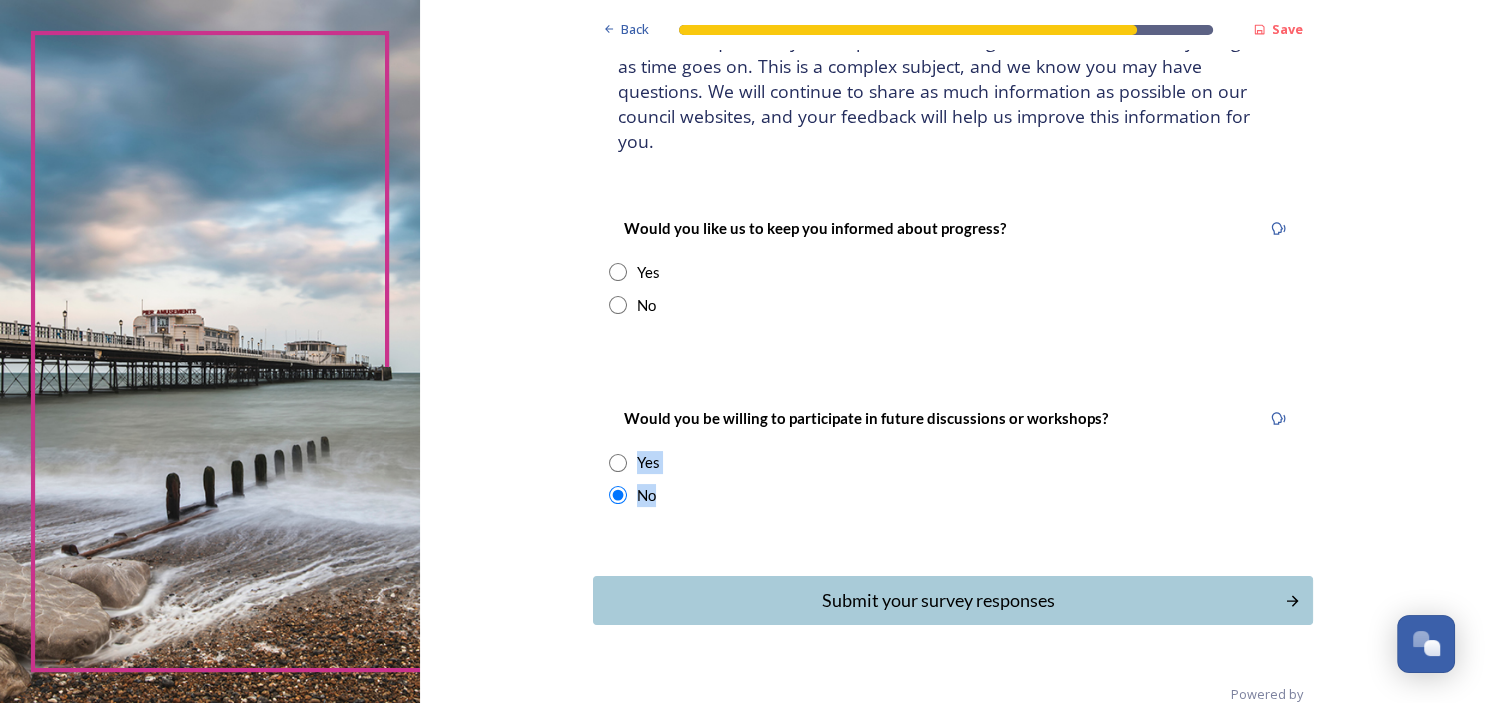 scroll, scrollTop: 170, scrollLeft: 0, axis: vertical 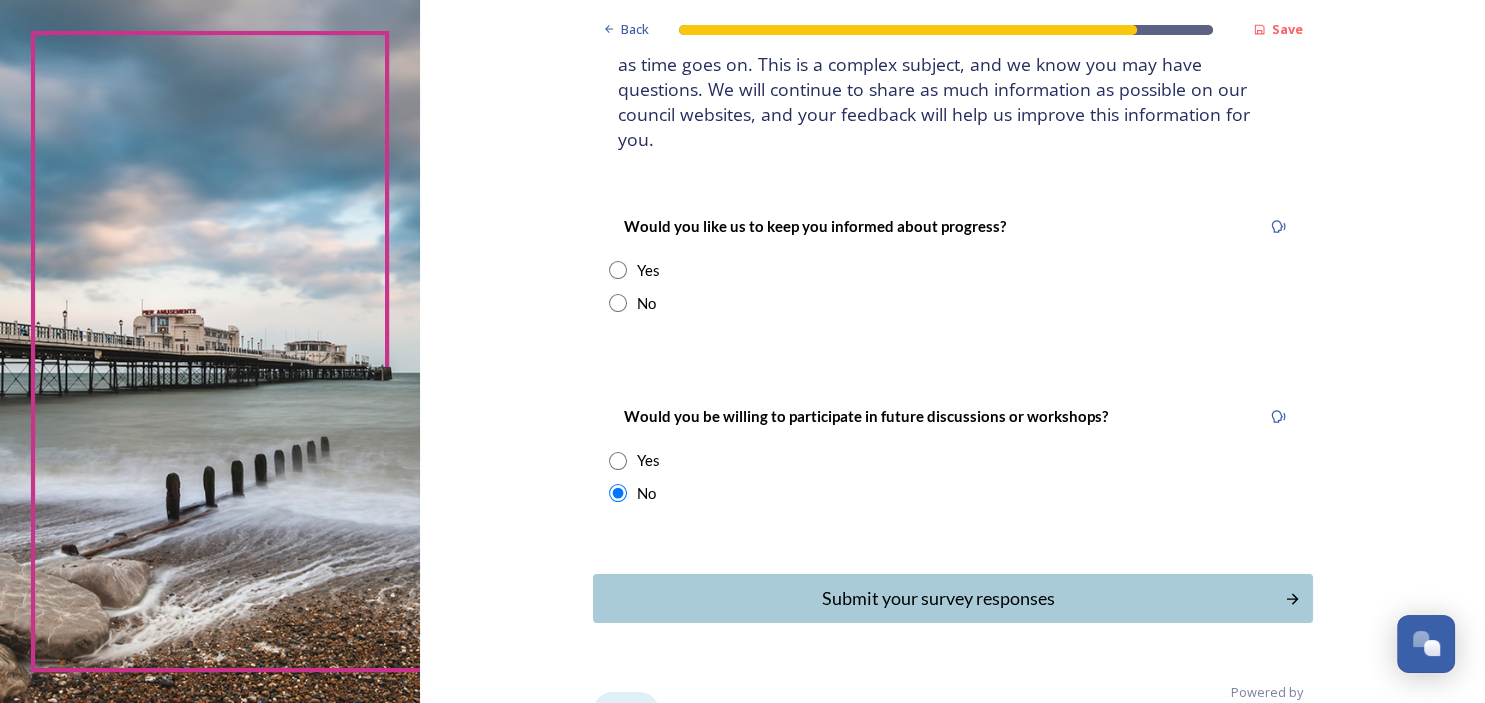 click on "Back" at bounding box center [635, 711] 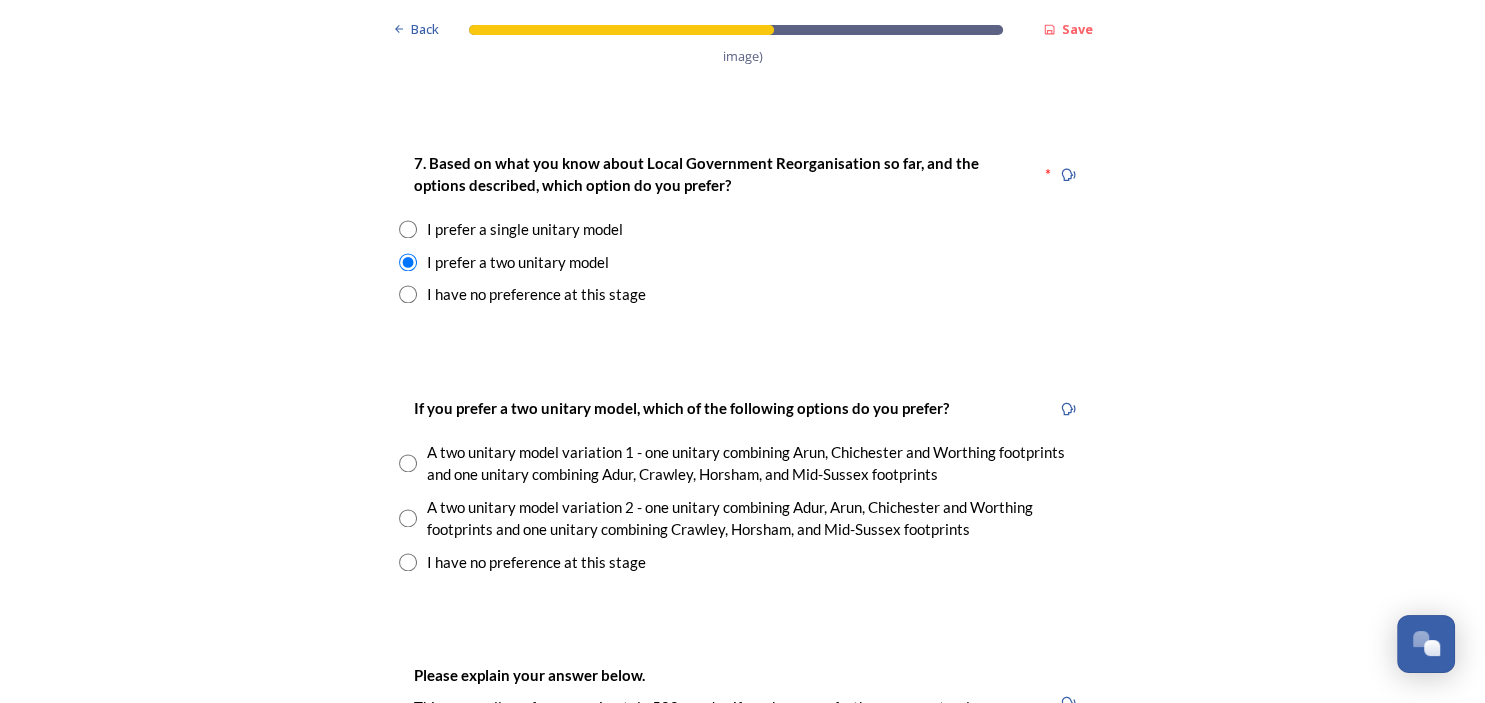 scroll, scrollTop: 2579, scrollLeft: 0, axis: vertical 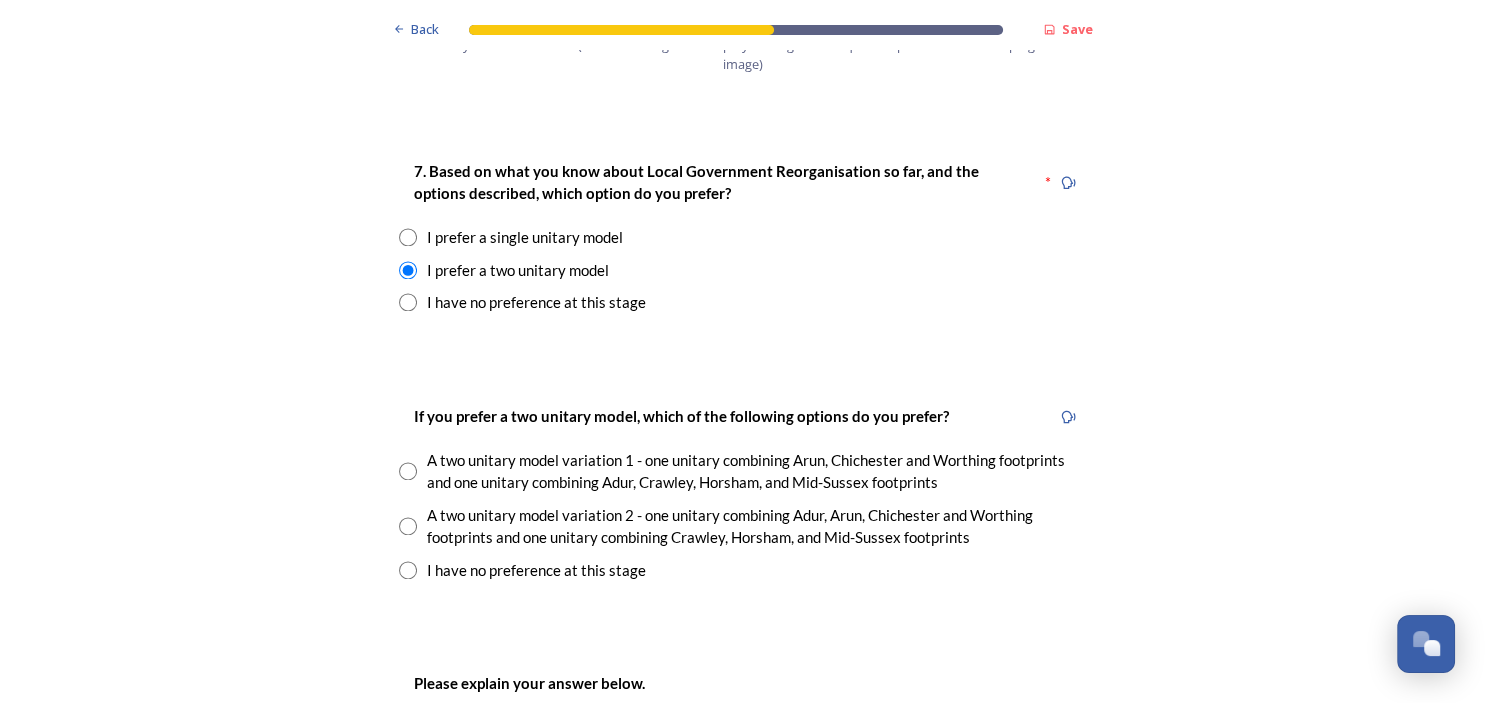 click at bounding box center (408, 237) 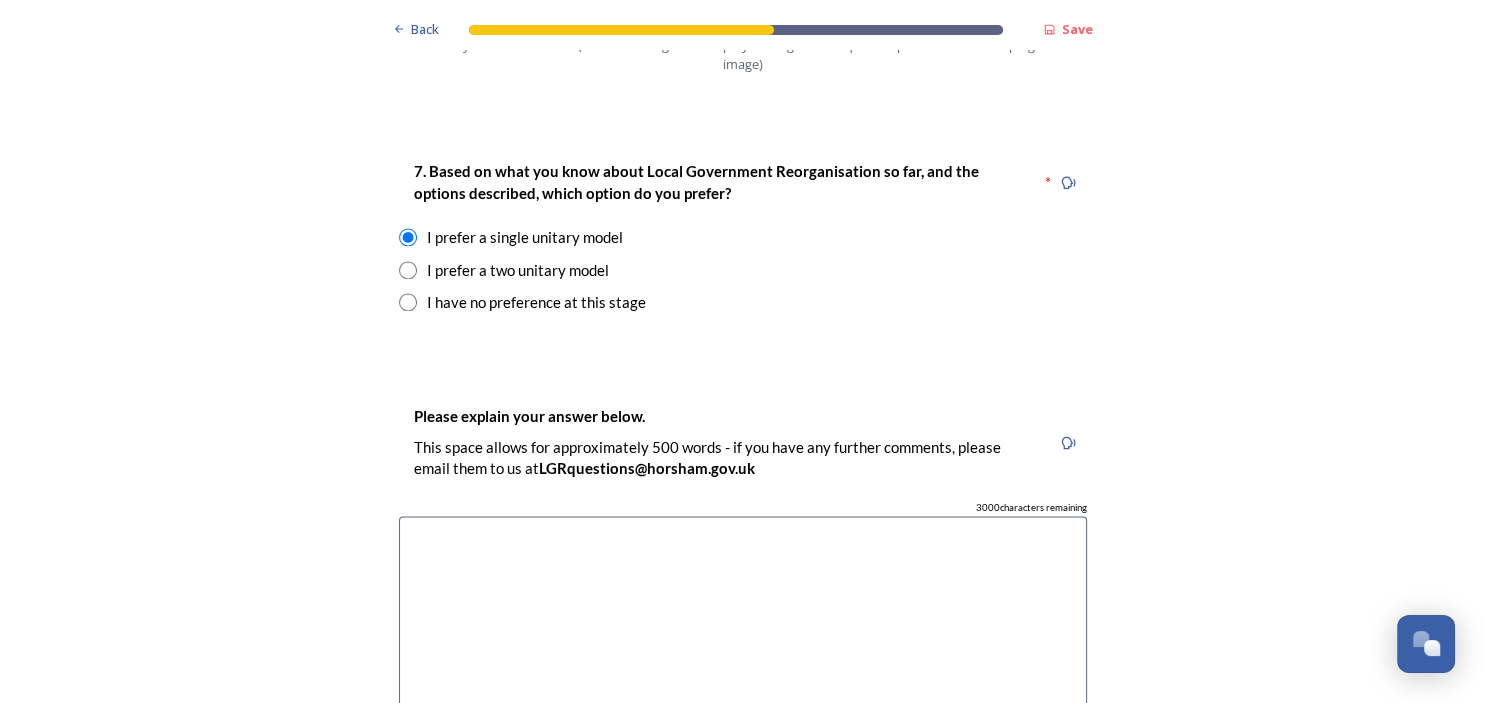 click at bounding box center [408, 270] 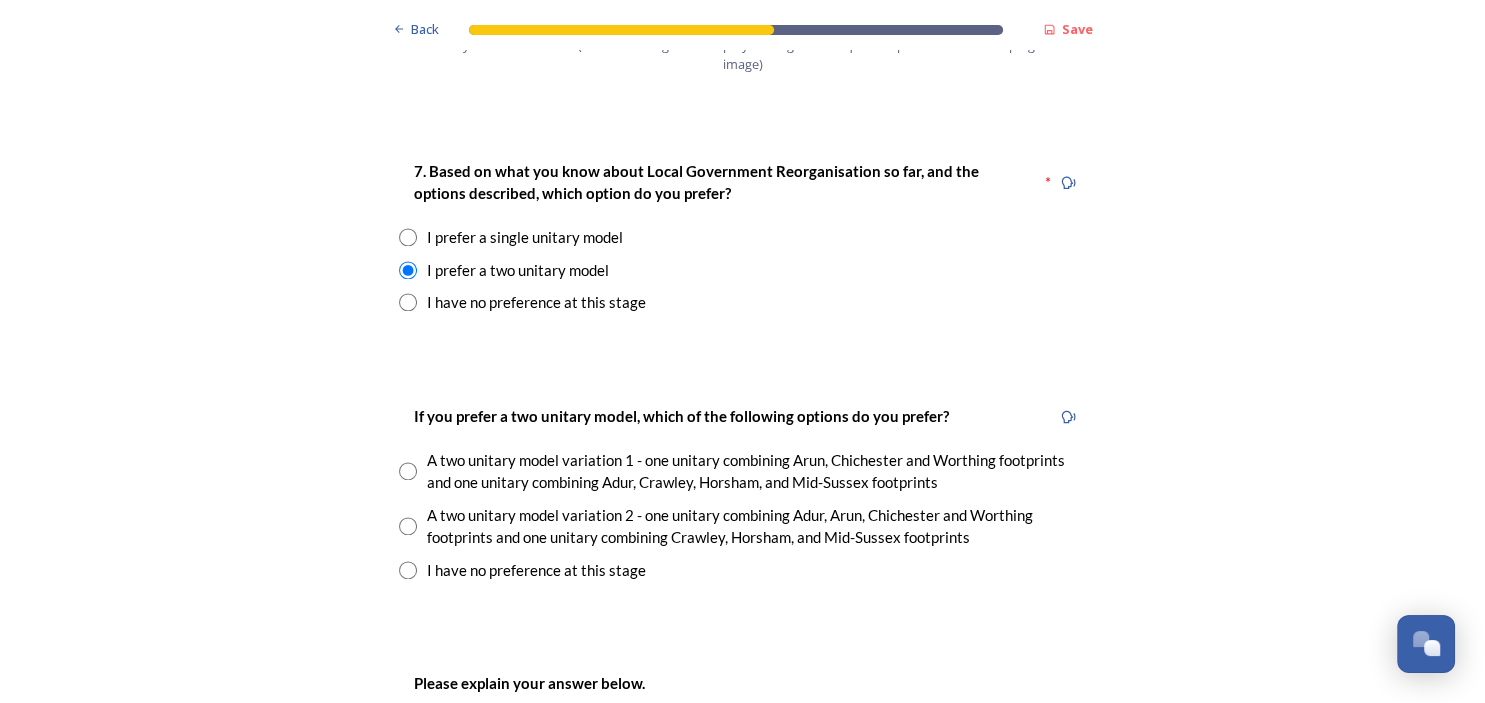 scroll, scrollTop: 1919, scrollLeft: 0, axis: vertical 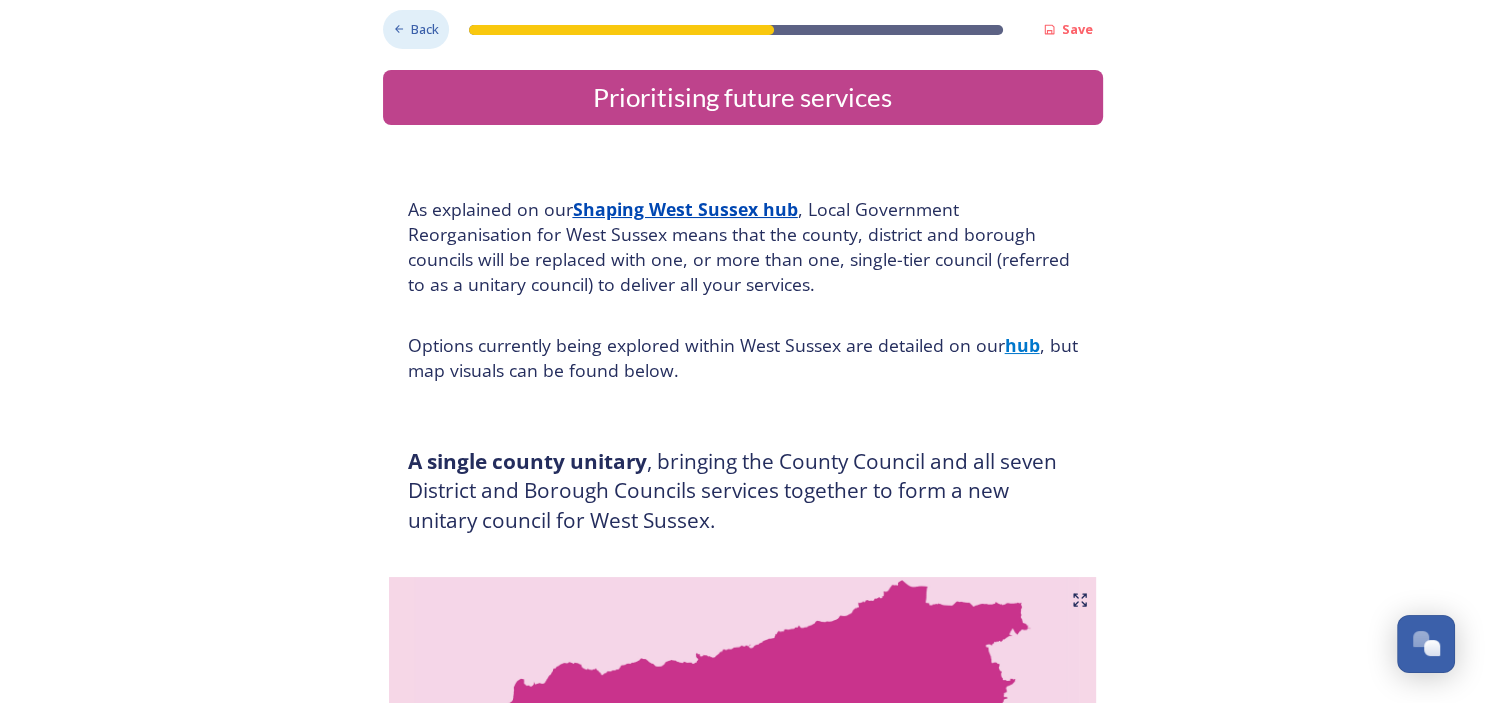 click on "Back" at bounding box center (425, 29) 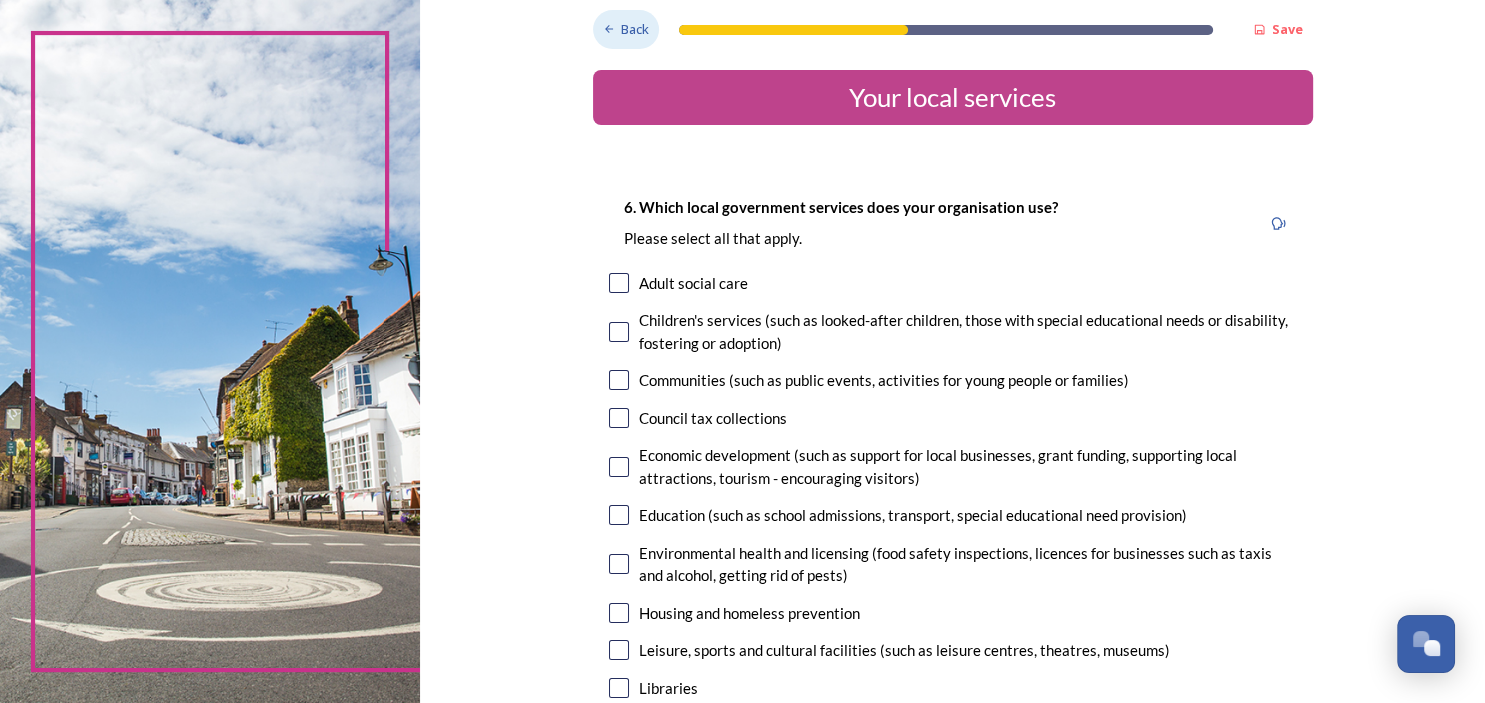click on "Back" at bounding box center (635, 29) 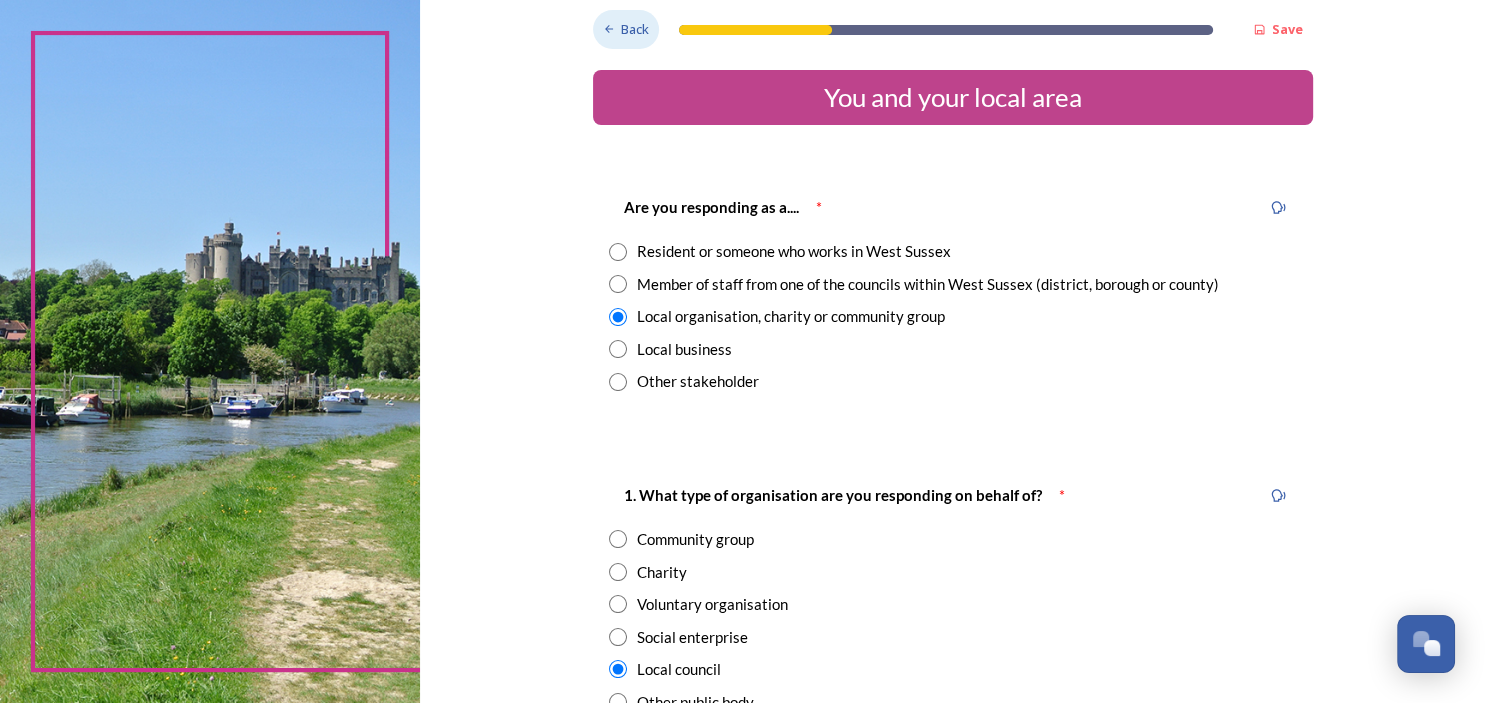 click on "Back" at bounding box center (635, 29) 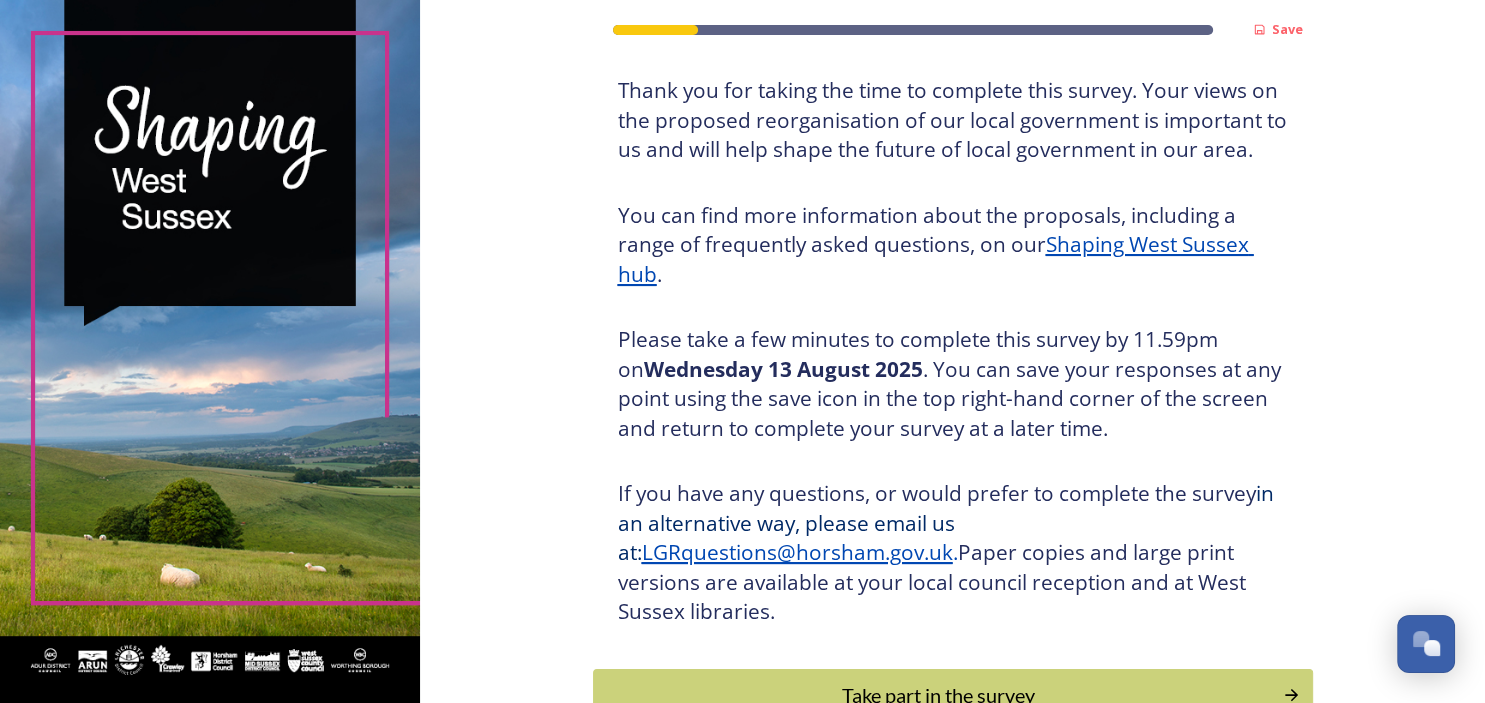 scroll, scrollTop: 256, scrollLeft: 0, axis: vertical 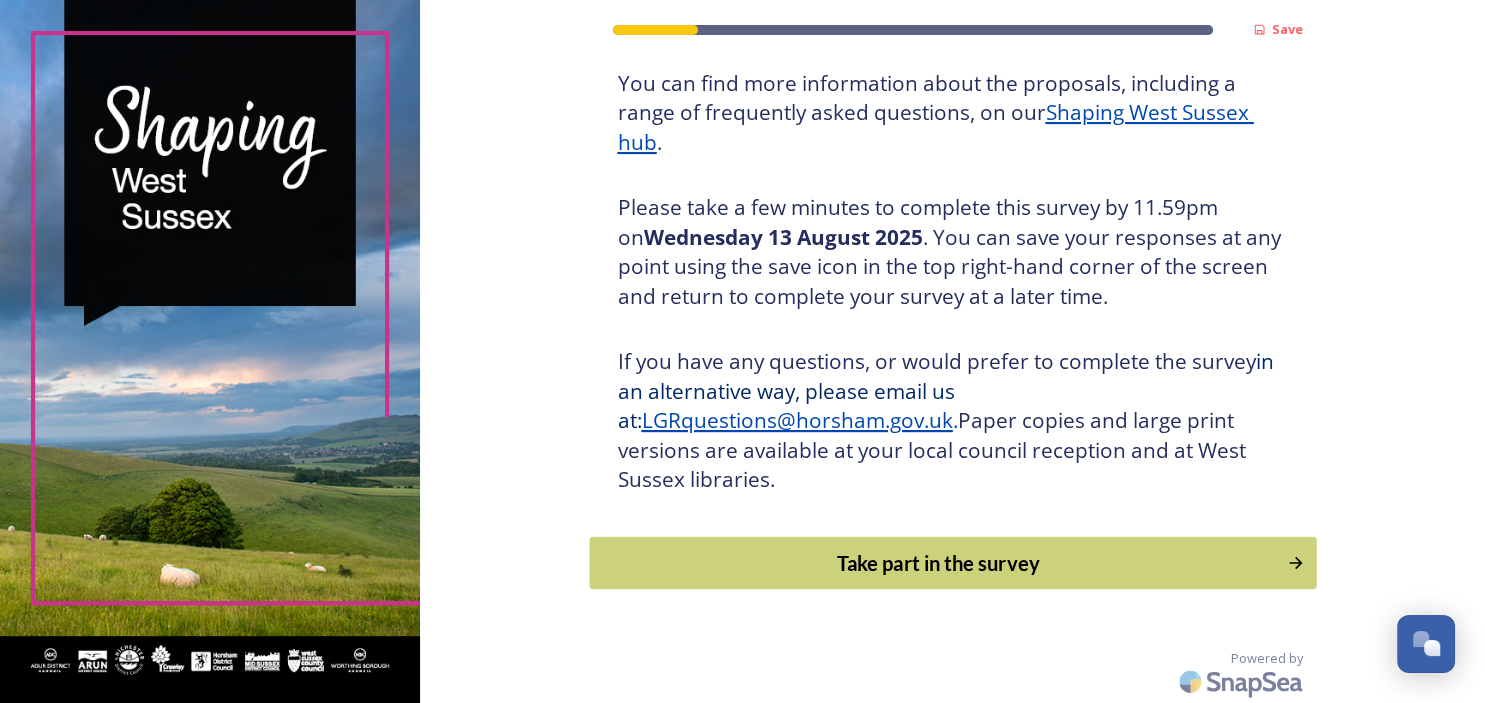 click on "Take part in the survey" at bounding box center (938, 563) 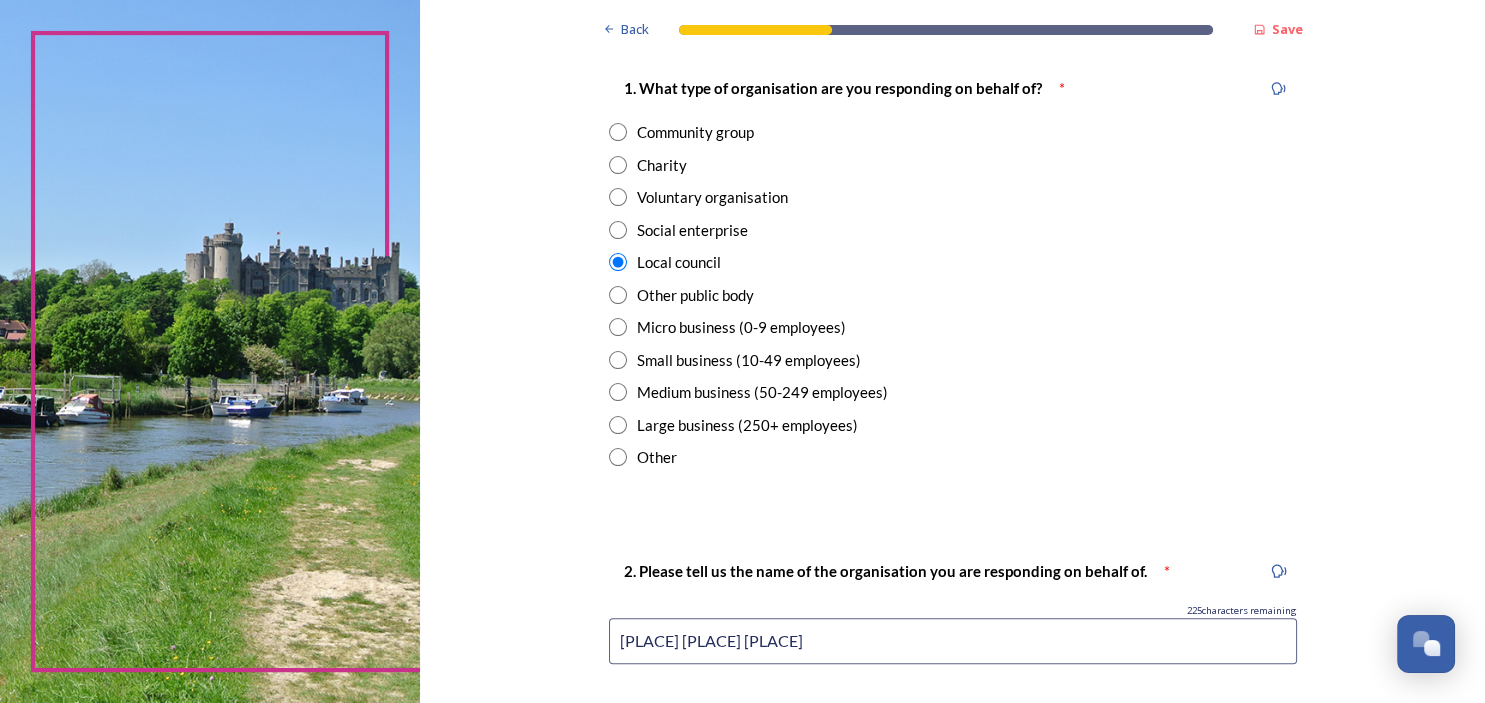 scroll, scrollTop: 402, scrollLeft: 0, axis: vertical 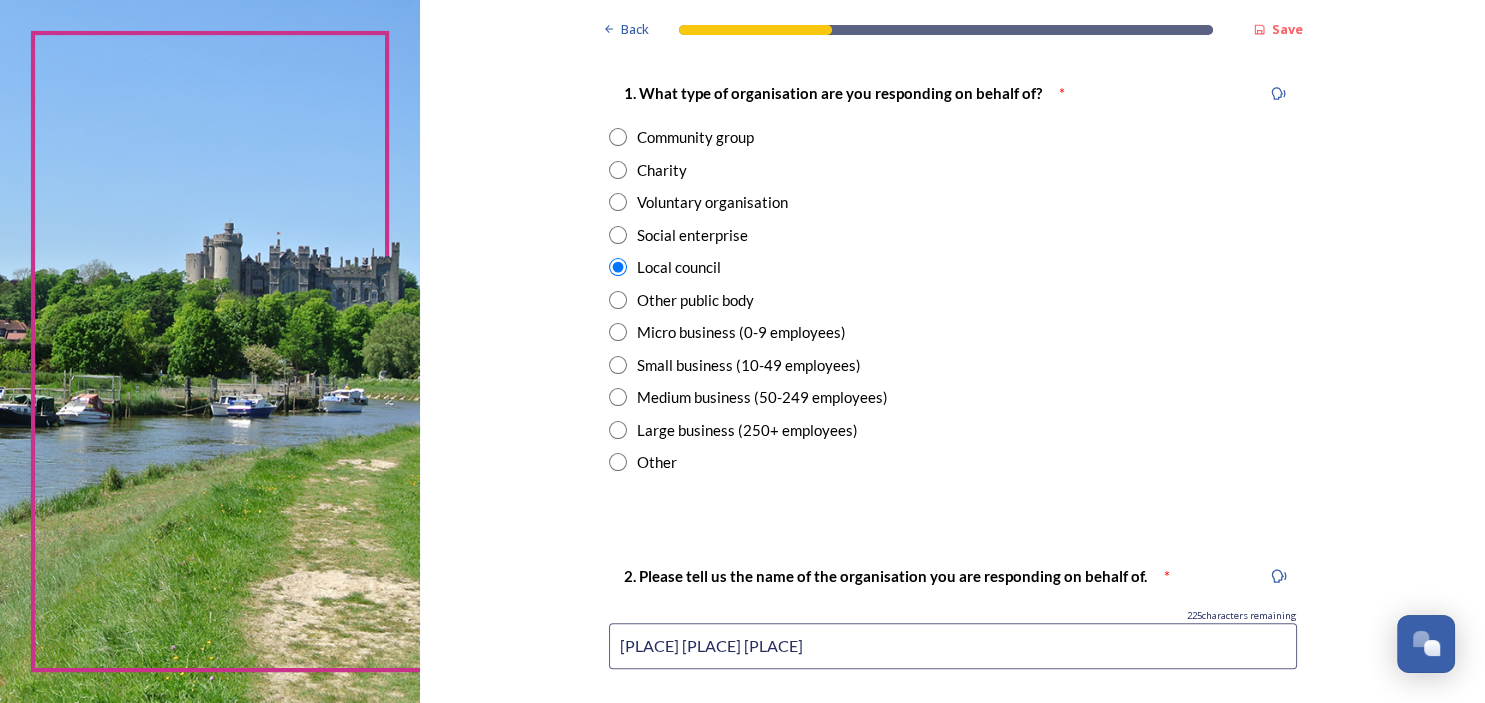 click at bounding box center [618, 267] 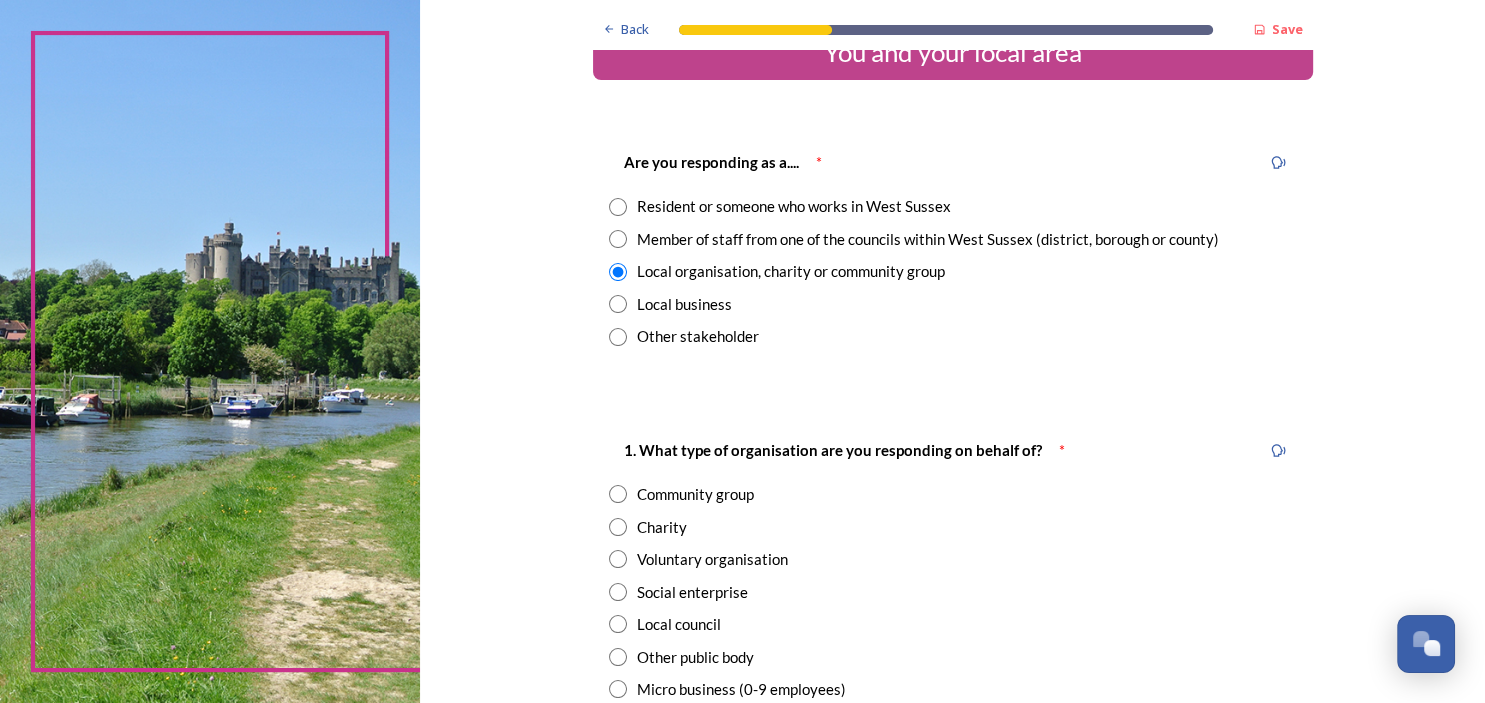 scroll, scrollTop: 0, scrollLeft: 0, axis: both 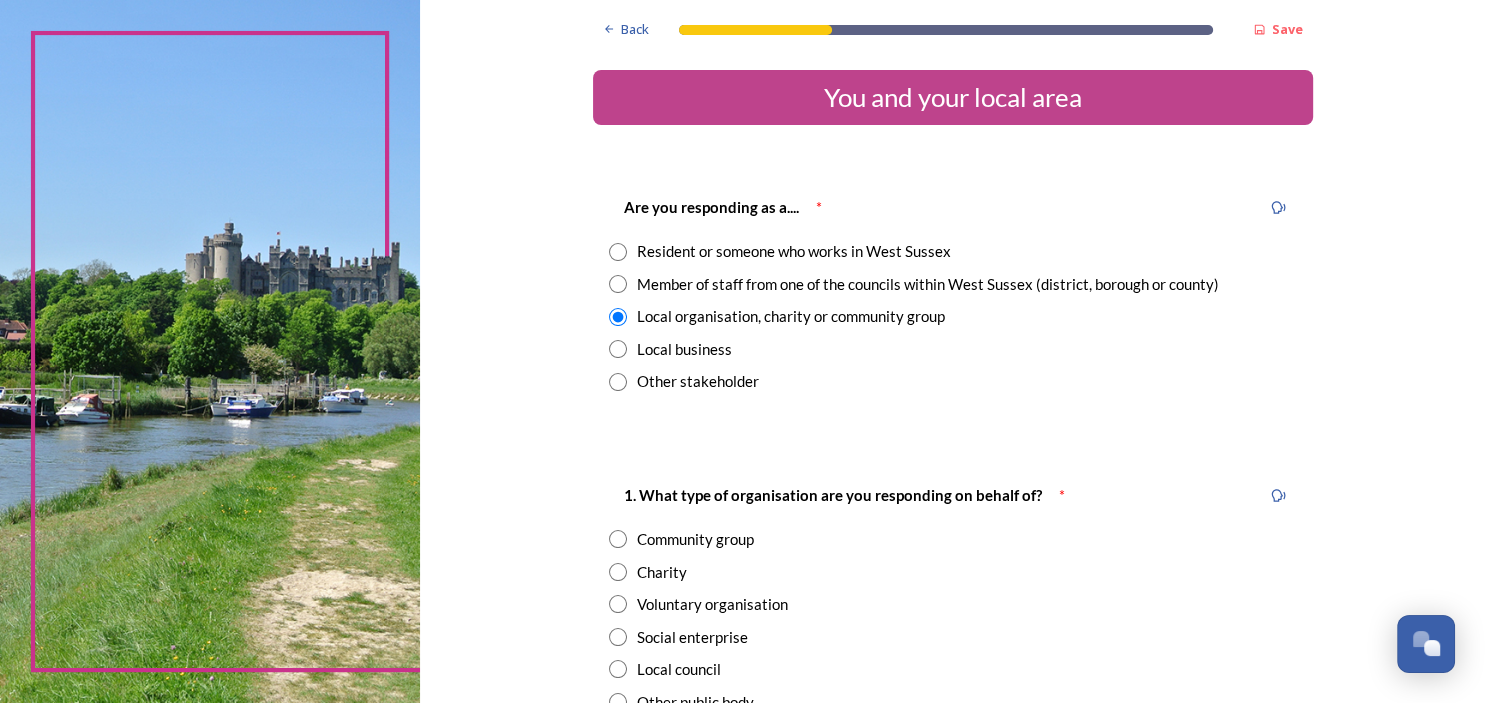 click at bounding box center [618, 317] 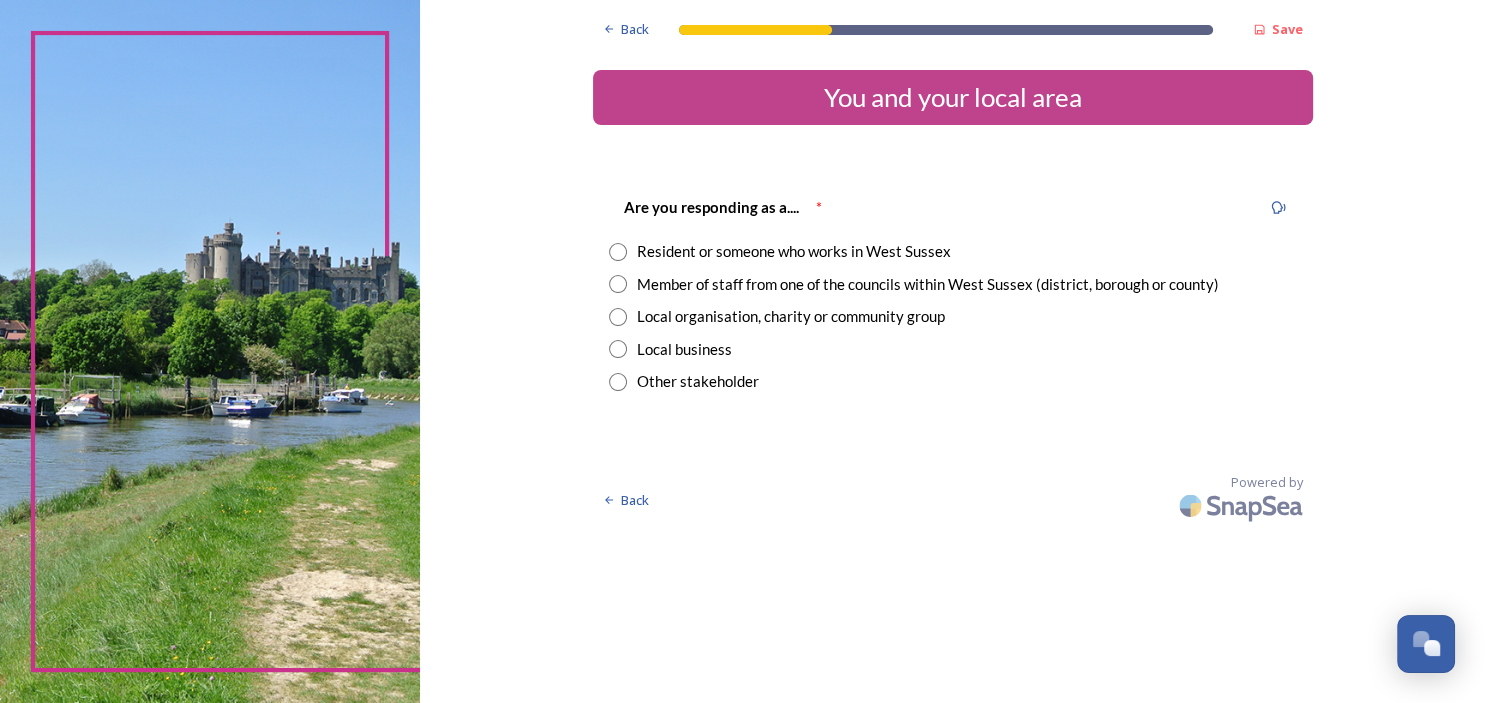 click on "Resident or someone who works in West Sussex Member of staff from one of the councils within West Sussex (district, borough or county) Local organisation, charity or community group Local business Other stakeholder Back Powered by" at bounding box center [952, 264] 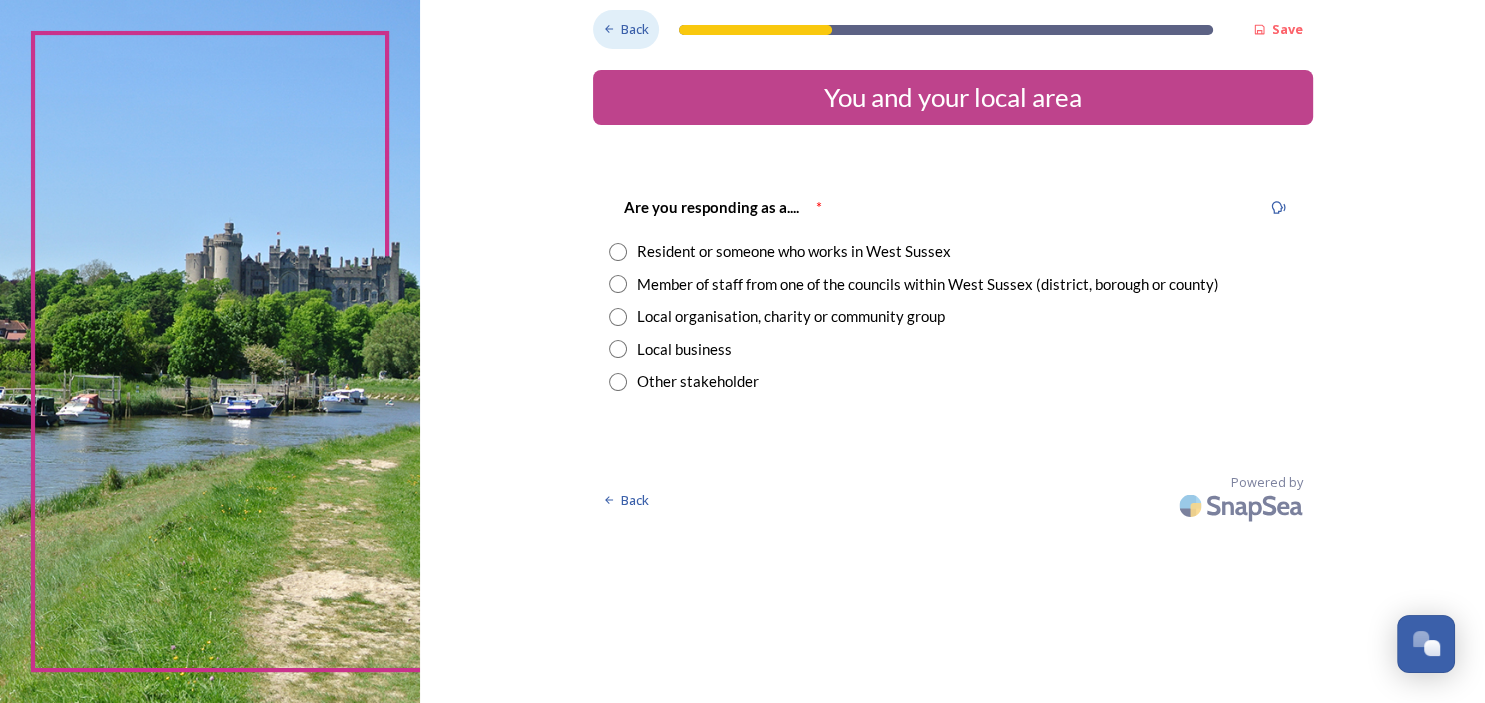 click on "Back" at bounding box center [626, 29] 